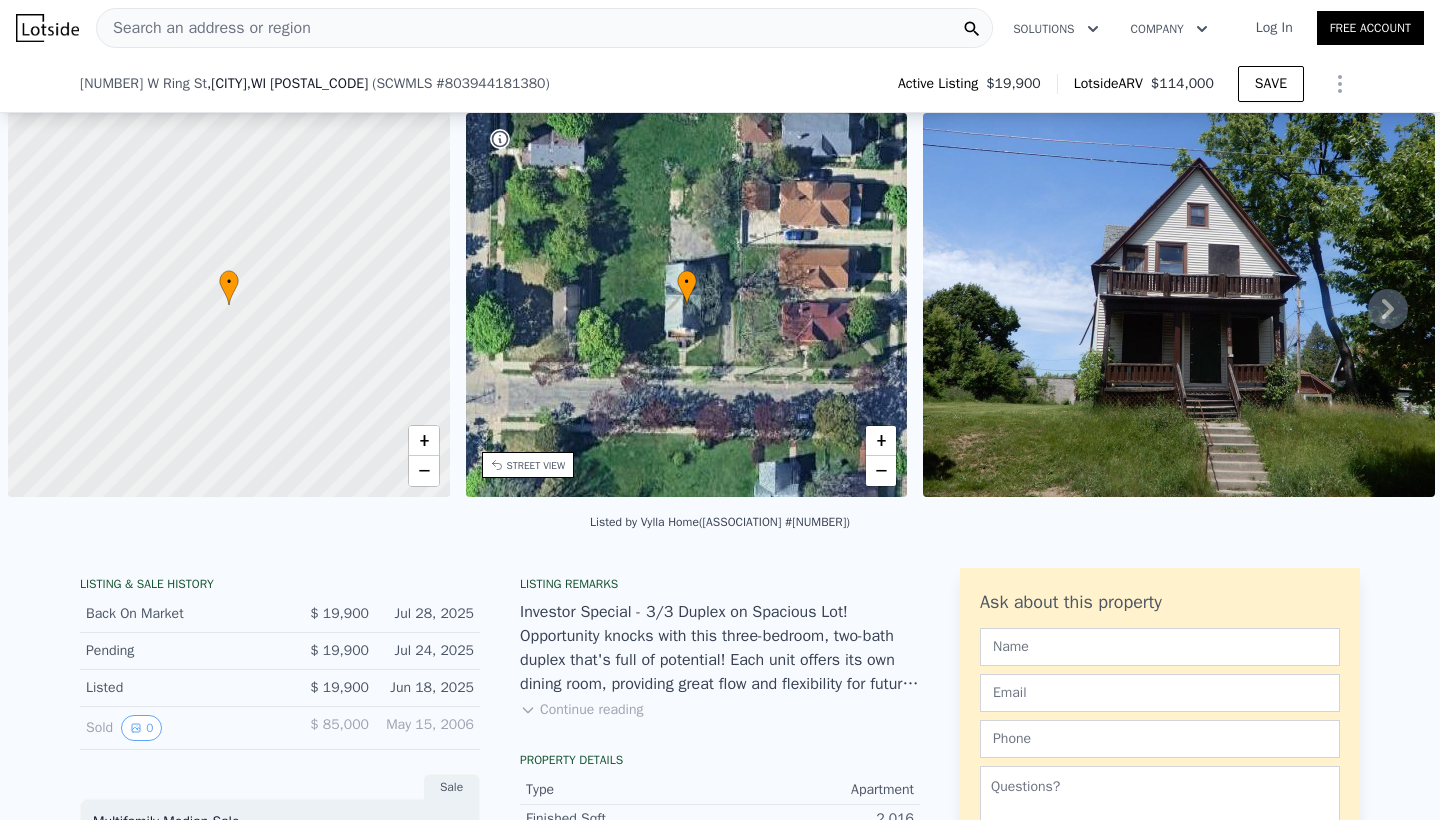 scroll, scrollTop: 0, scrollLeft: 0, axis: both 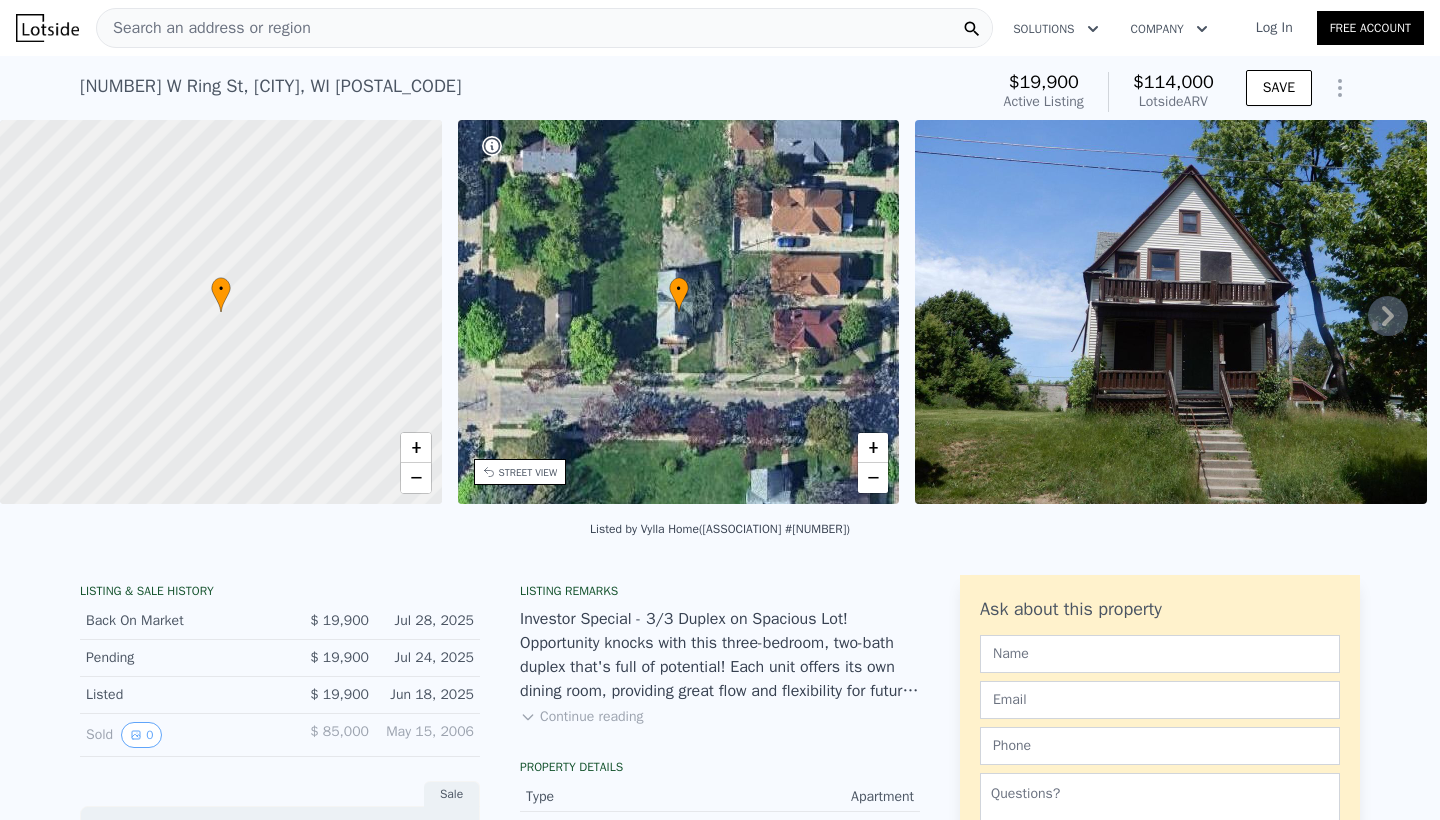 click on "Log In" at bounding box center (1274, 28) 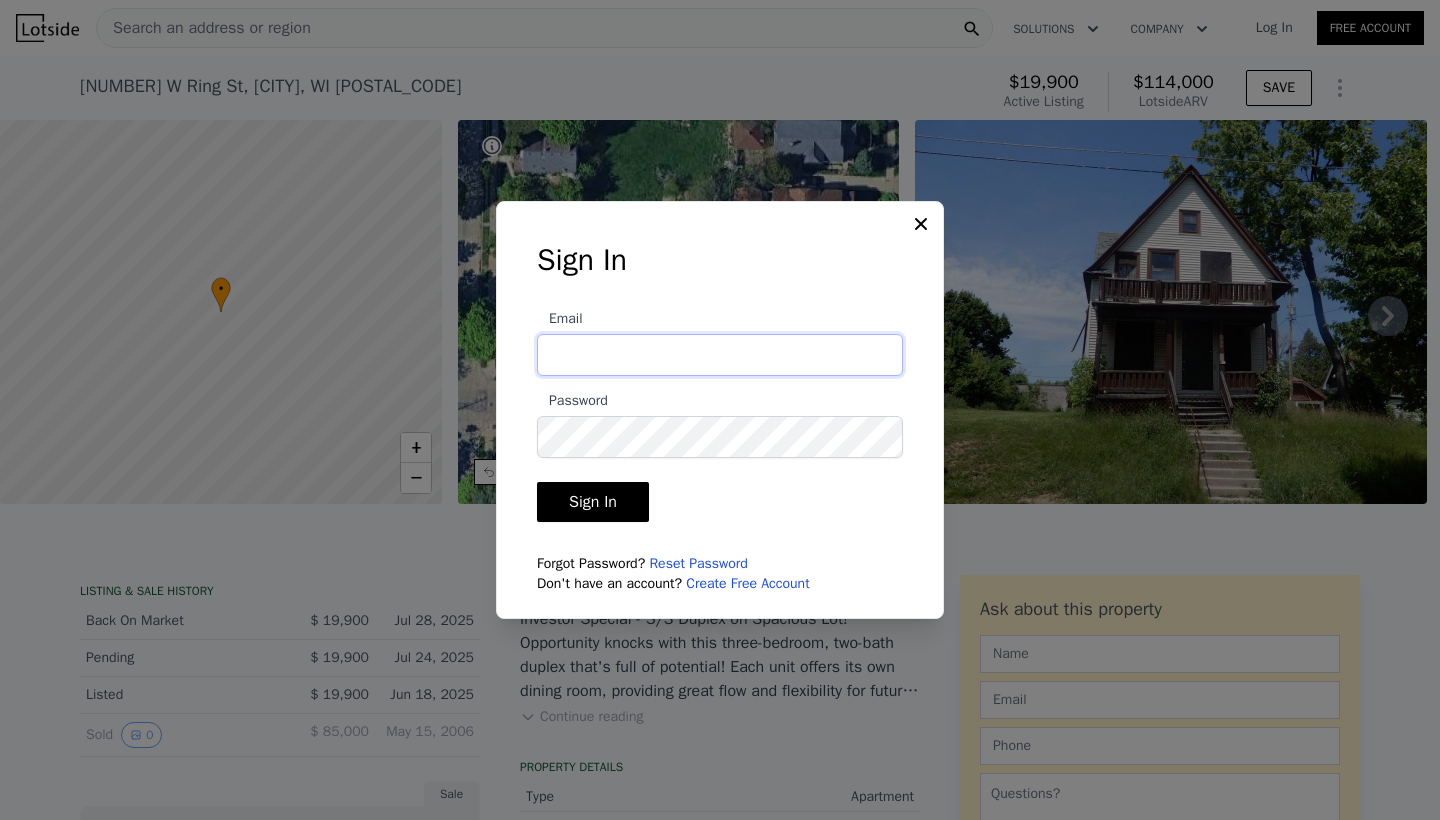 type on "[USERNAME]@[DOMAIN].com" 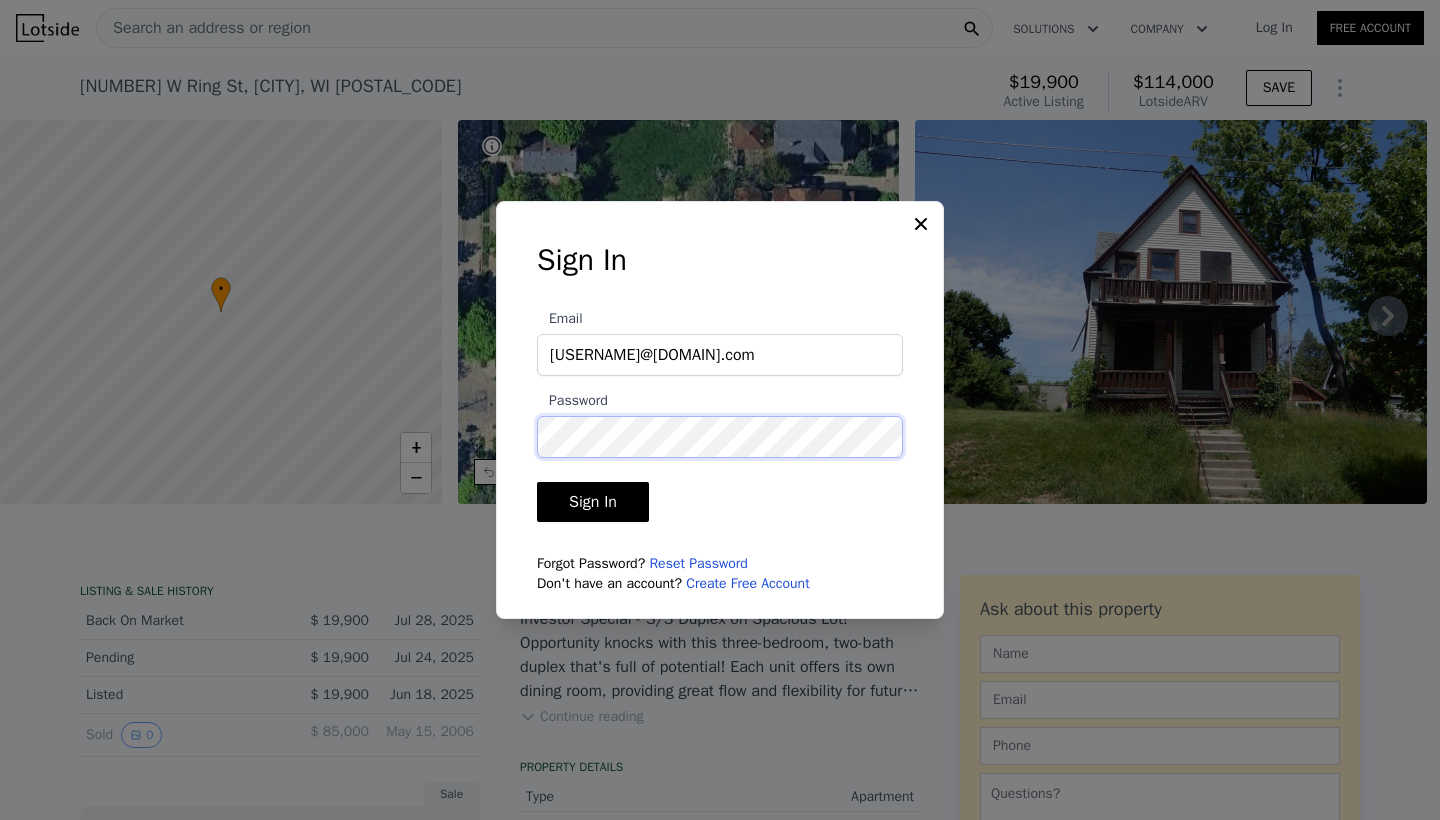 click on "Sign In" at bounding box center (593, 502) 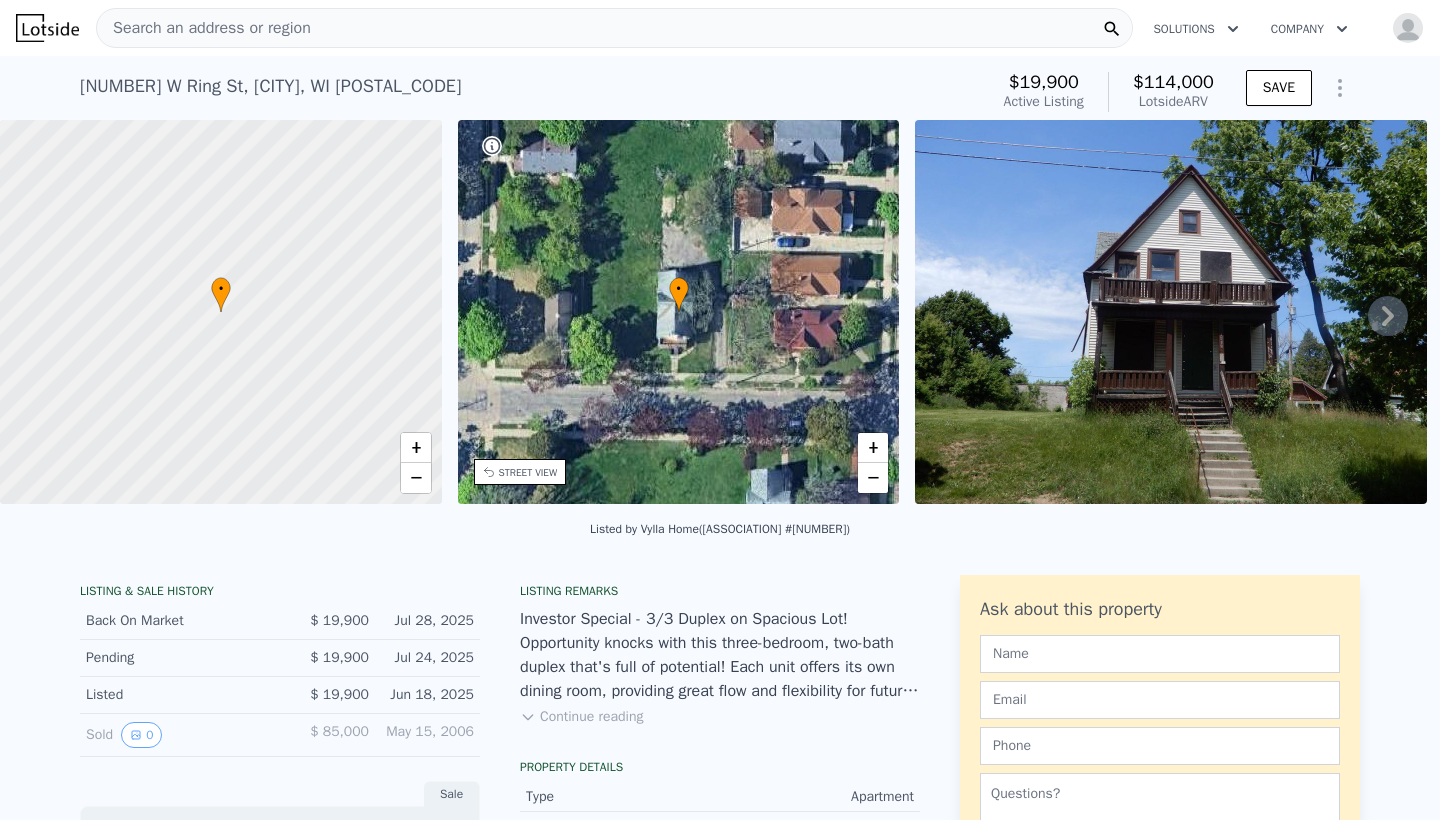 click on "Search an address or region" at bounding box center [204, 28] 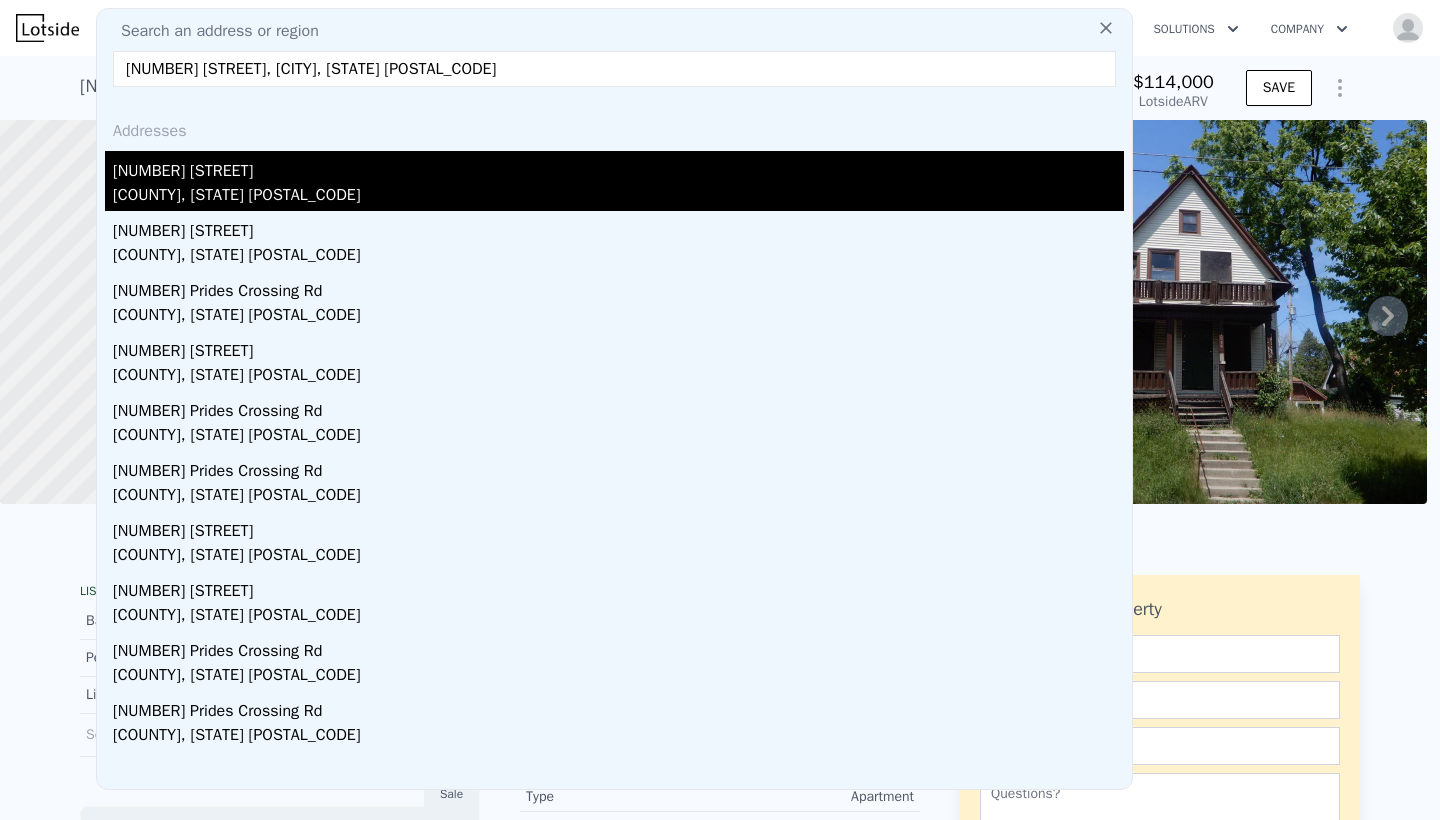 type on "[NUMBER] [STREET], [CITY], [STATE] [POSTAL_CODE]" 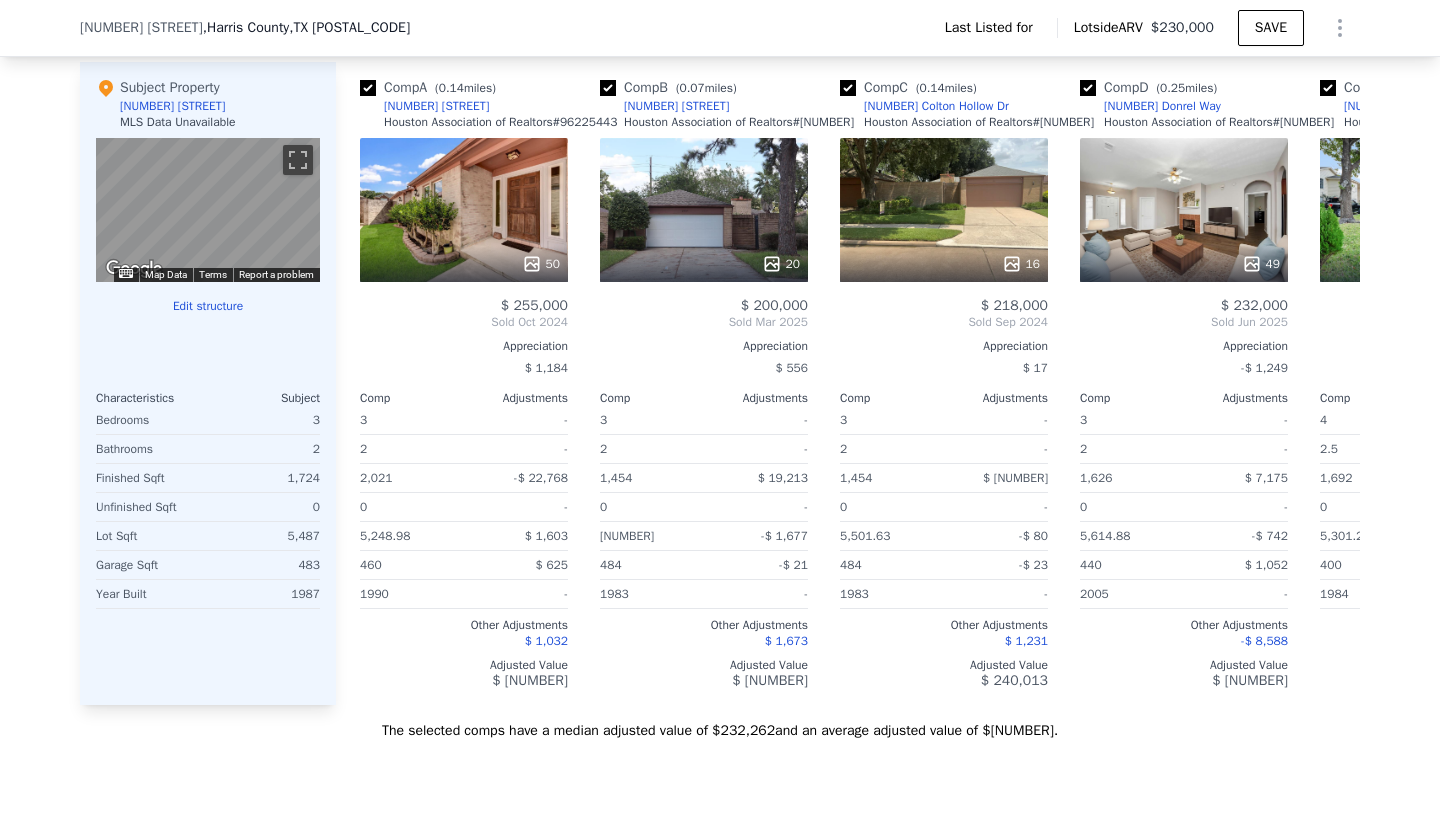 scroll, scrollTop: 1760, scrollLeft: 0, axis: vertical 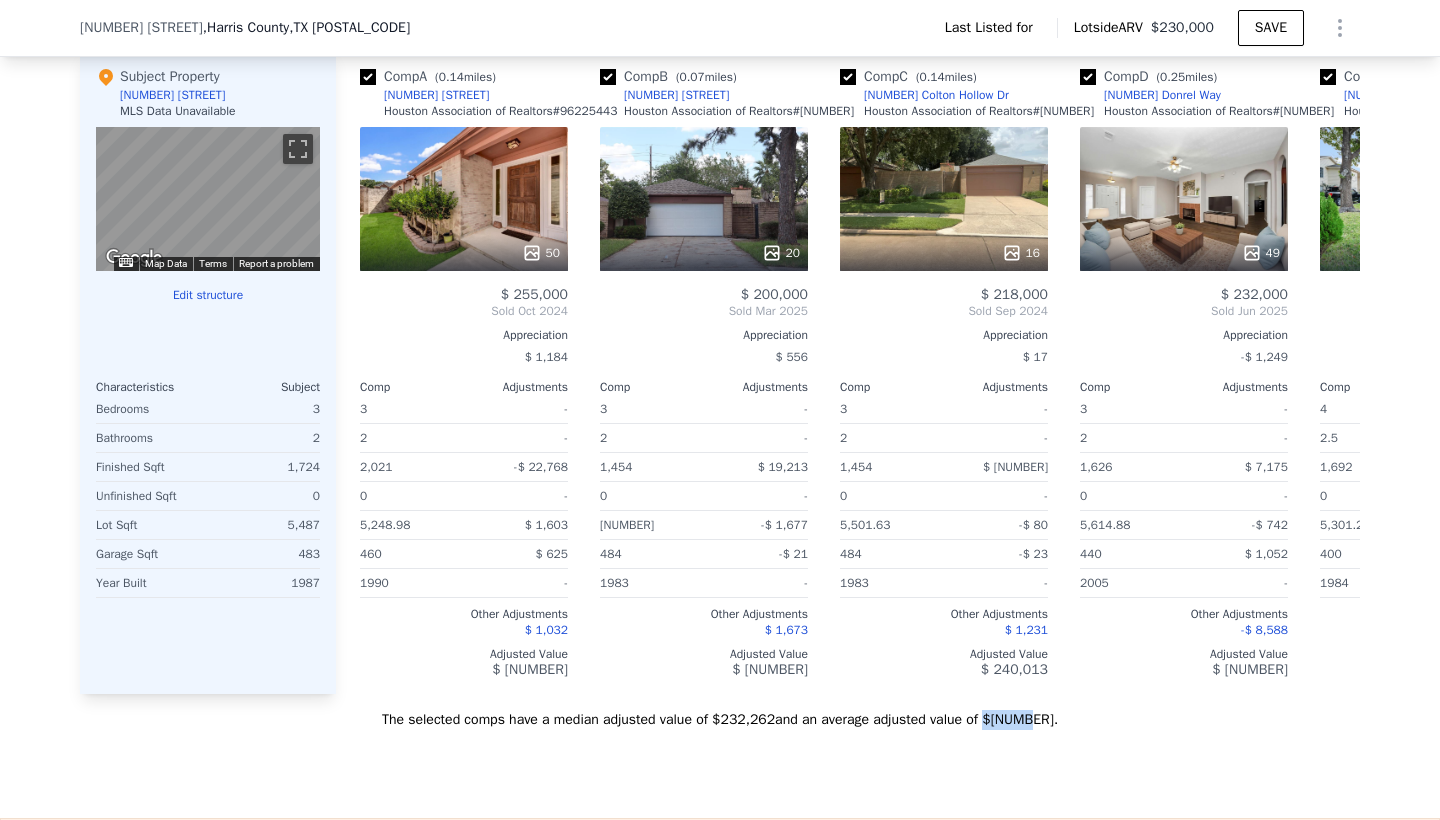 drag, startPoint x: 999, startPoint y: 713, endPoint x: 1045, endPoint y: 717, distance: 46.173584 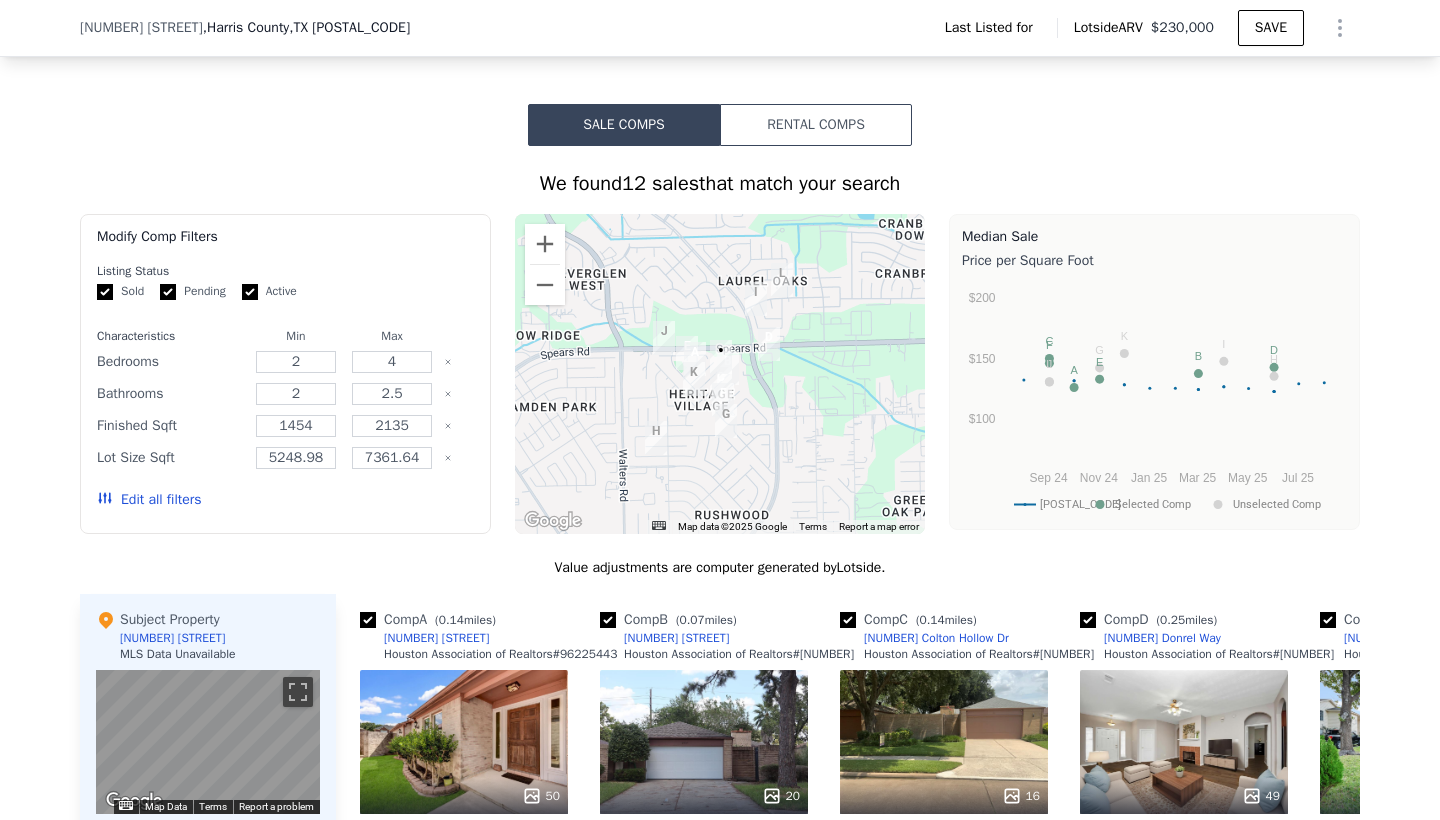 scroll, scrollTop: 1218, scrollLeft: 0, axis: vertical 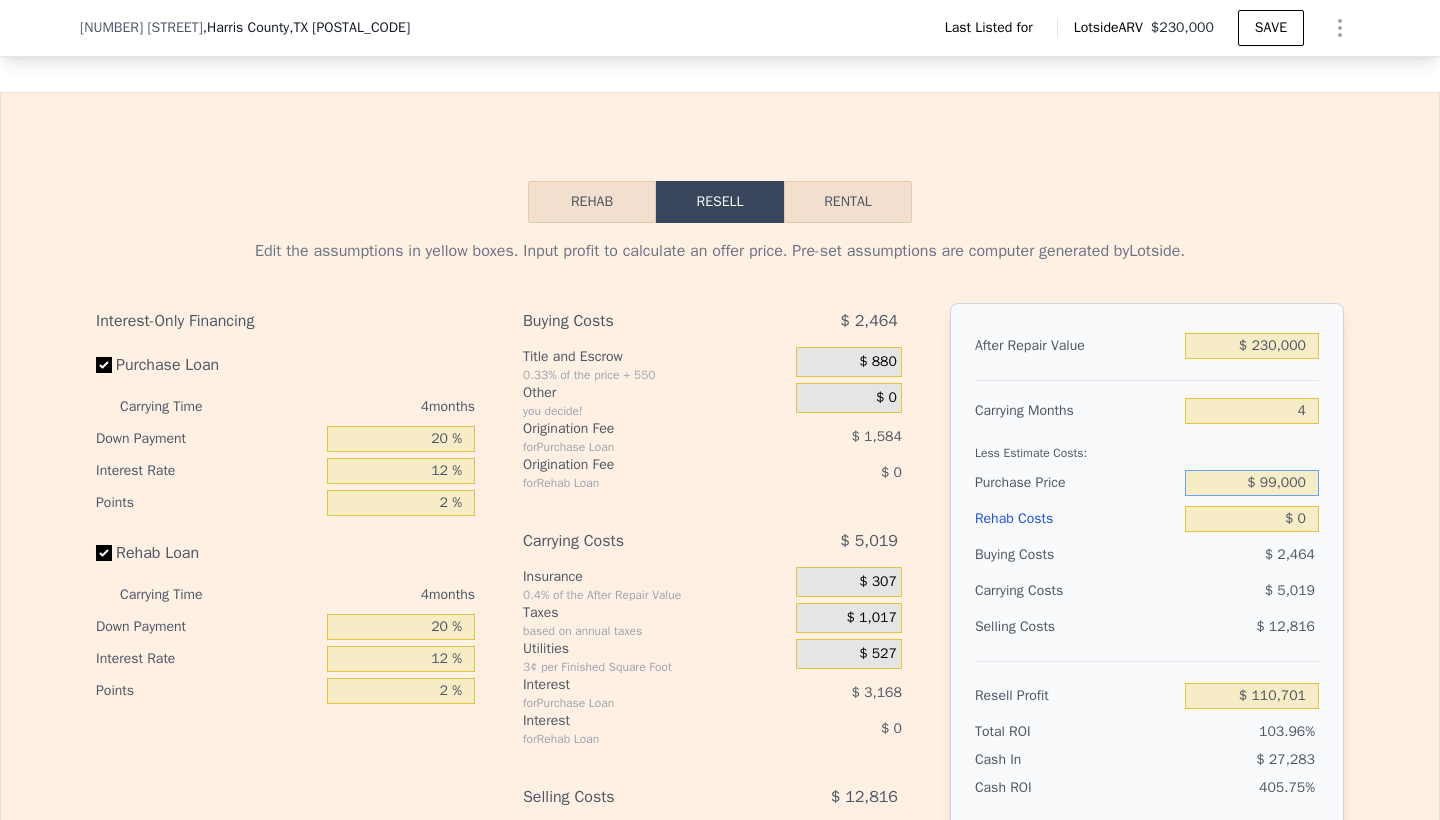 drag, startPoint x: 1259, startPoint y: 492, endPoint x: 1339, endPoint y: 488, distance: 80.09994 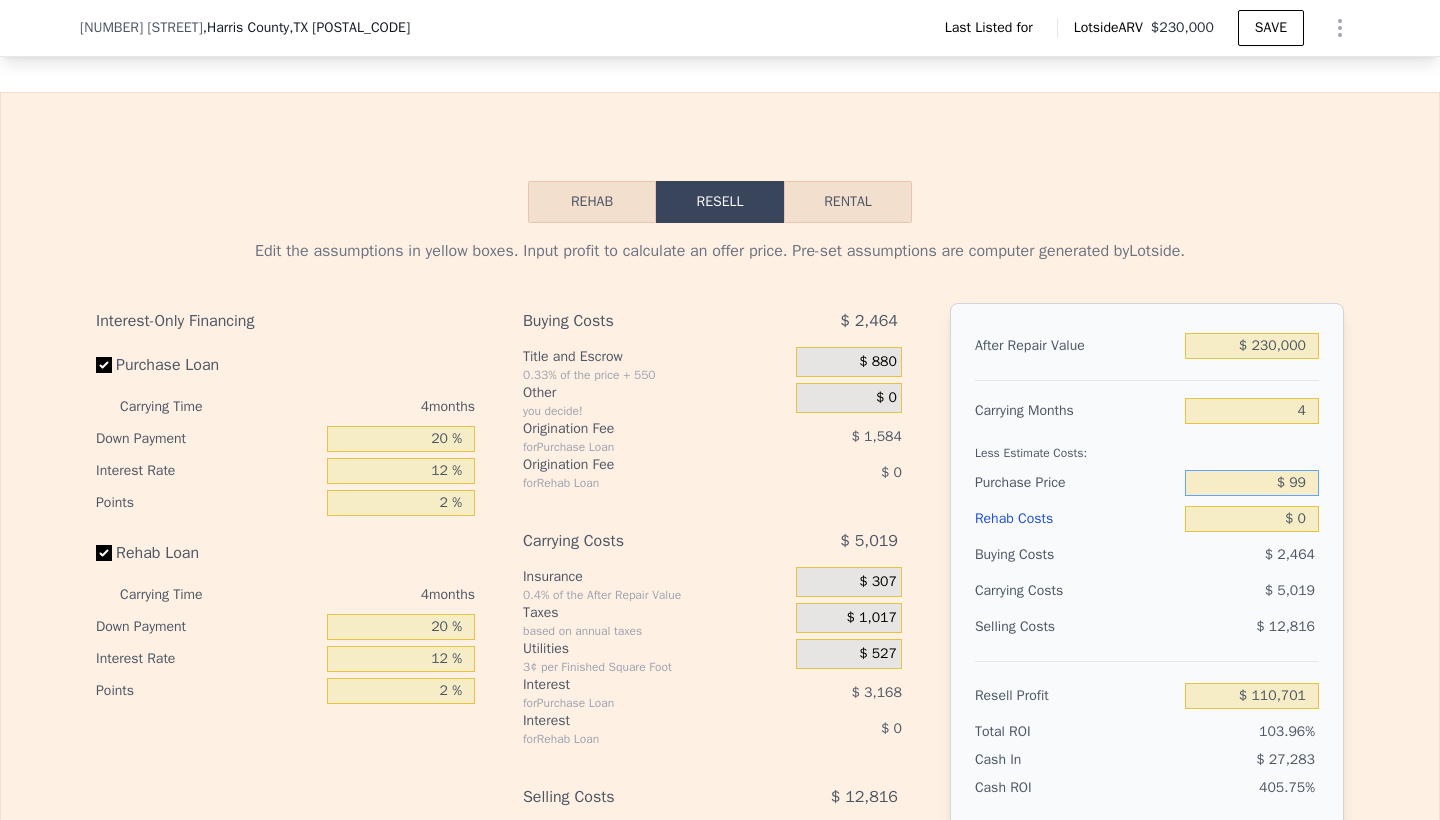 type on "$ 9" 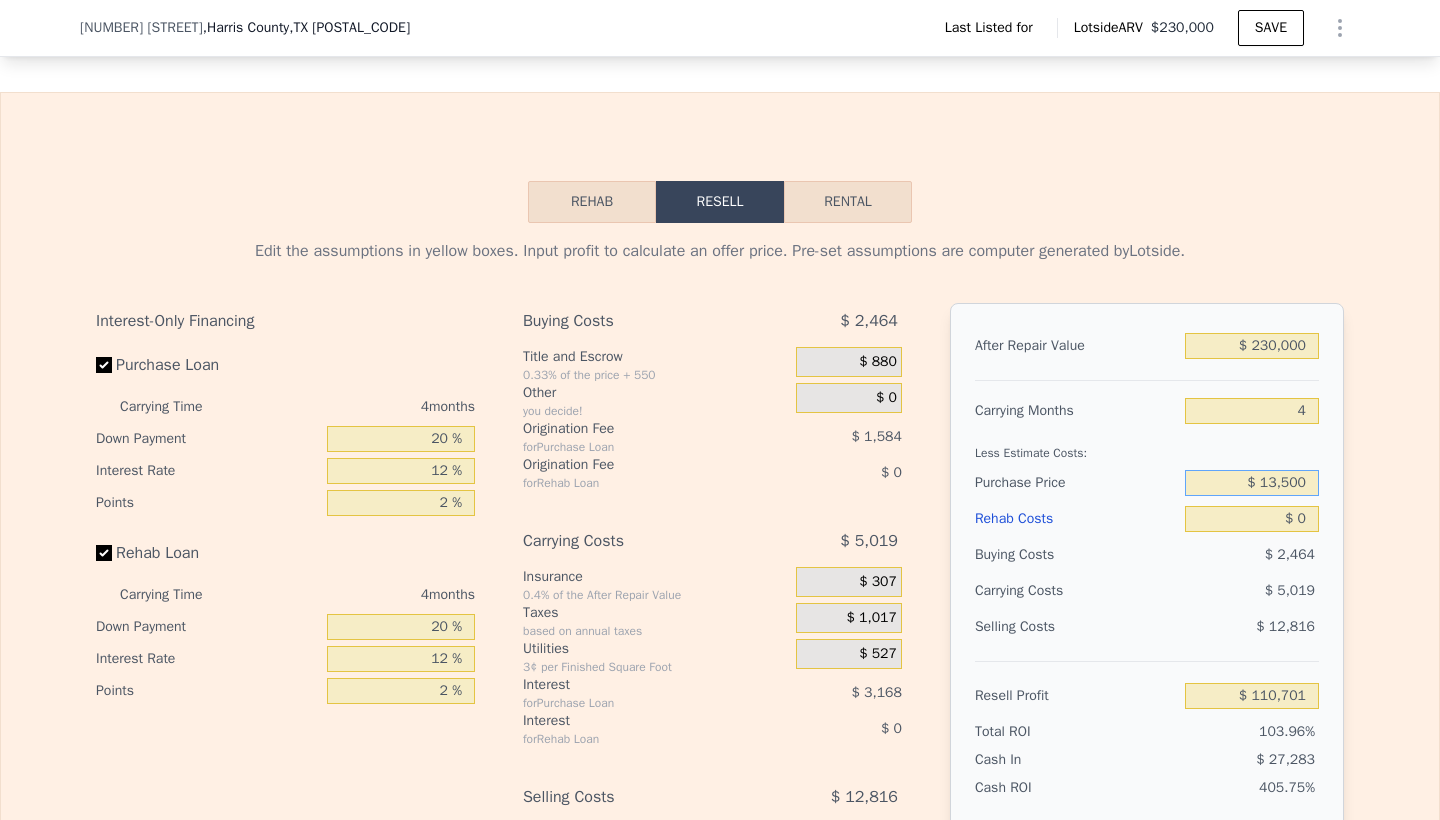type on "$ 135,000" 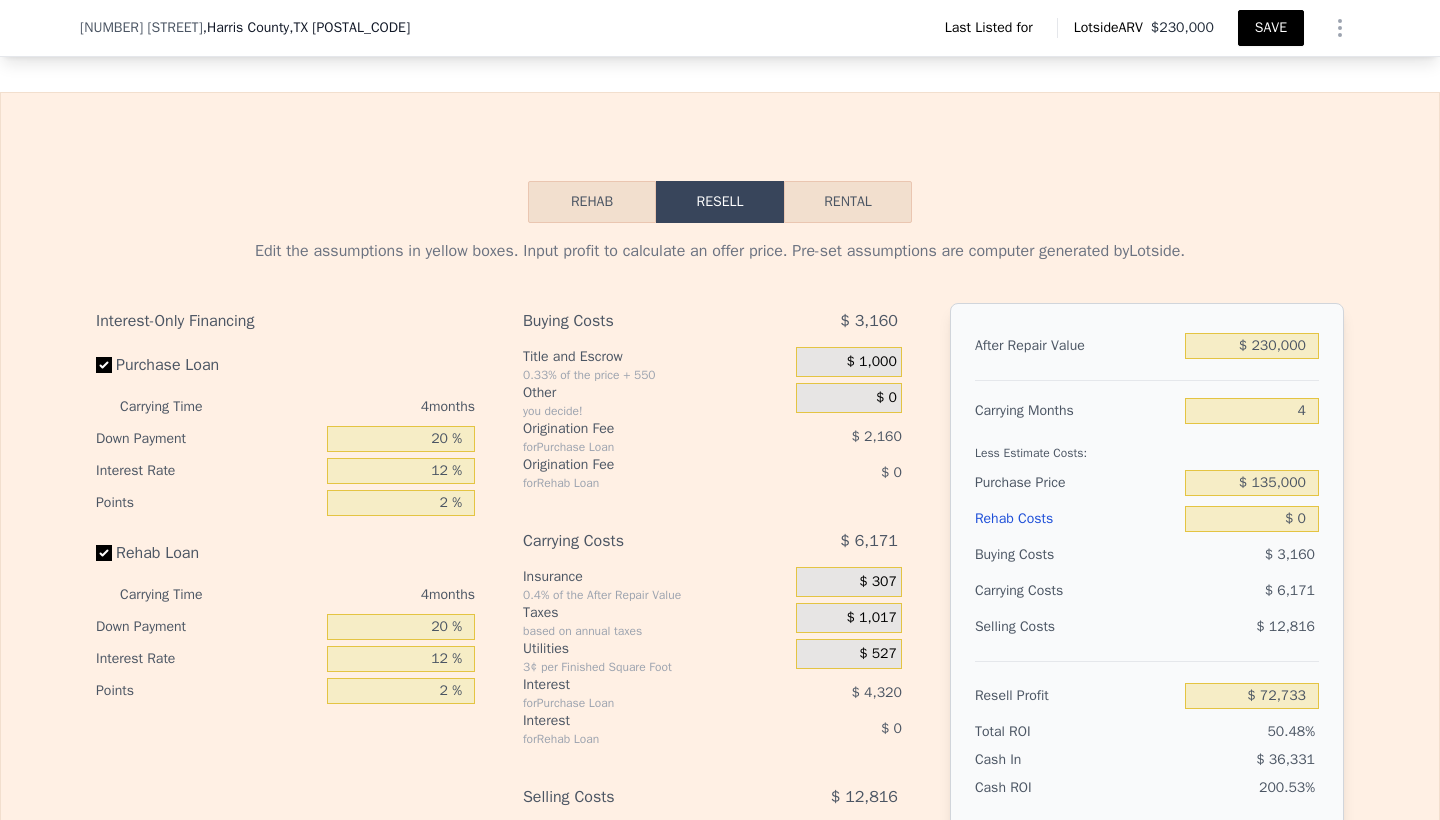 type on "$ 72,853" 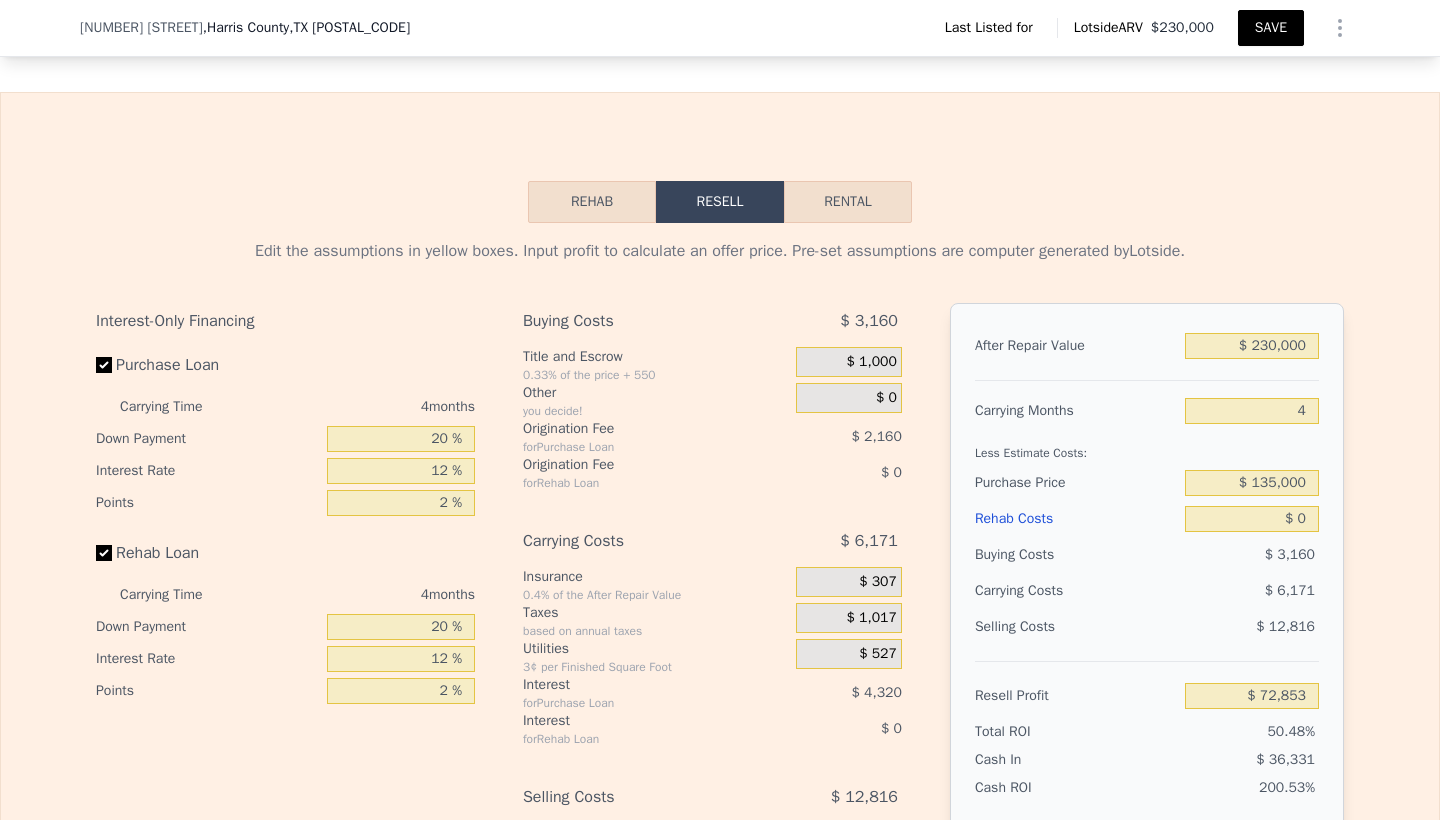 click on "SAVE" at bounding box center (1271, 28) 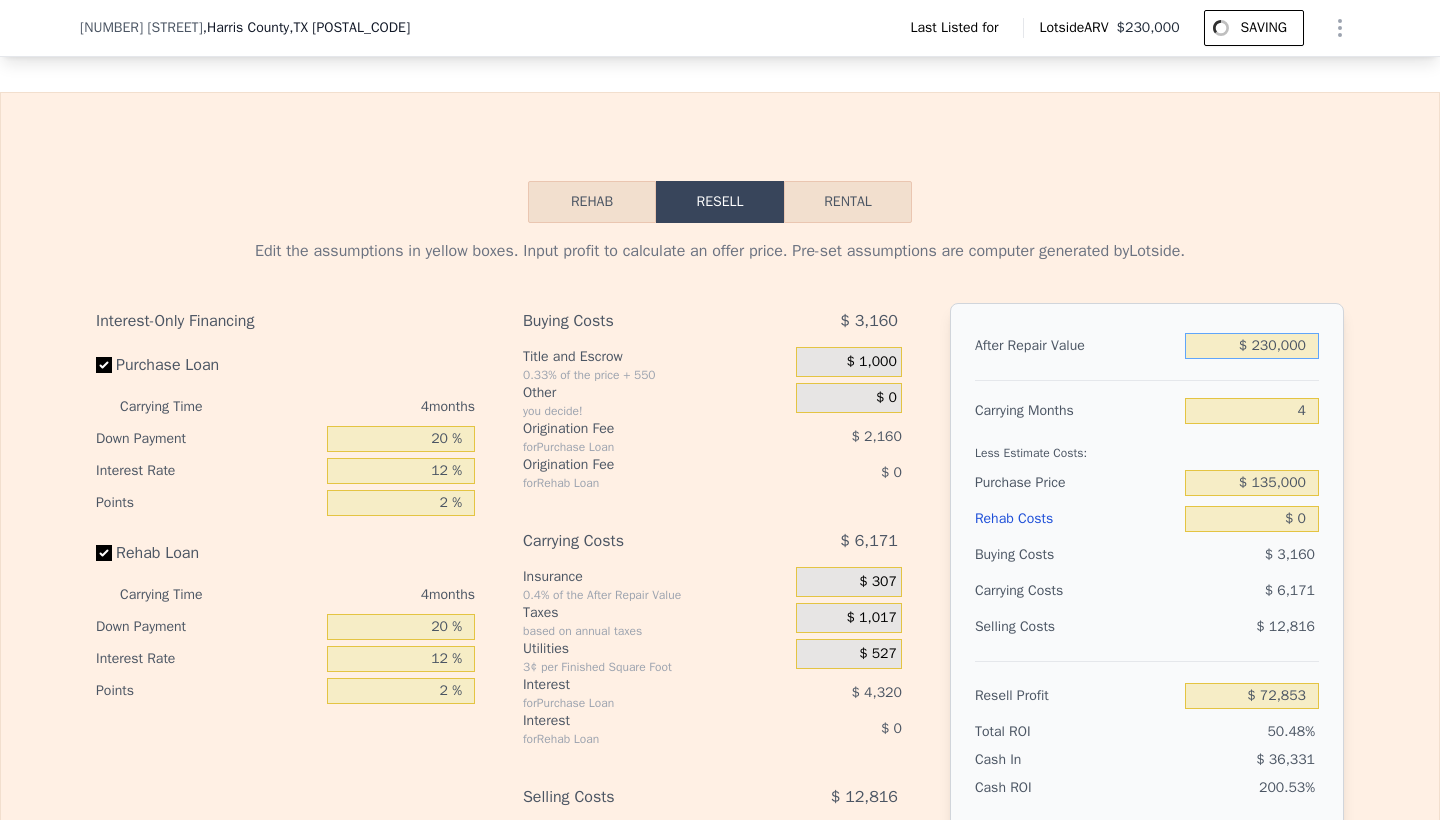 click on "$ 230,000" at bounding box center (1252, 346) 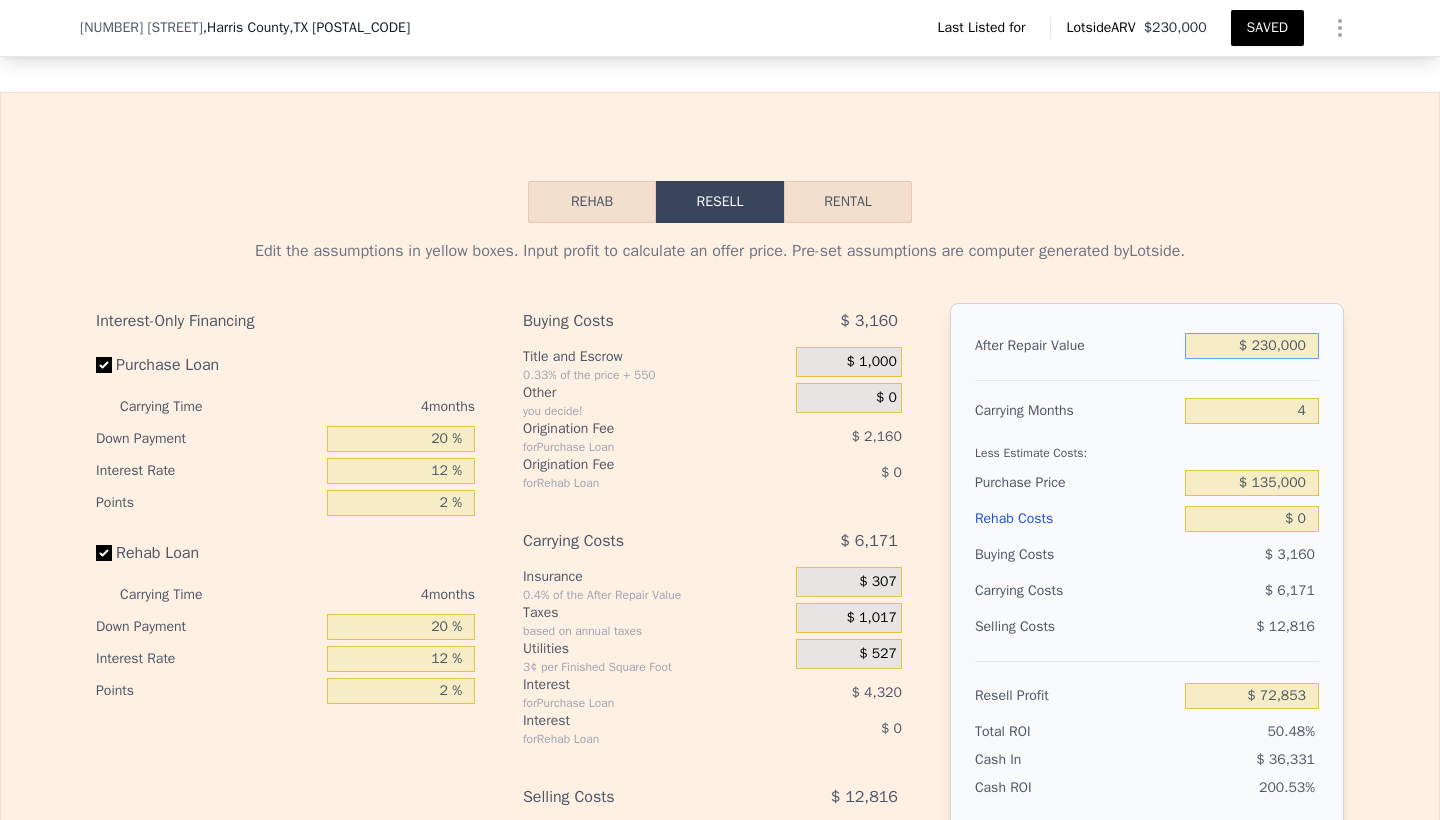 type on "$ 23,000" 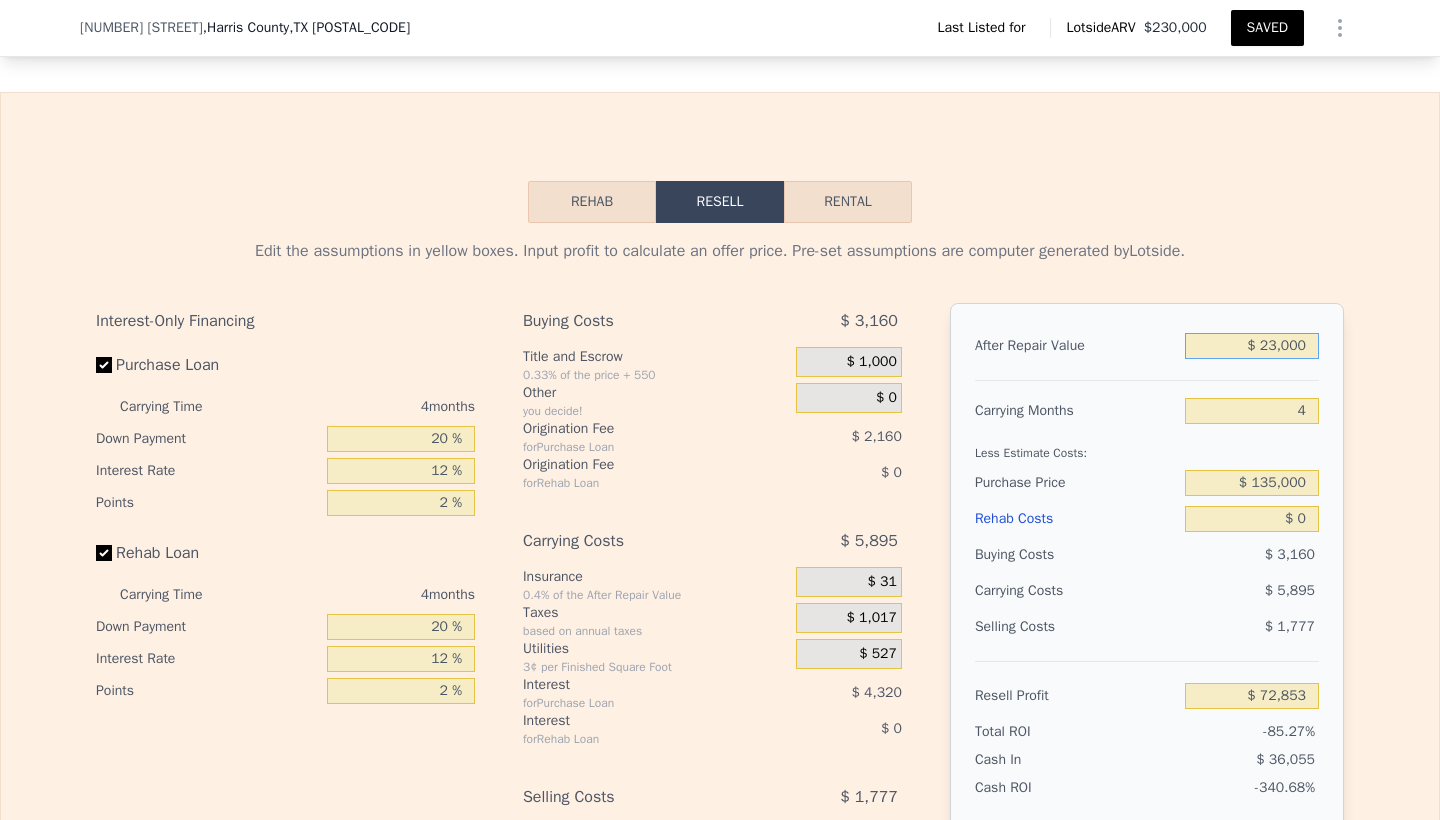 type on "-$ [NUMBER]" 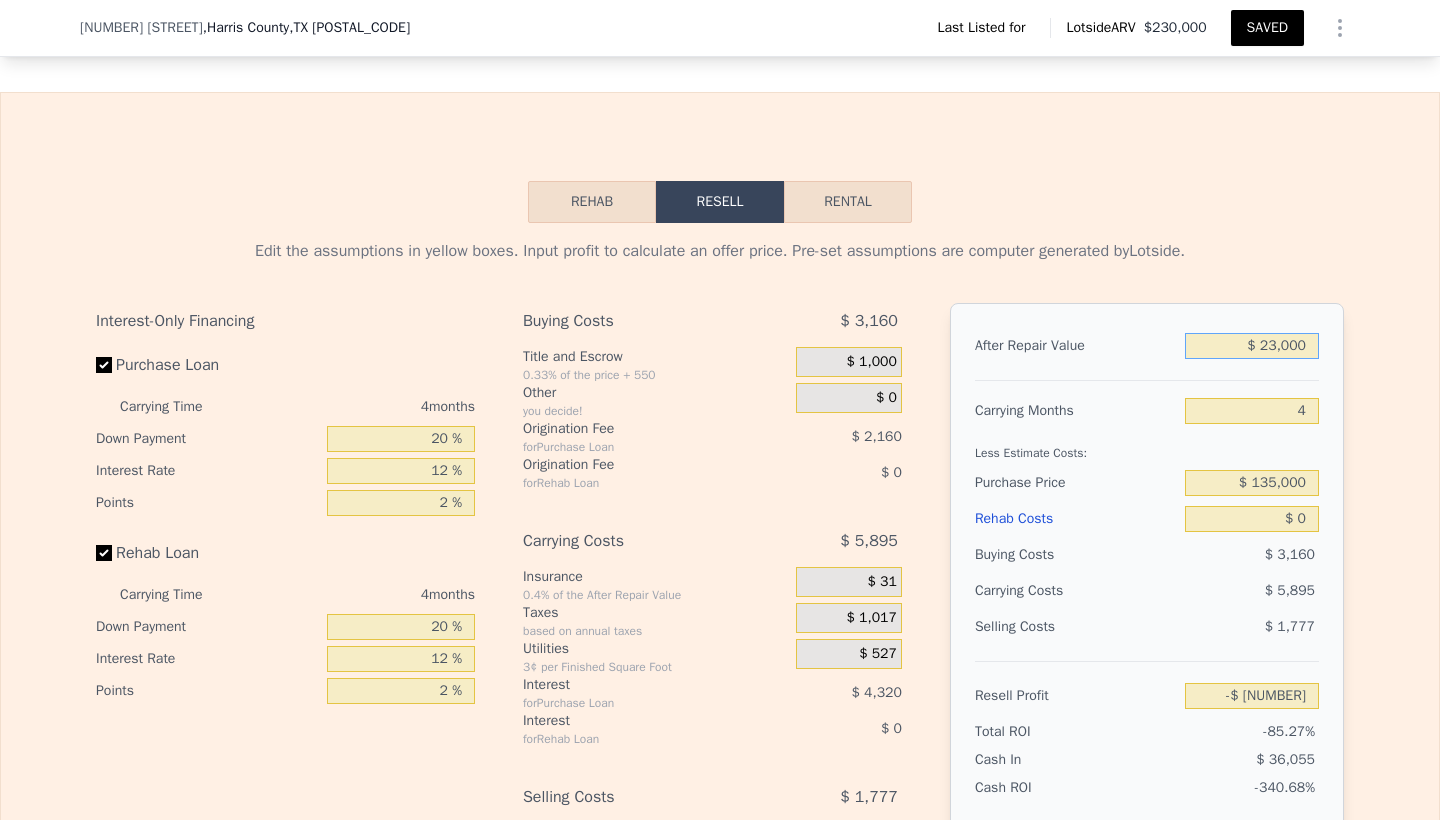 type on "$ 2,000" 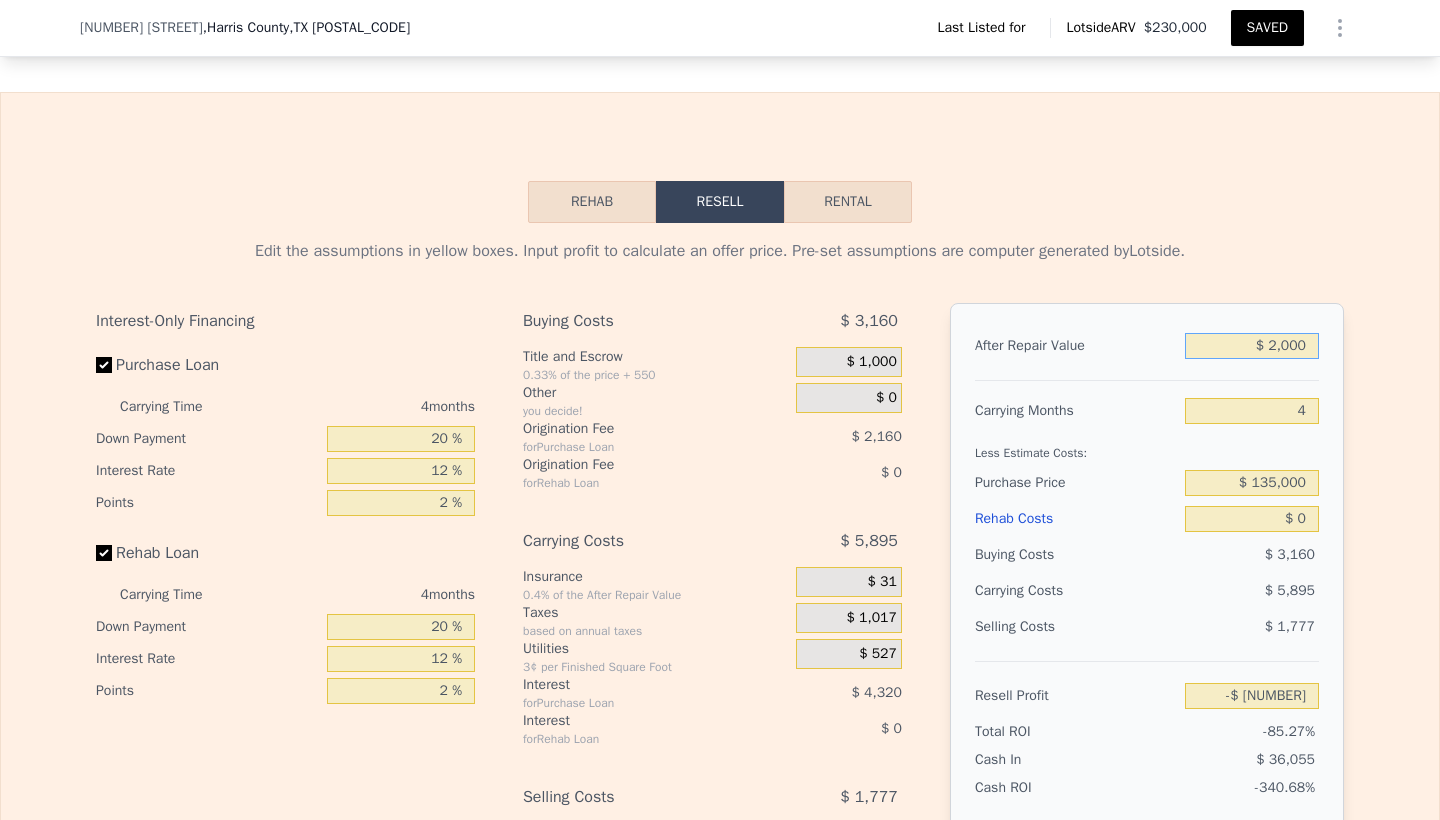 type on "-$ [NUMBER]" 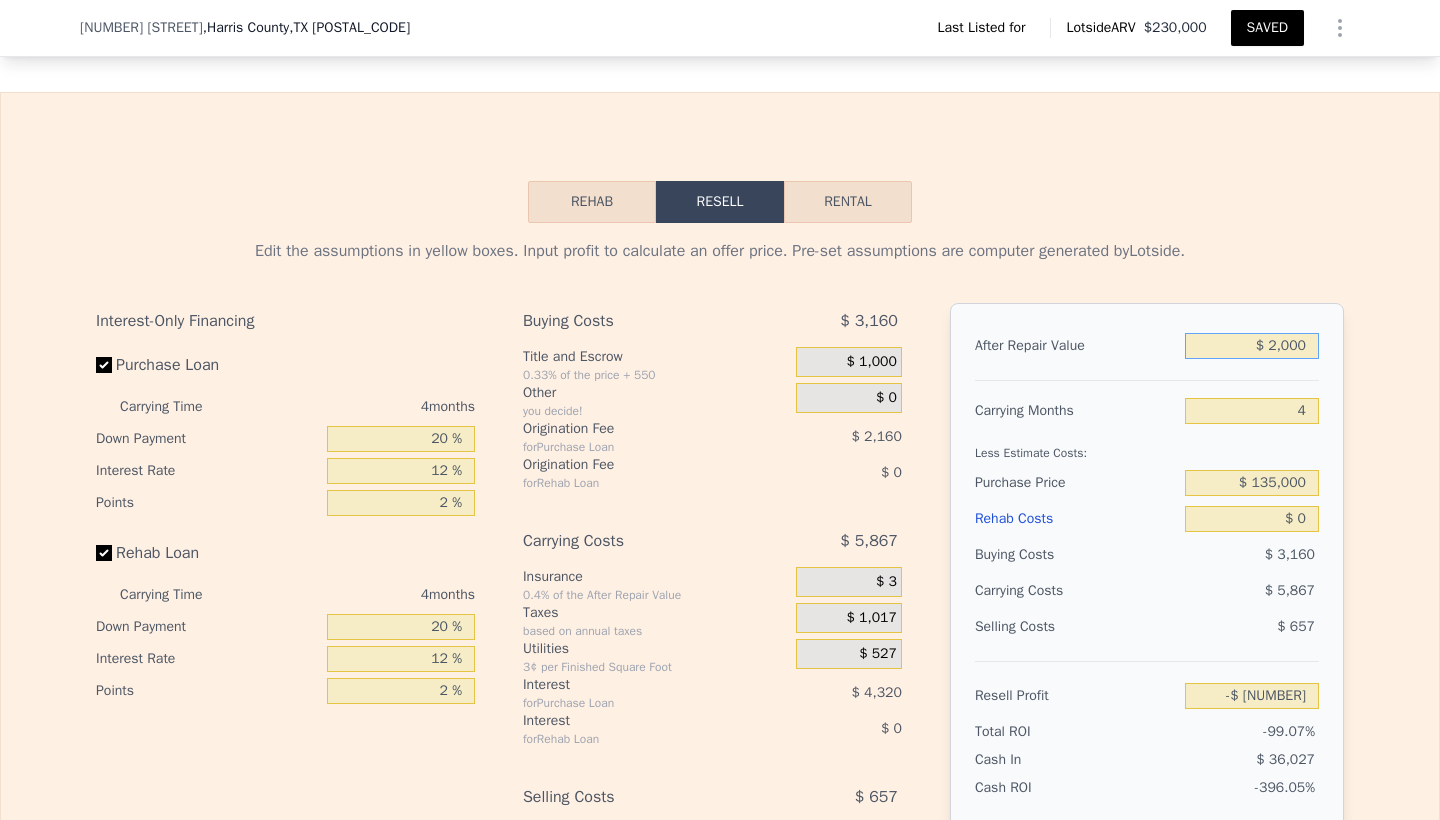 type on "$ 22,000" 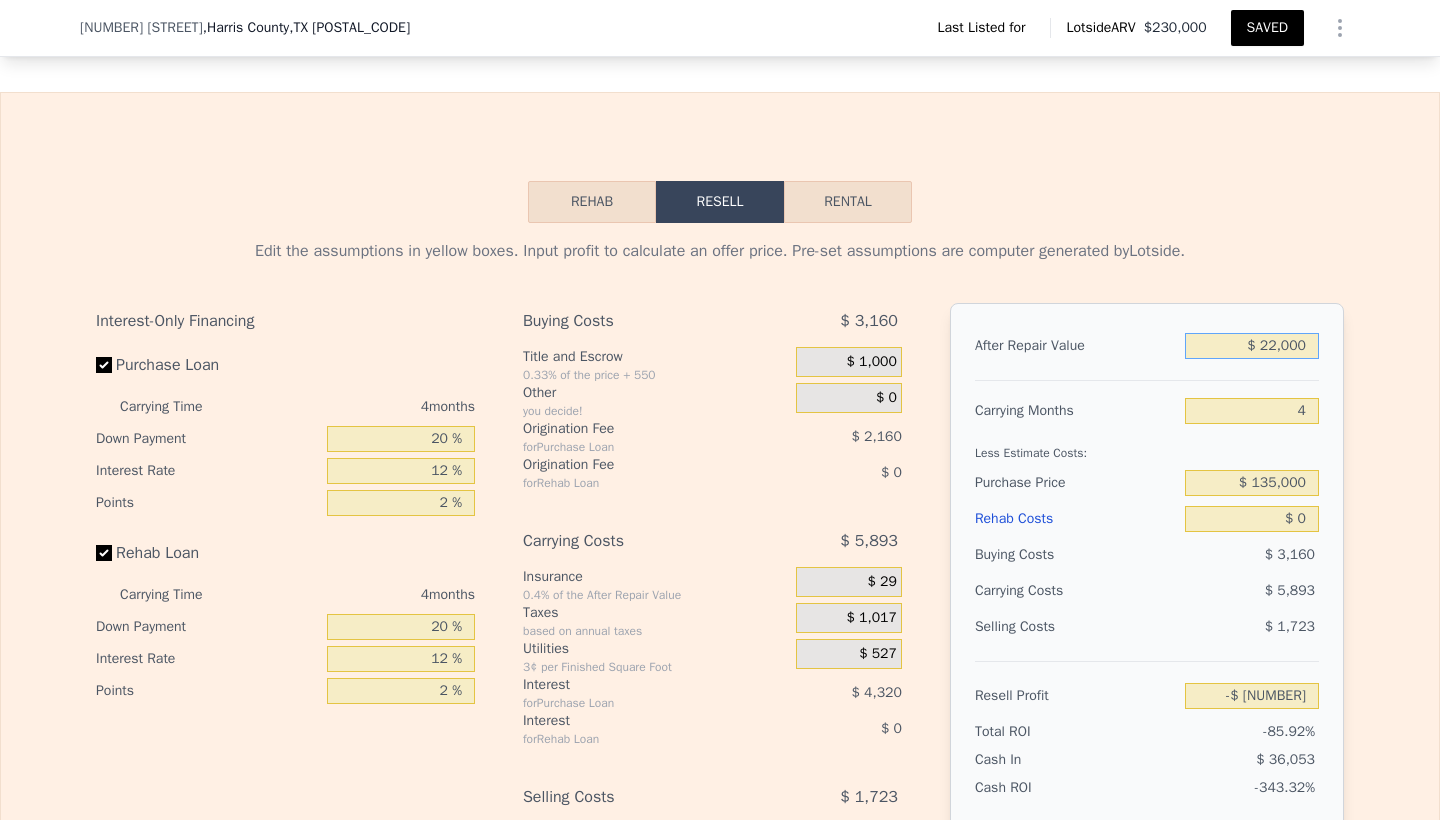 type on "-$ [NUMBER]" 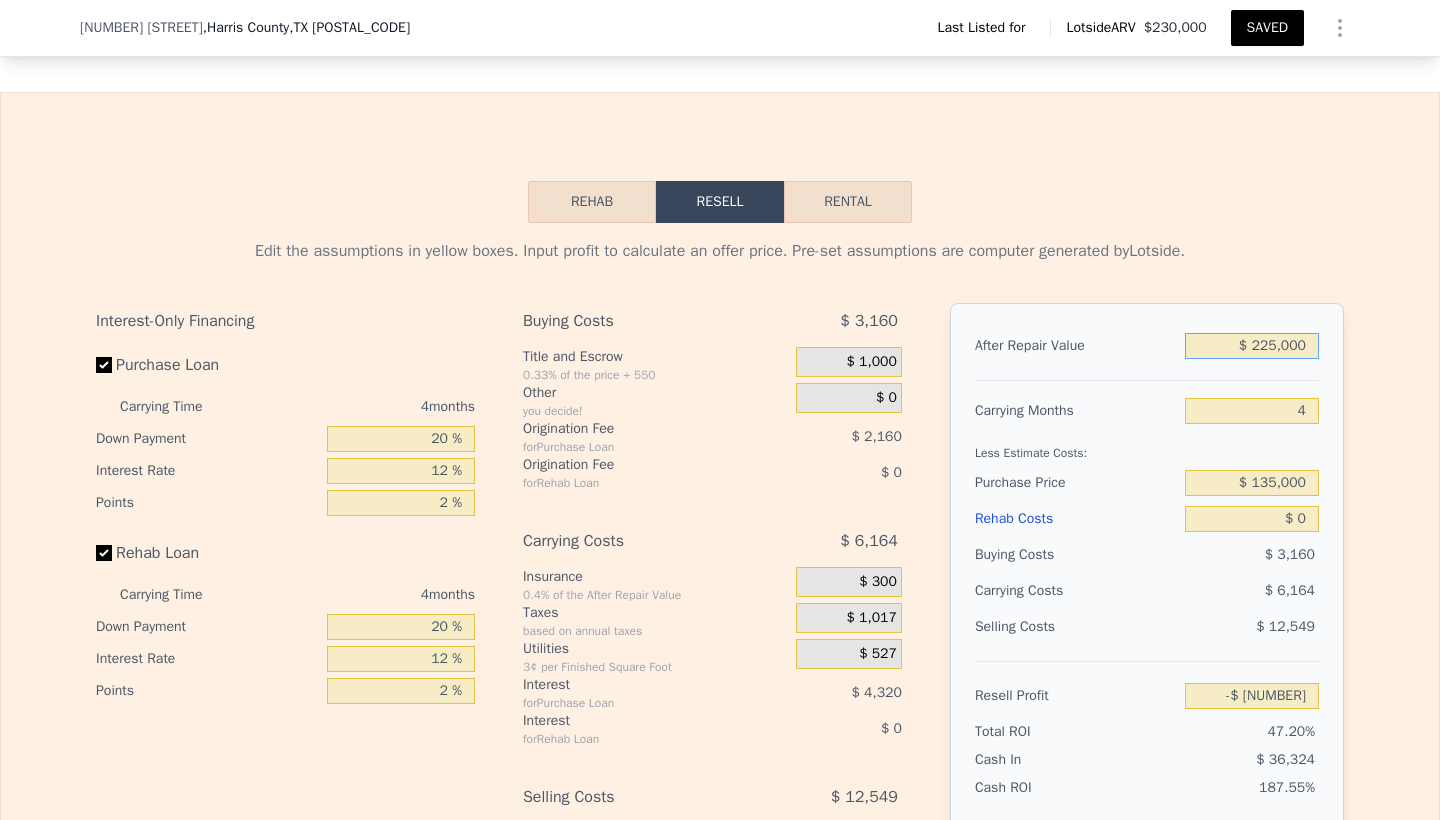 type on "$ [NUMBER]" 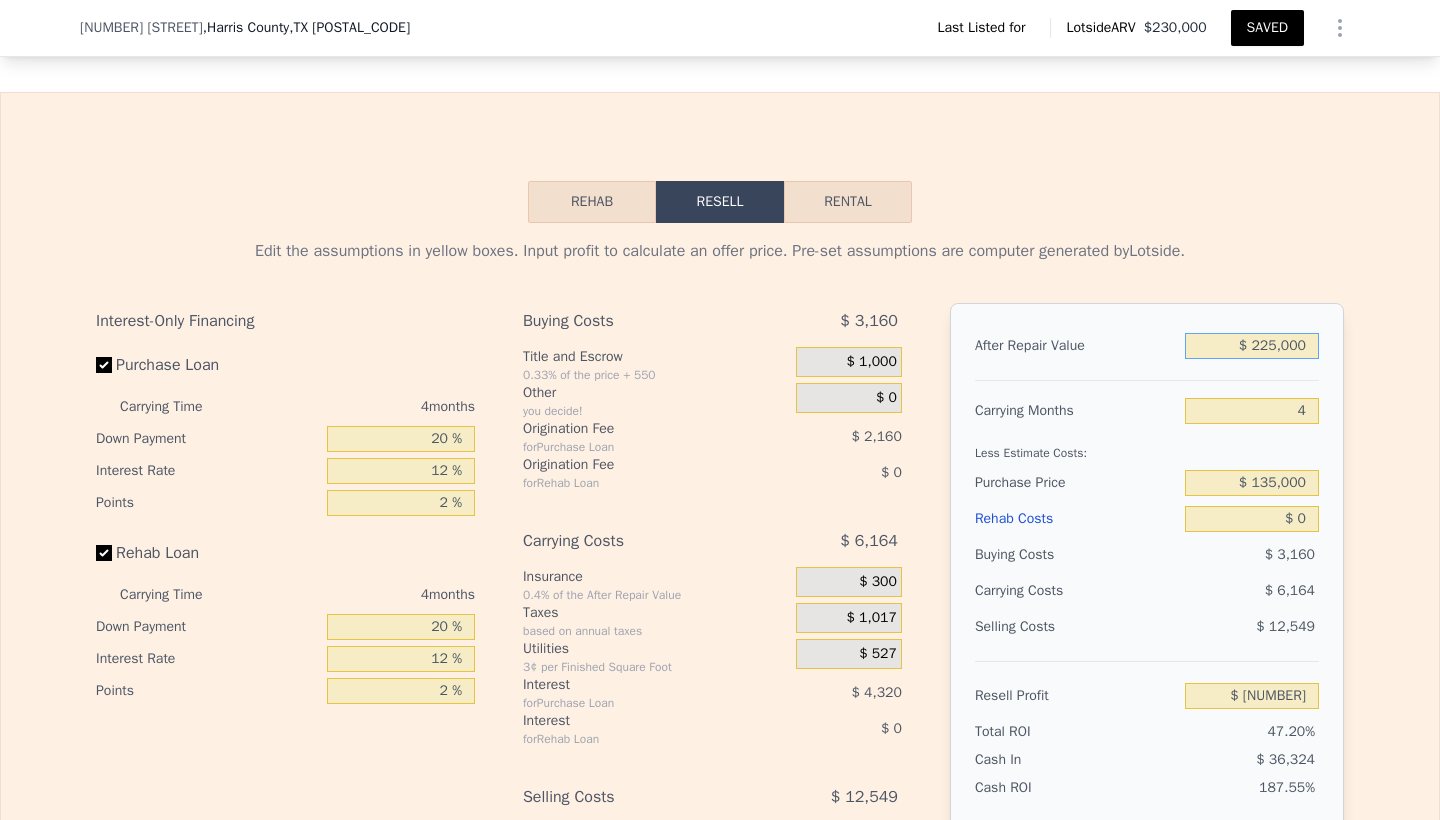 type on "$ 225,000" 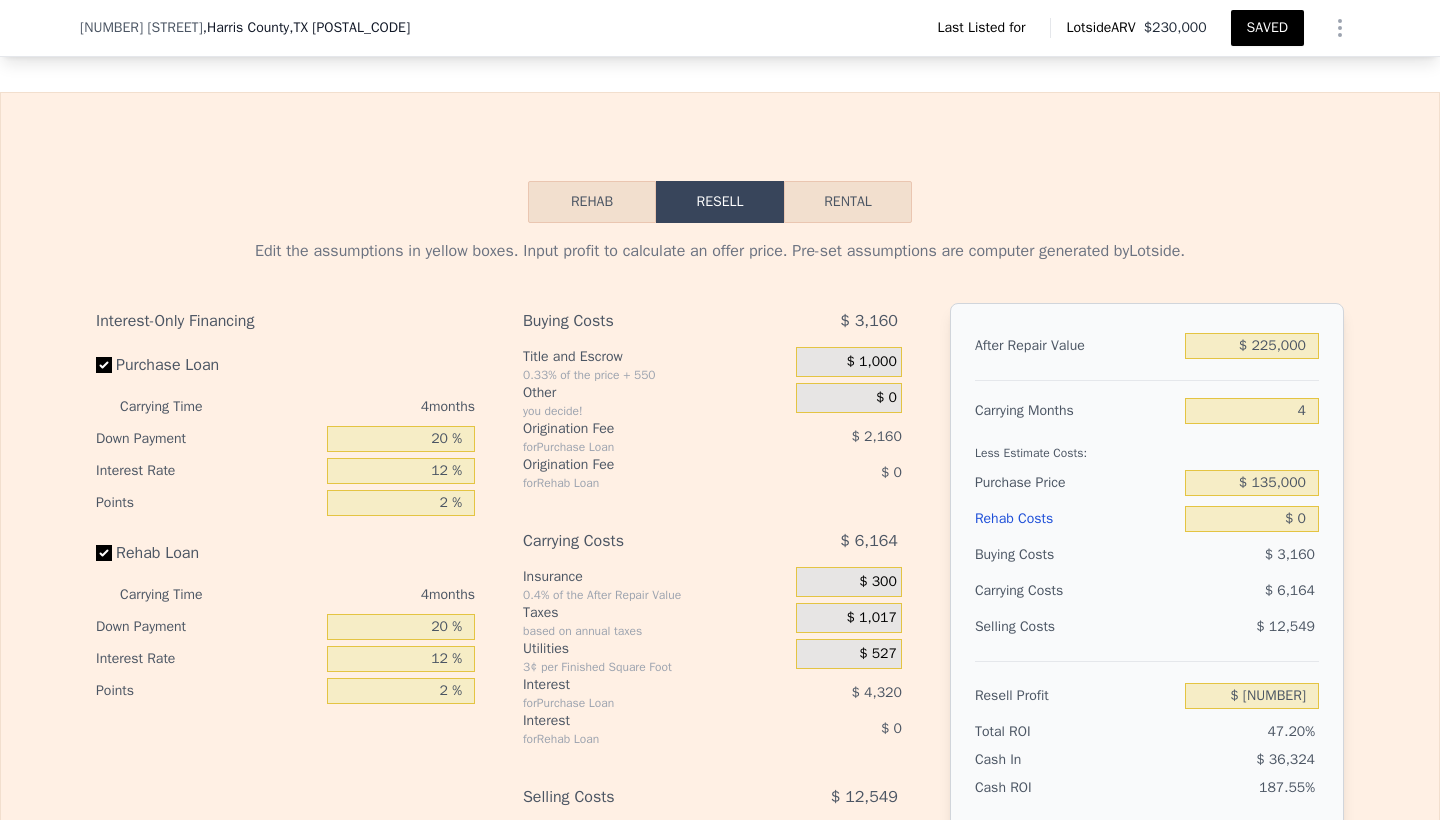 click on "SAVED" at bounding box center [1267, 28] 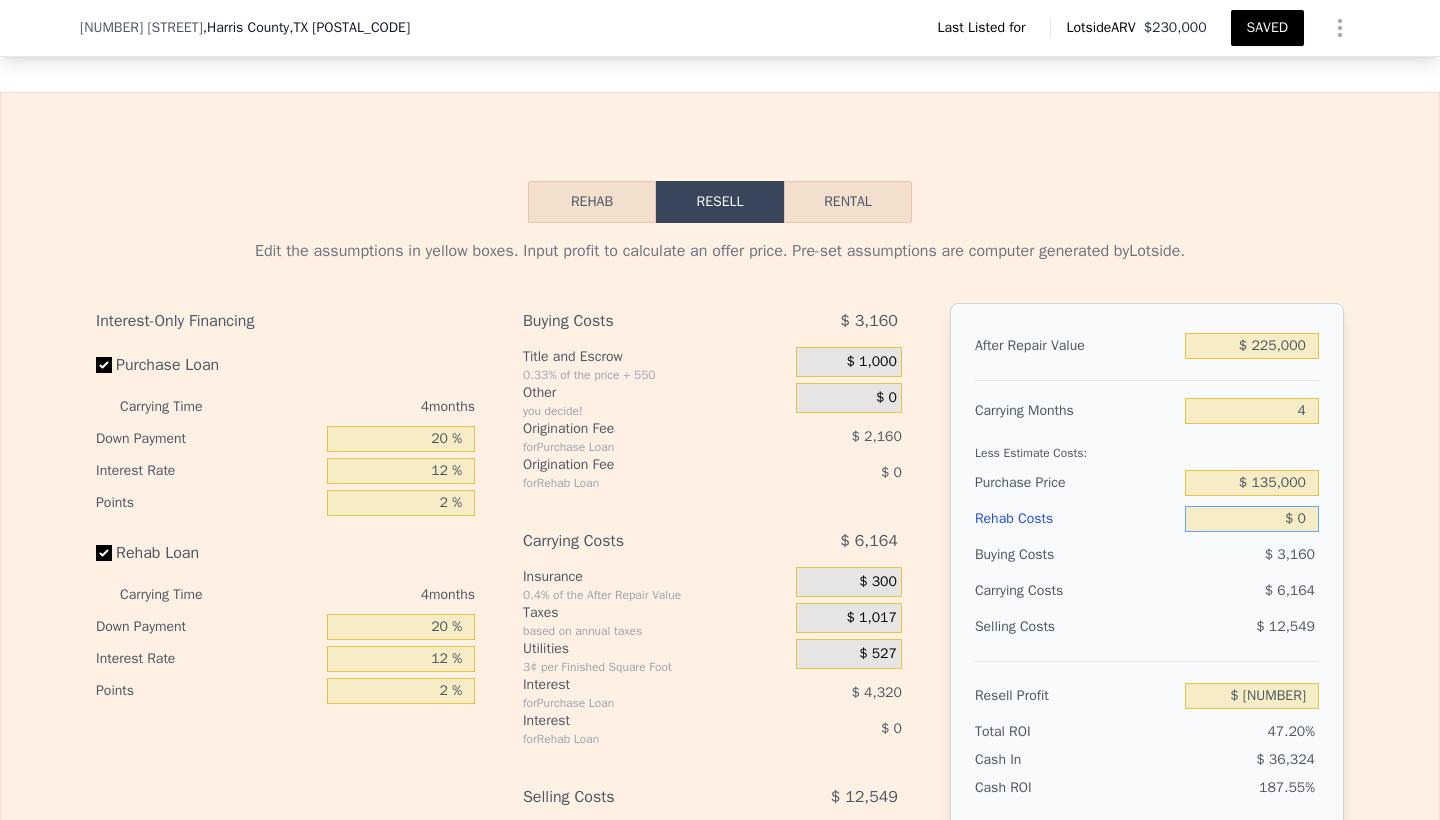 click on "$ 0" at bounding box center [1252, 519] 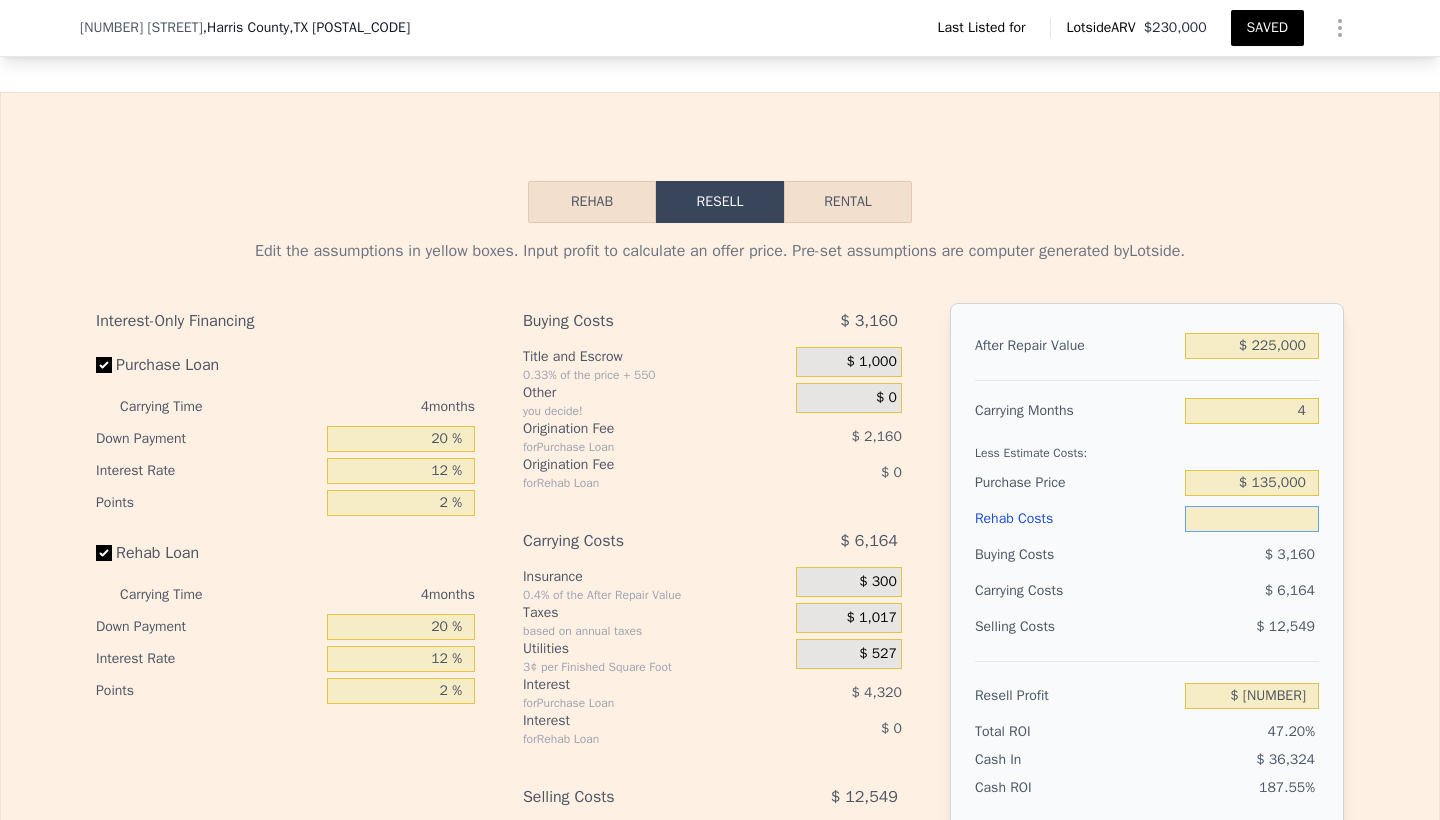 type on "$ 5" 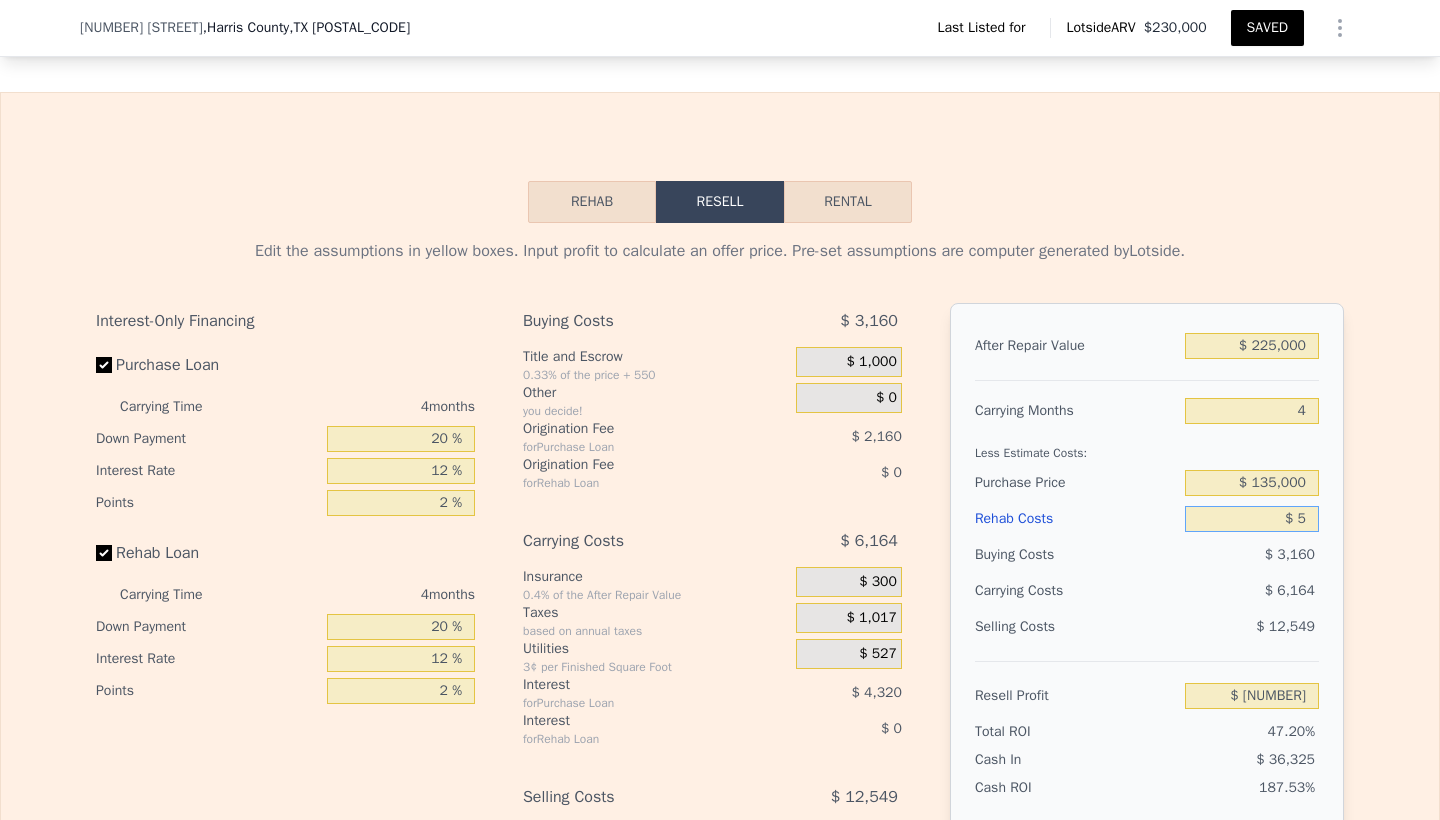 type on "$ 68,122" 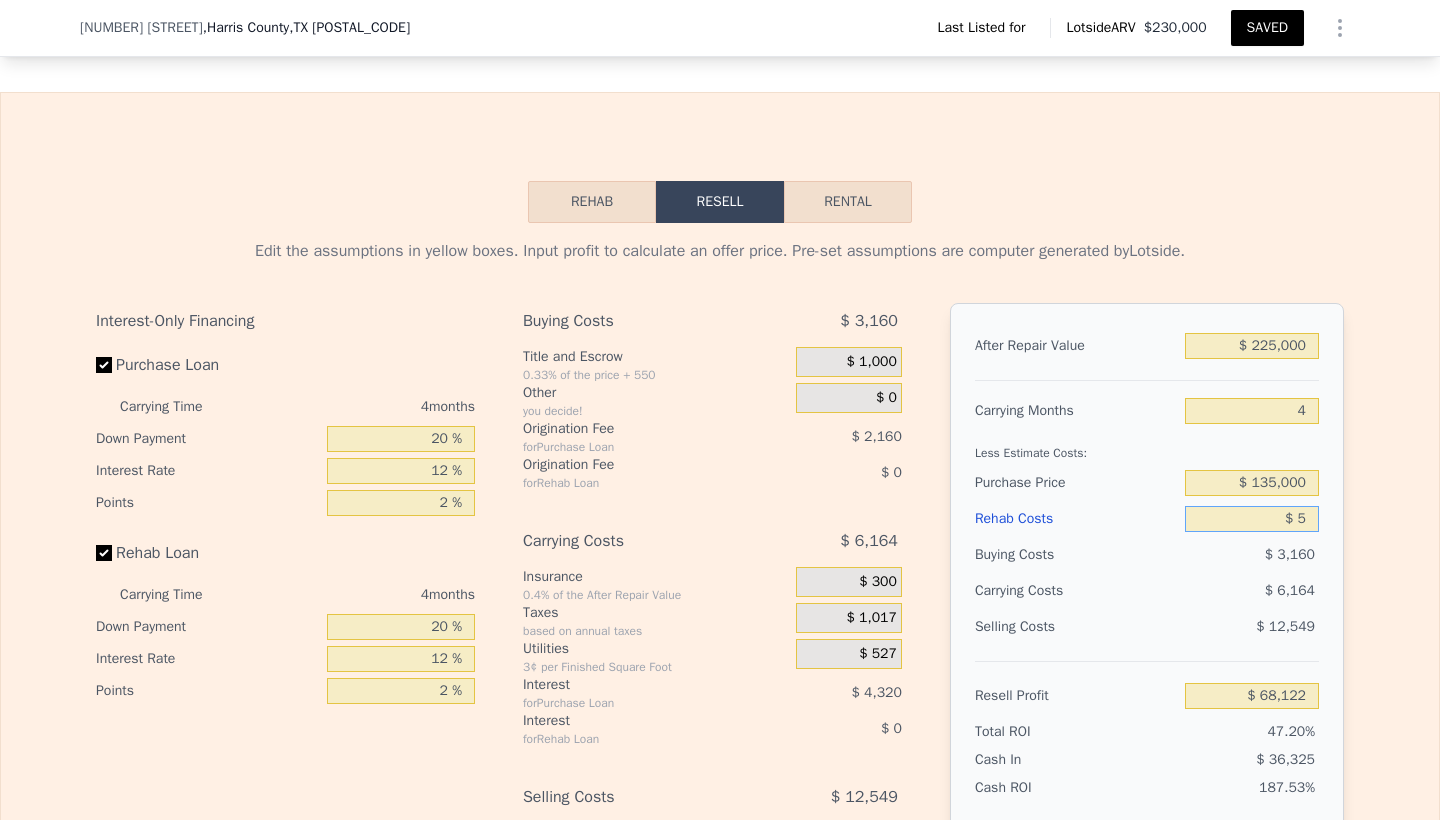 type on "$ 50" 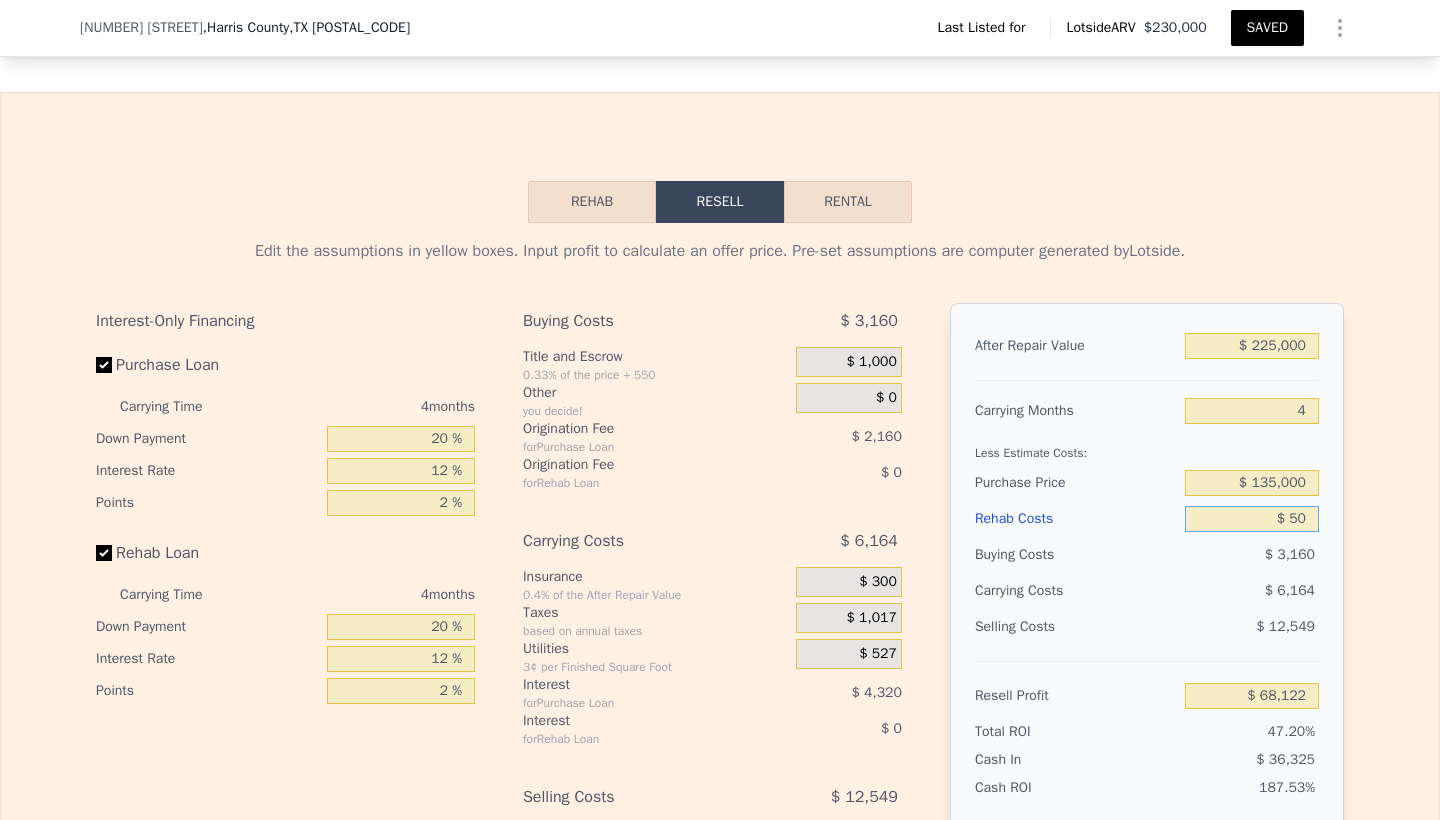 type on "$ 68,076" 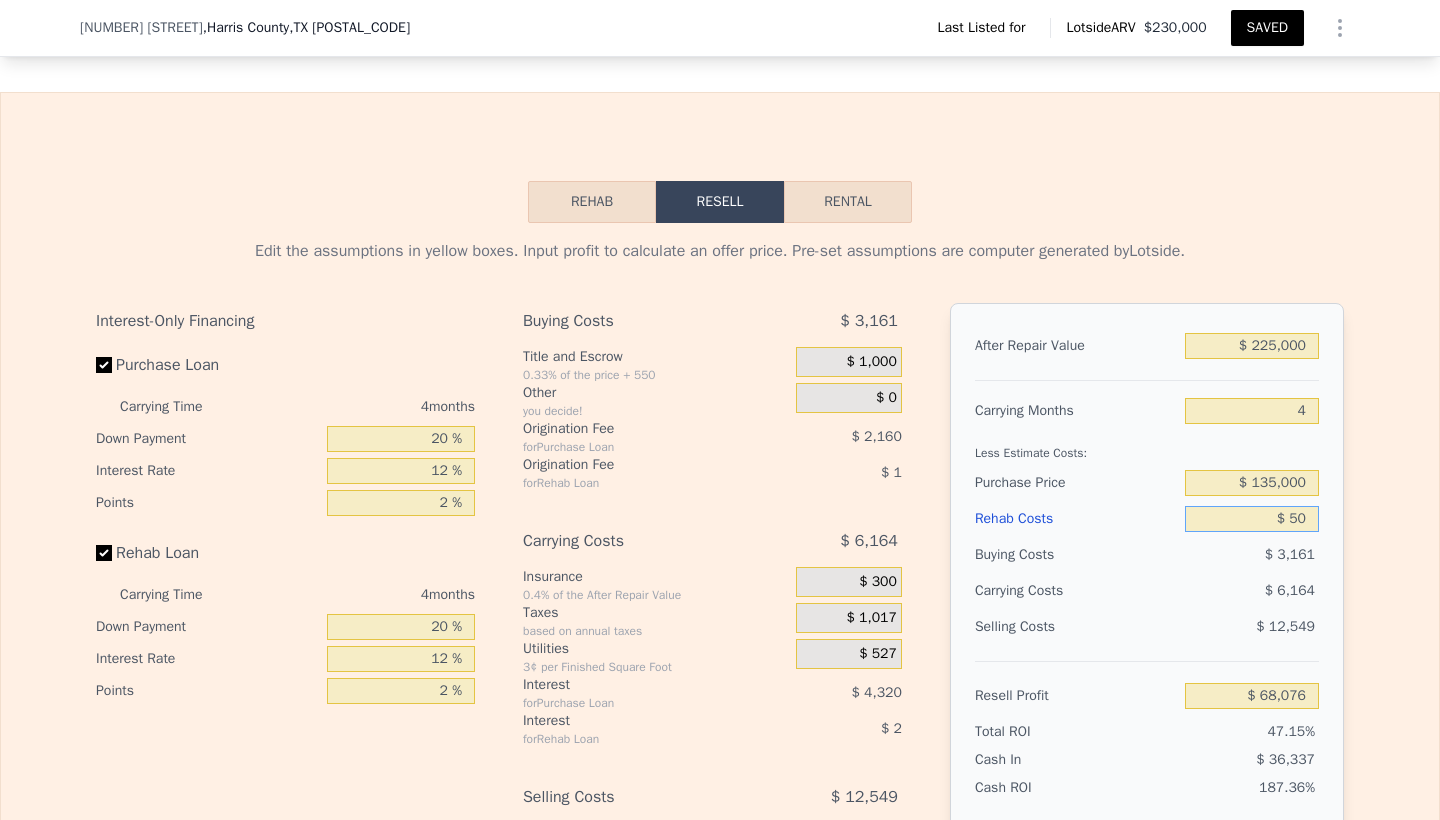 type on "$ 500" 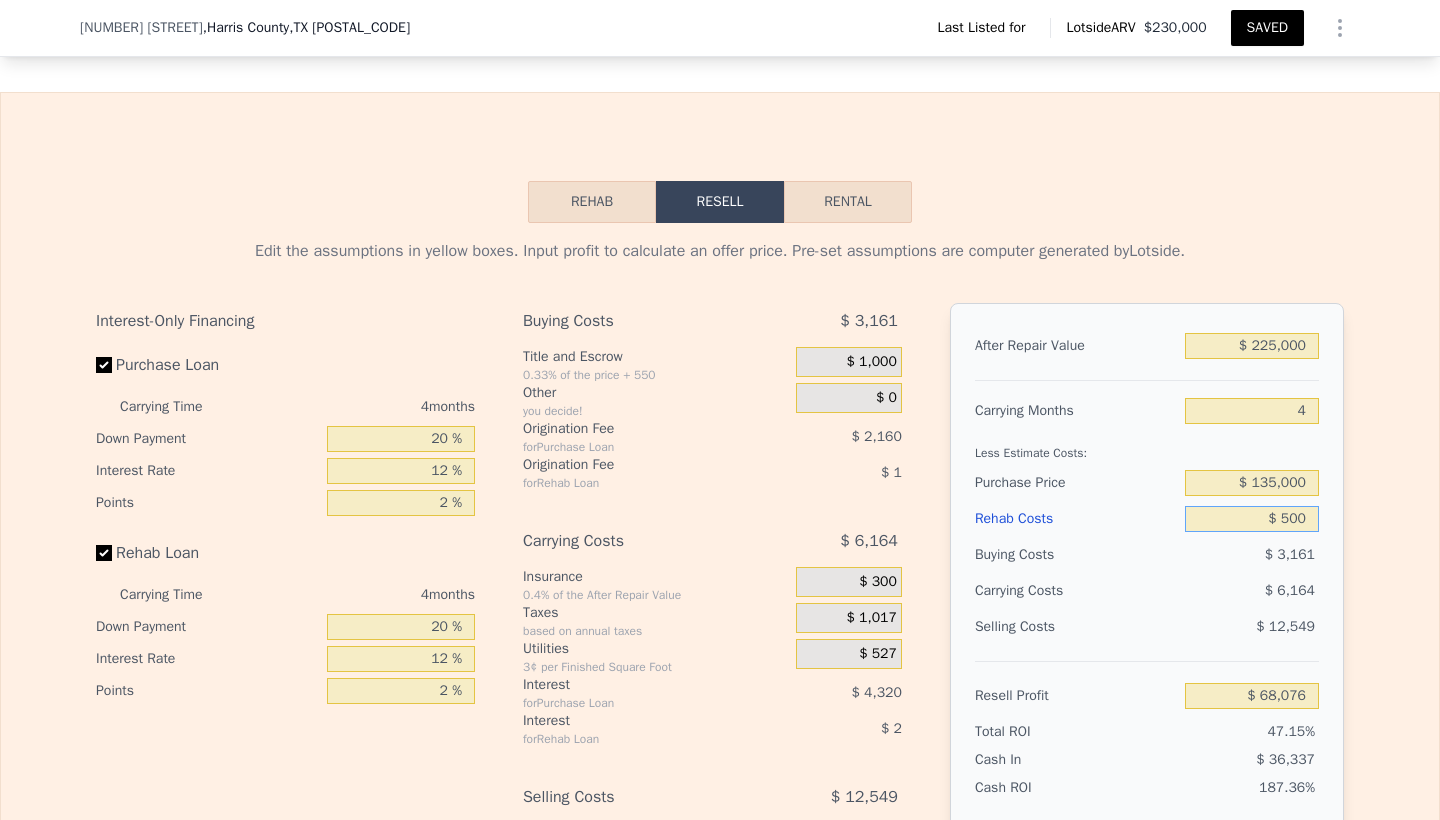 type on "$ [NUMBER]" 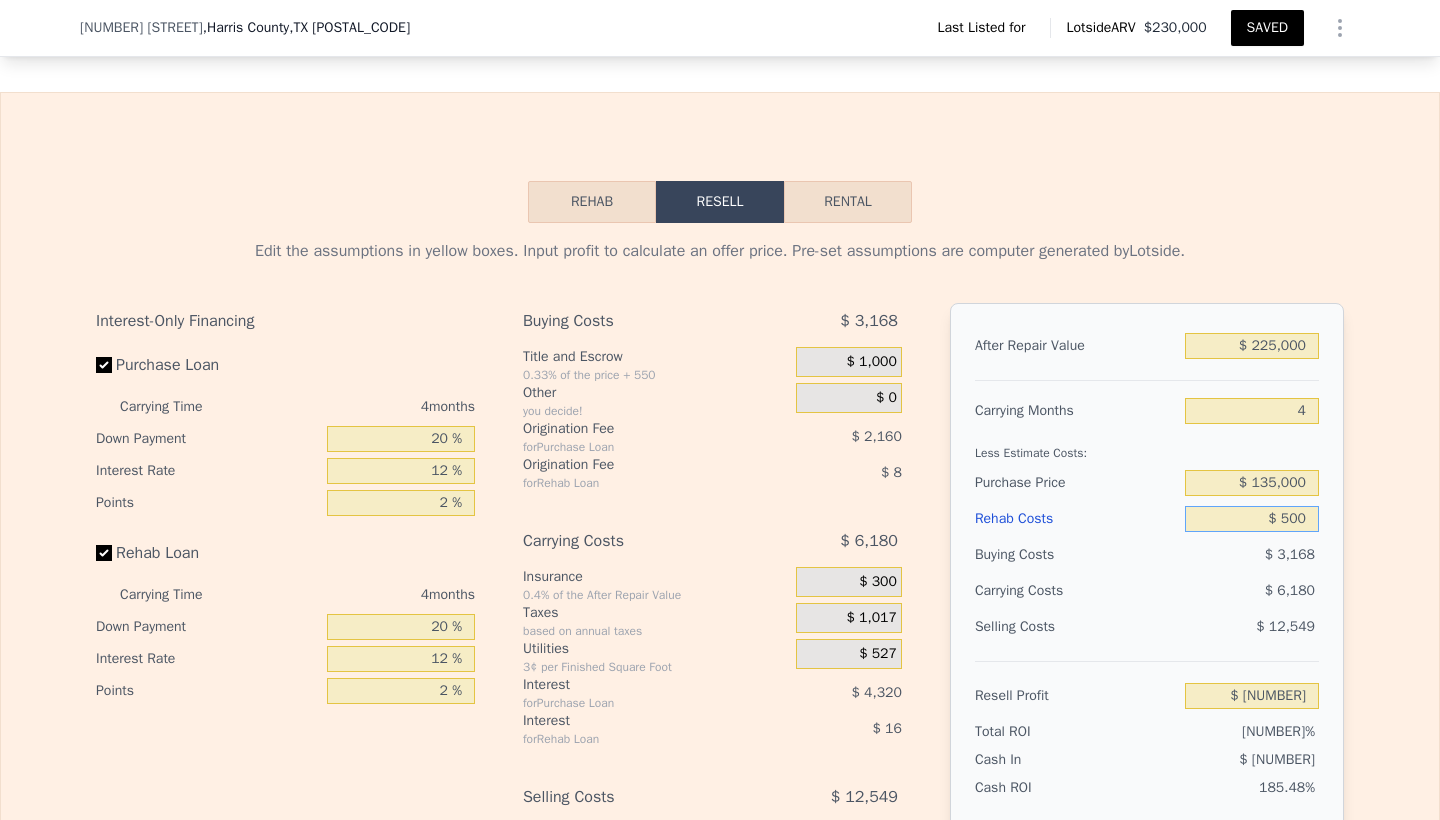 type on "$ 5,000" 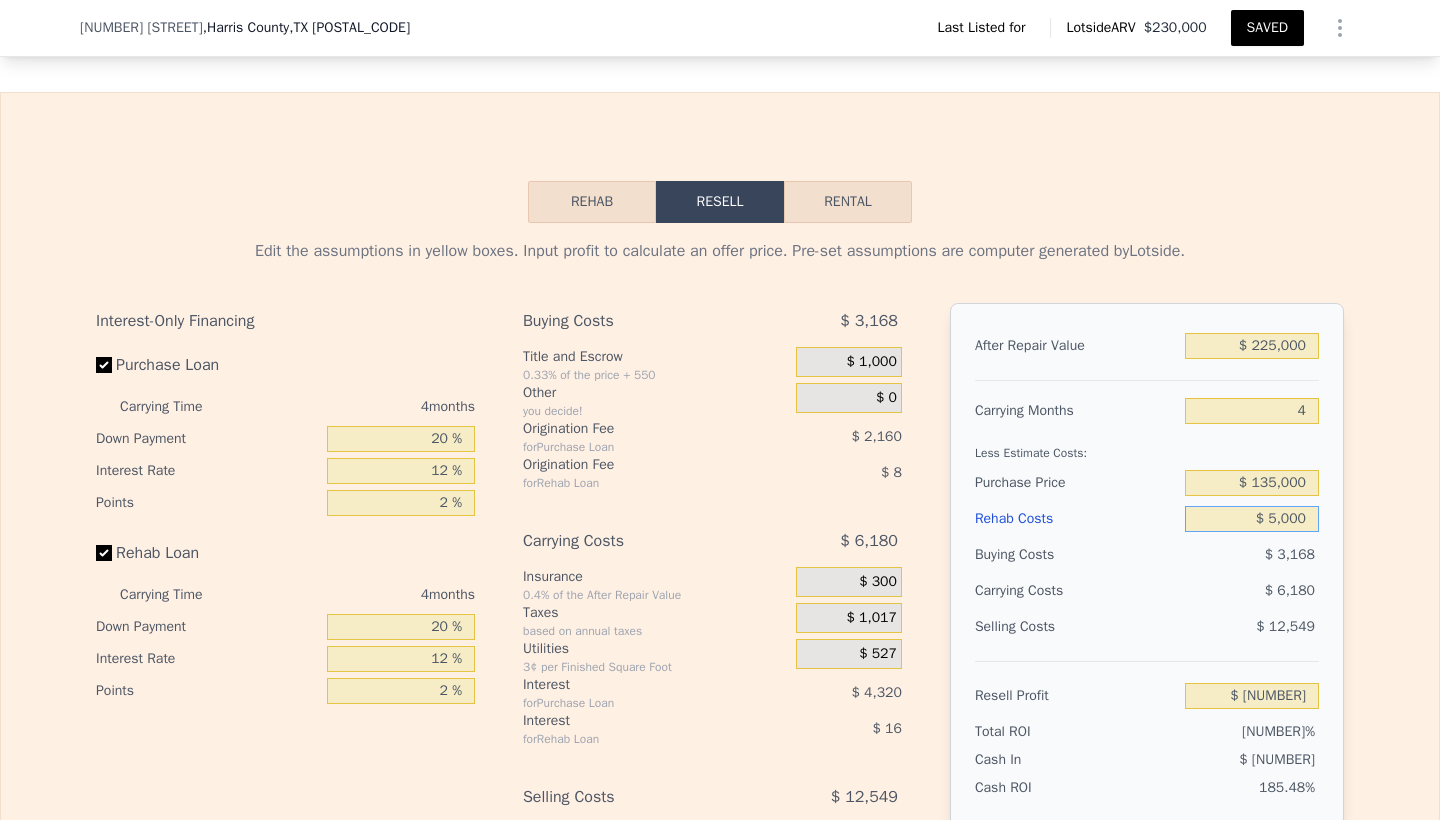type on "$ 62,887" 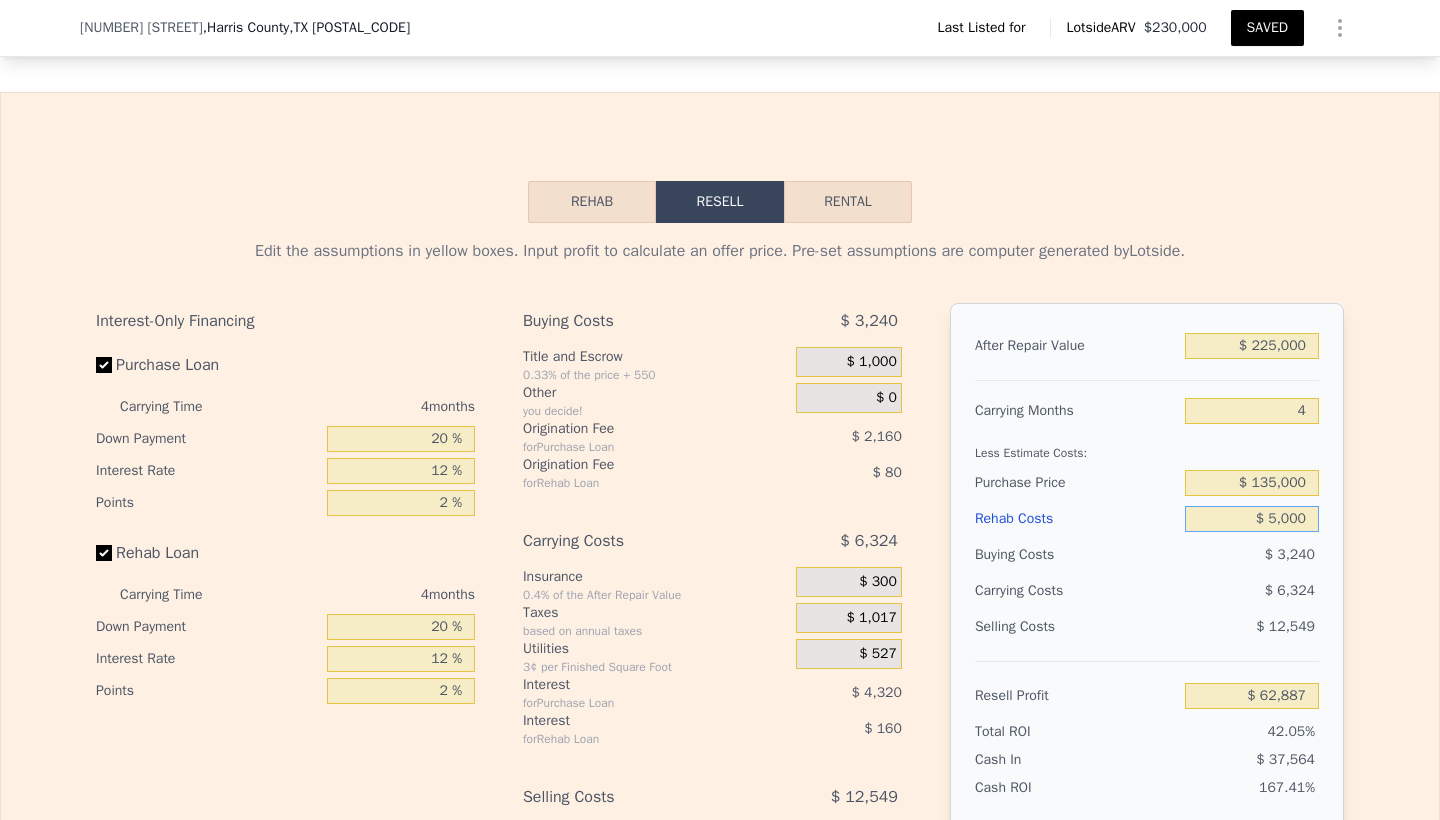 type on "$ 50,000" 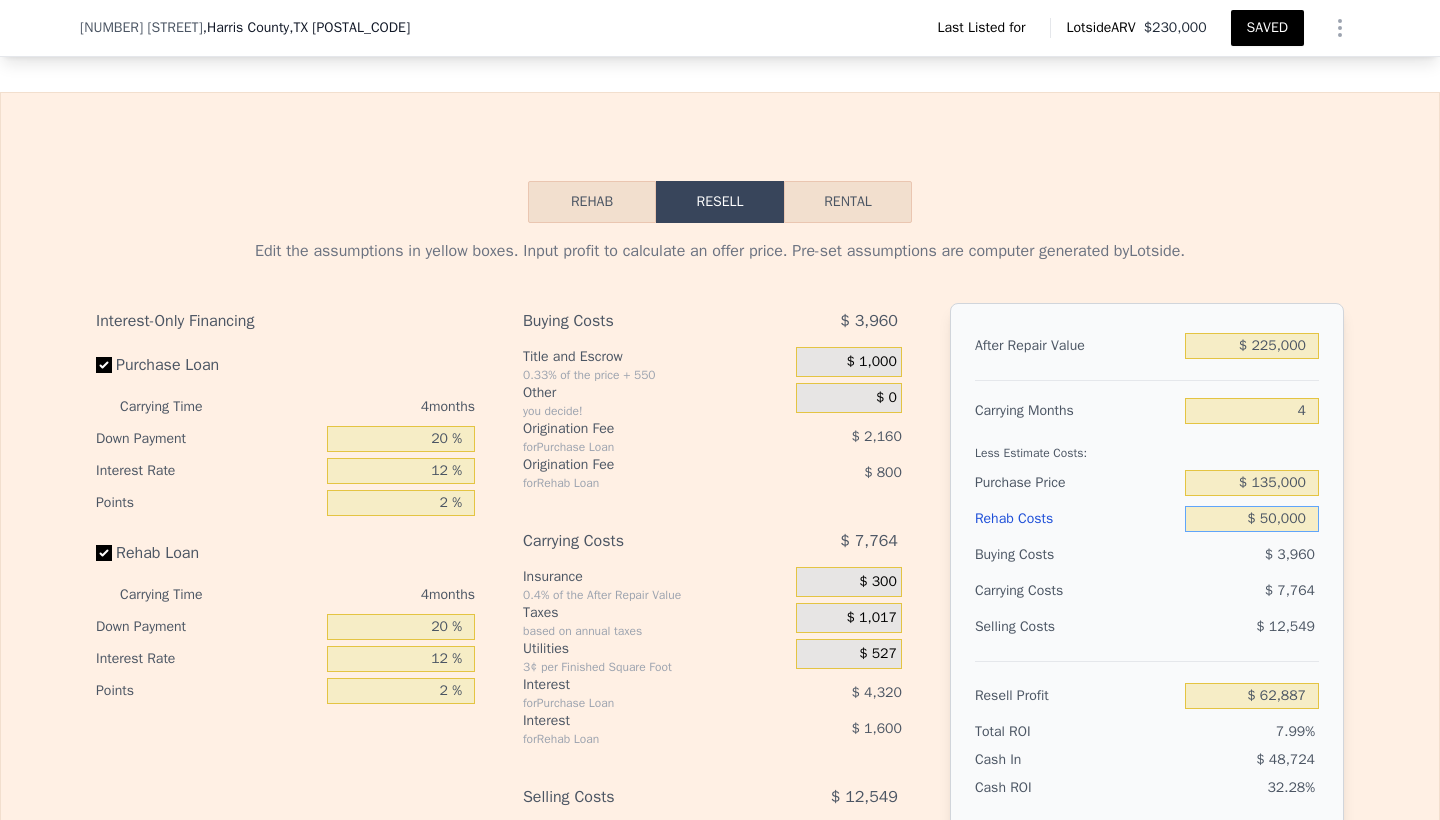 type on "$ 15,727" 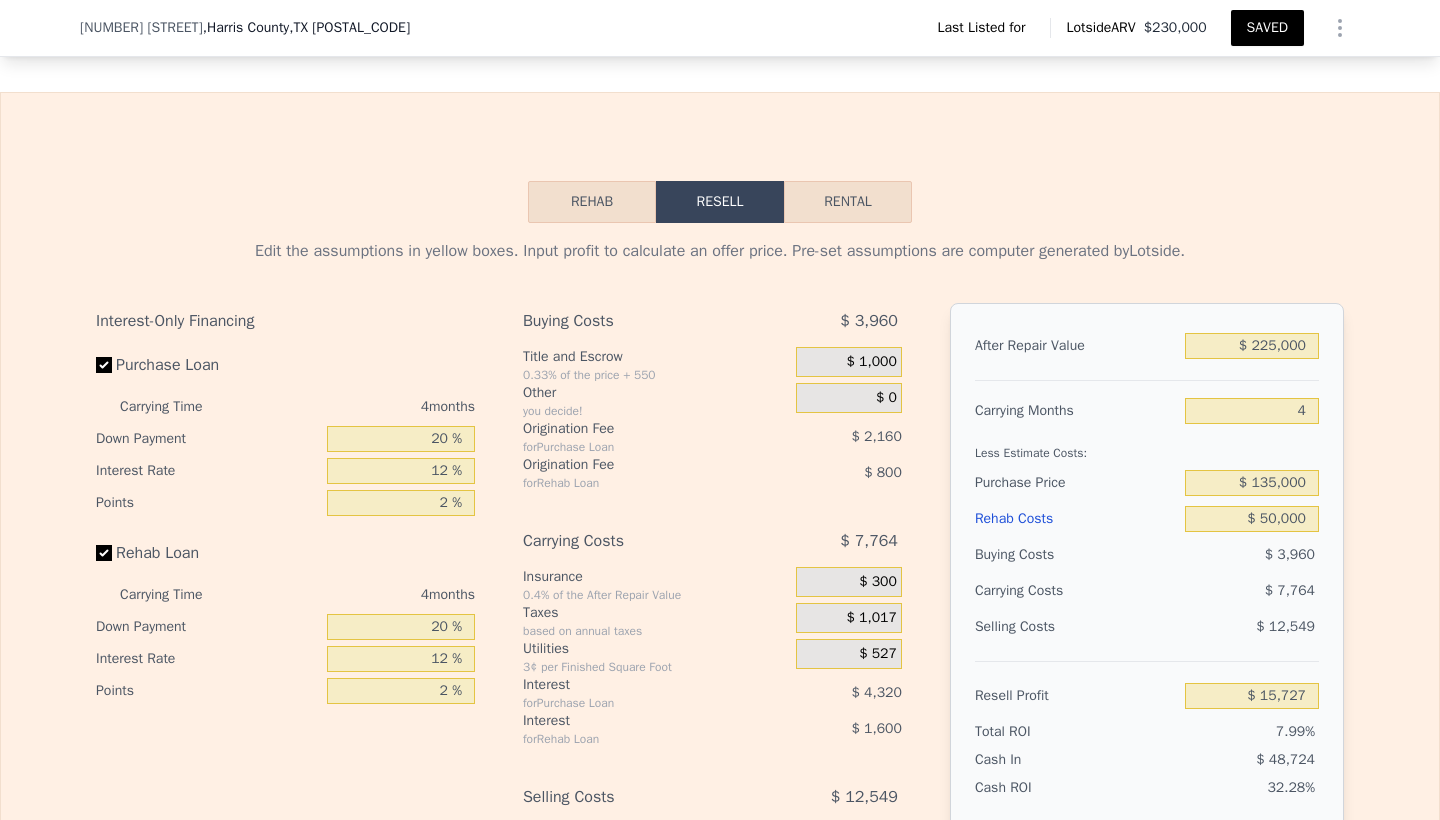 click on "SAVED" at bounding box center (1267, 28) 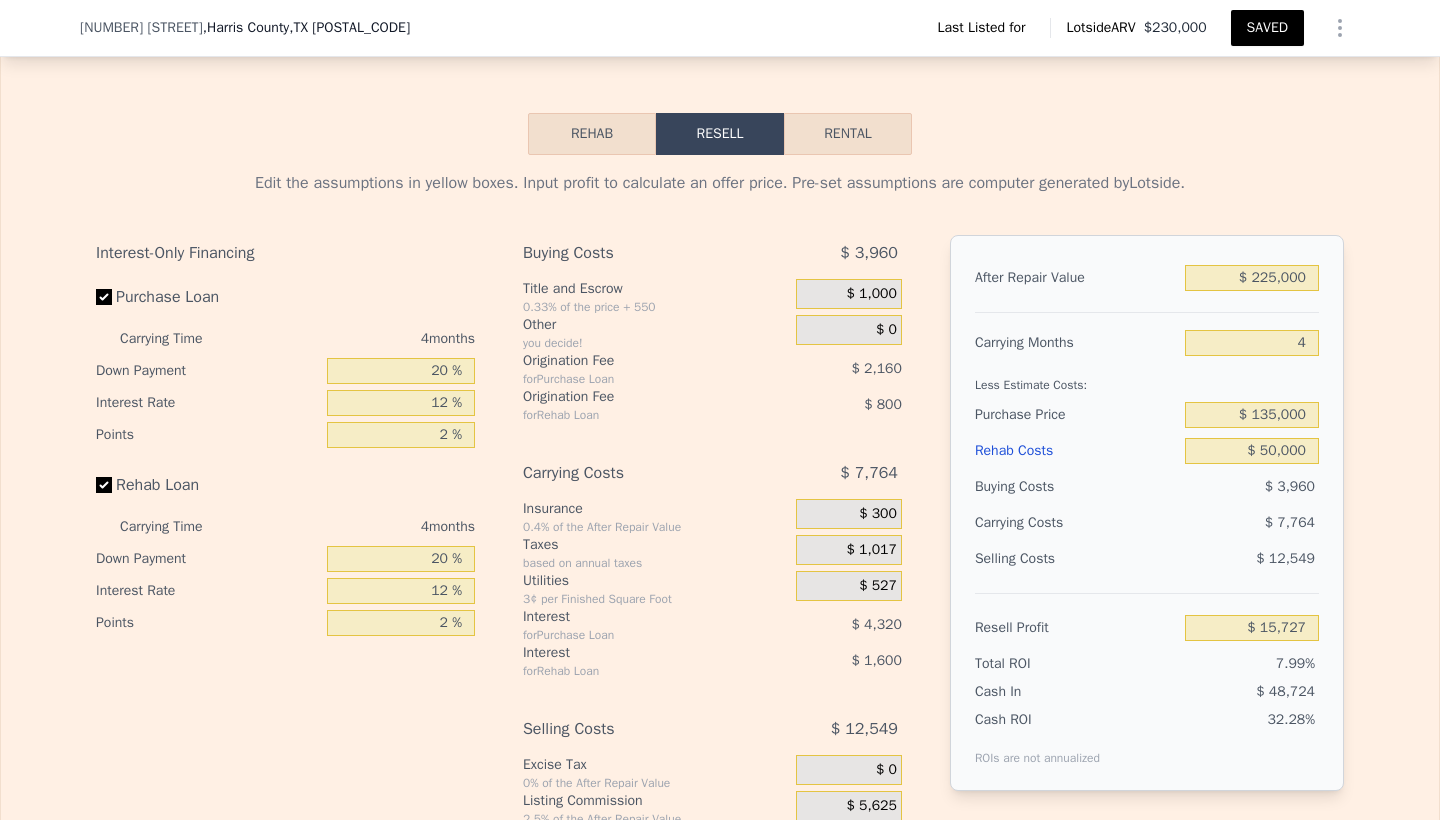 scroll, scrollTop: 2556, scrollLeft: 0, axis: vertical 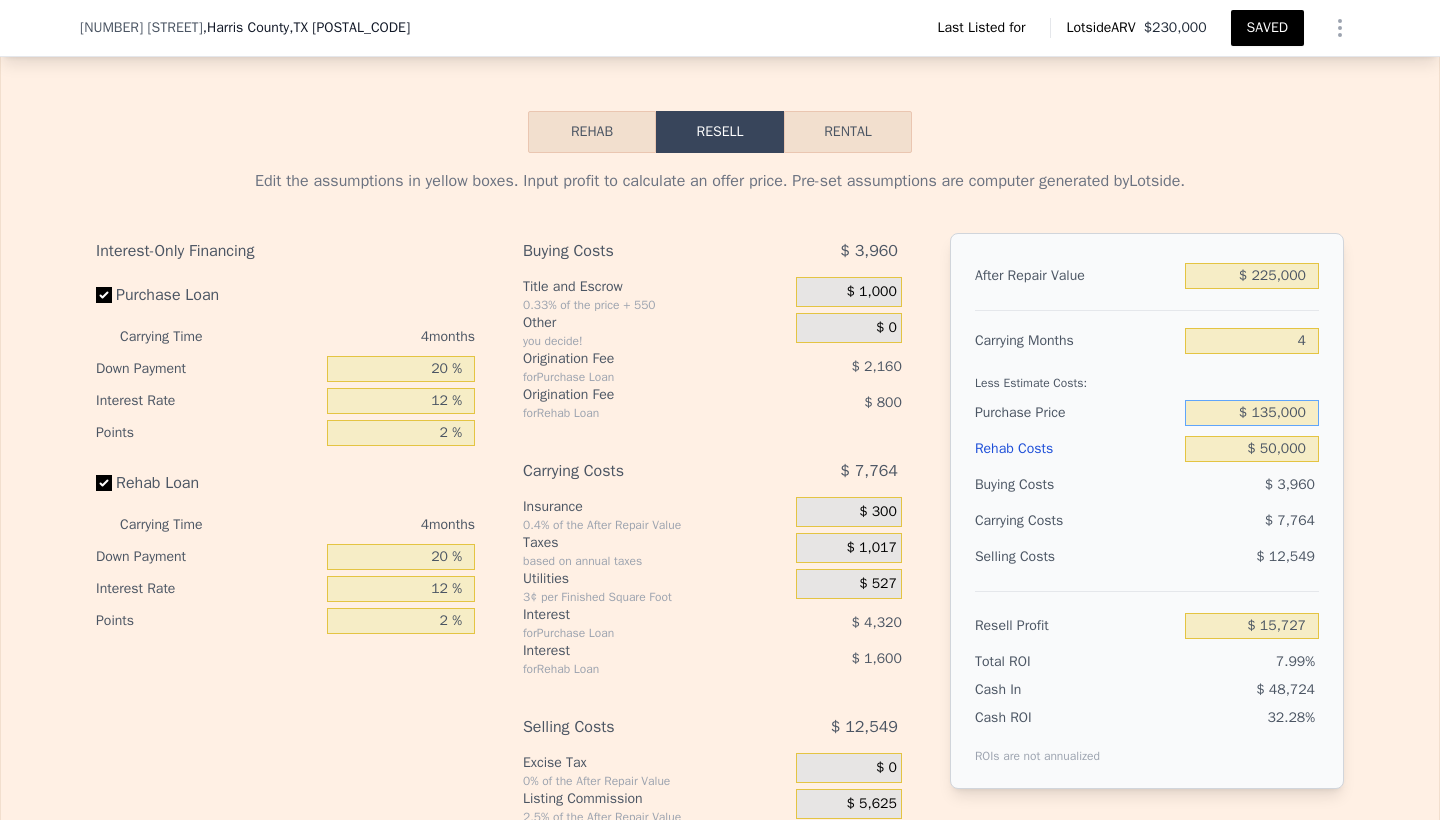 click on "$ 135,000" at bounding box center [1252, 413] 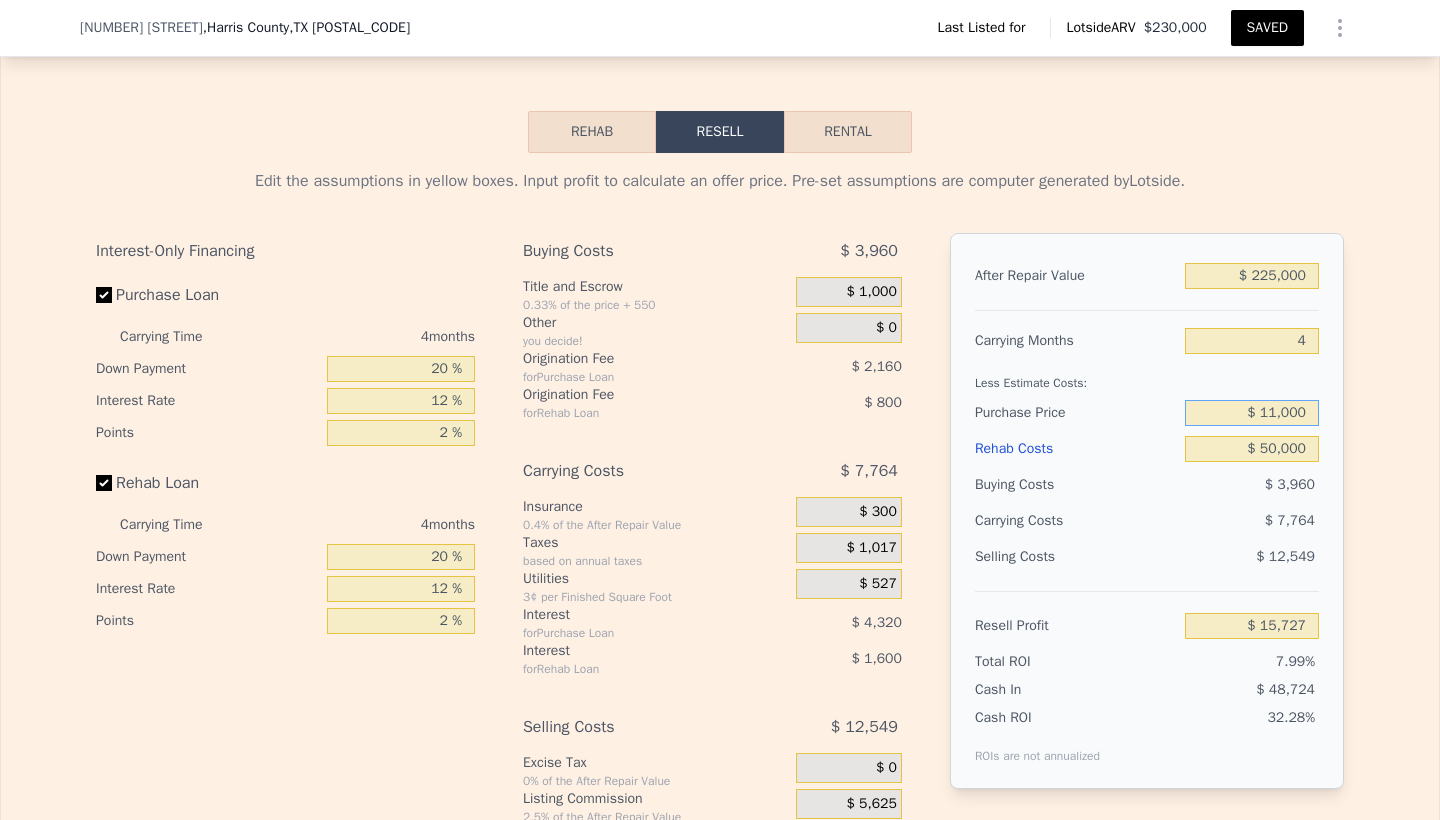 type on "$ 110,000" 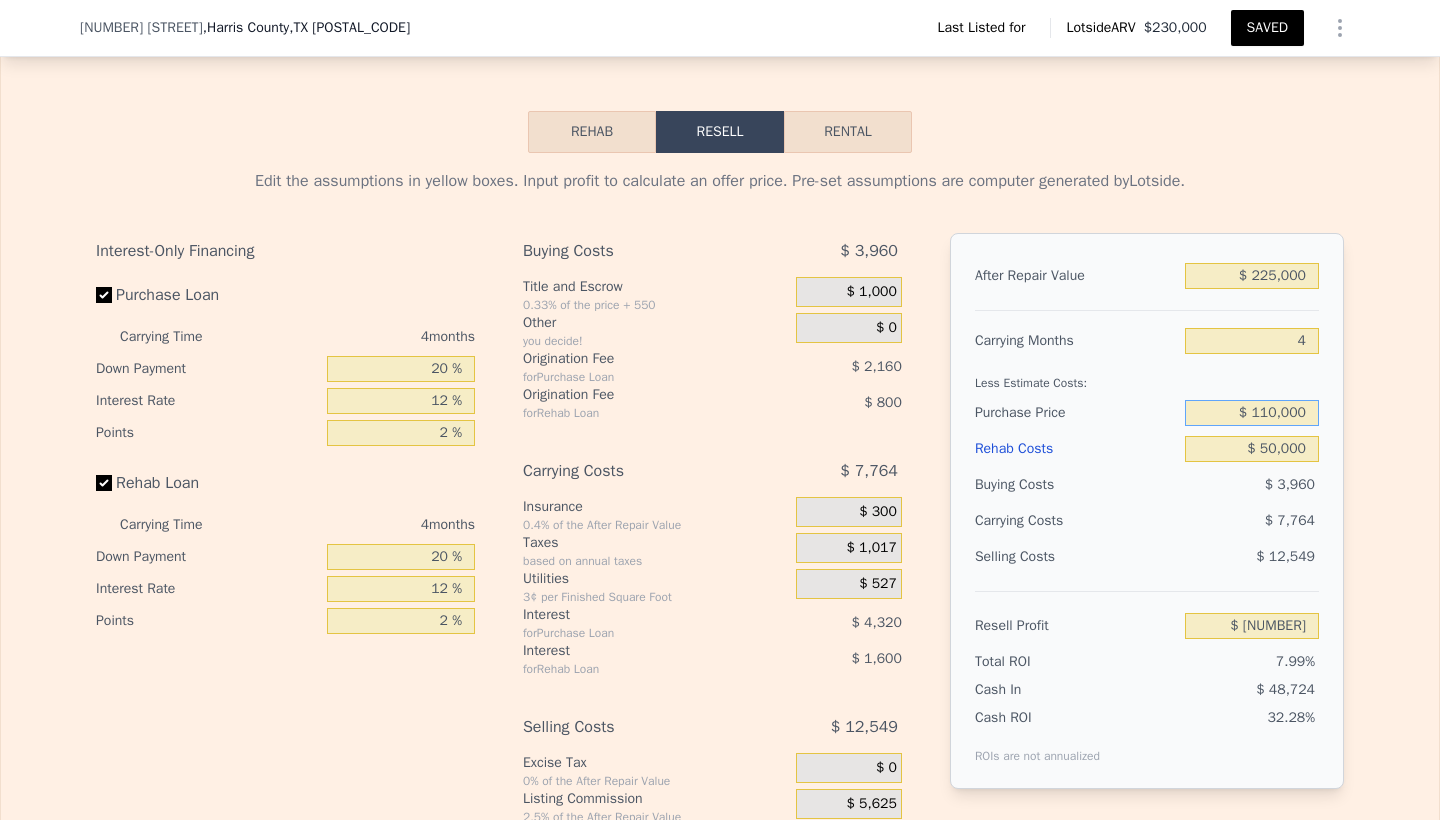 type on "$ 42,011" 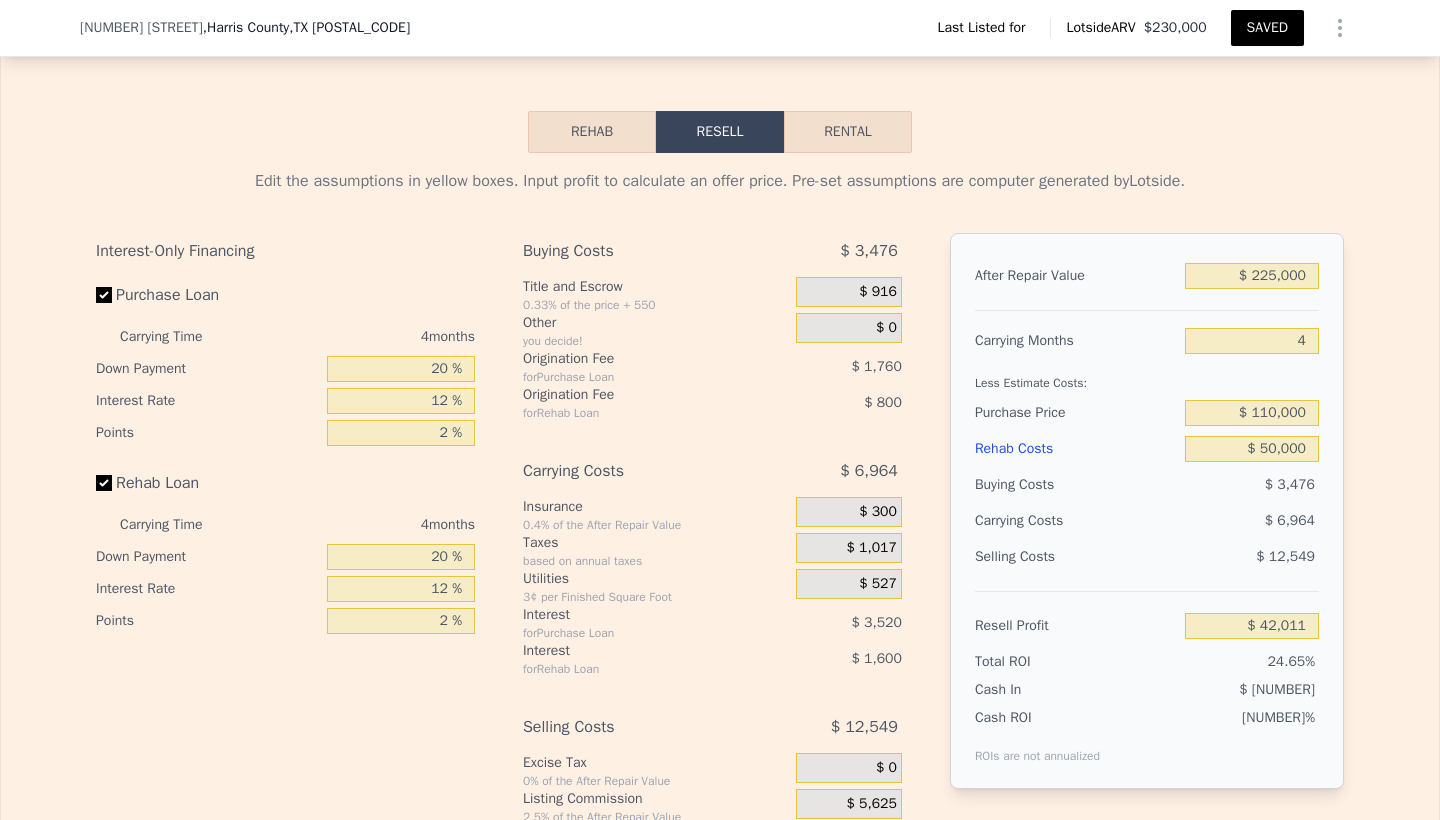 click on "SAVED" at bounding box center [1267, 28] 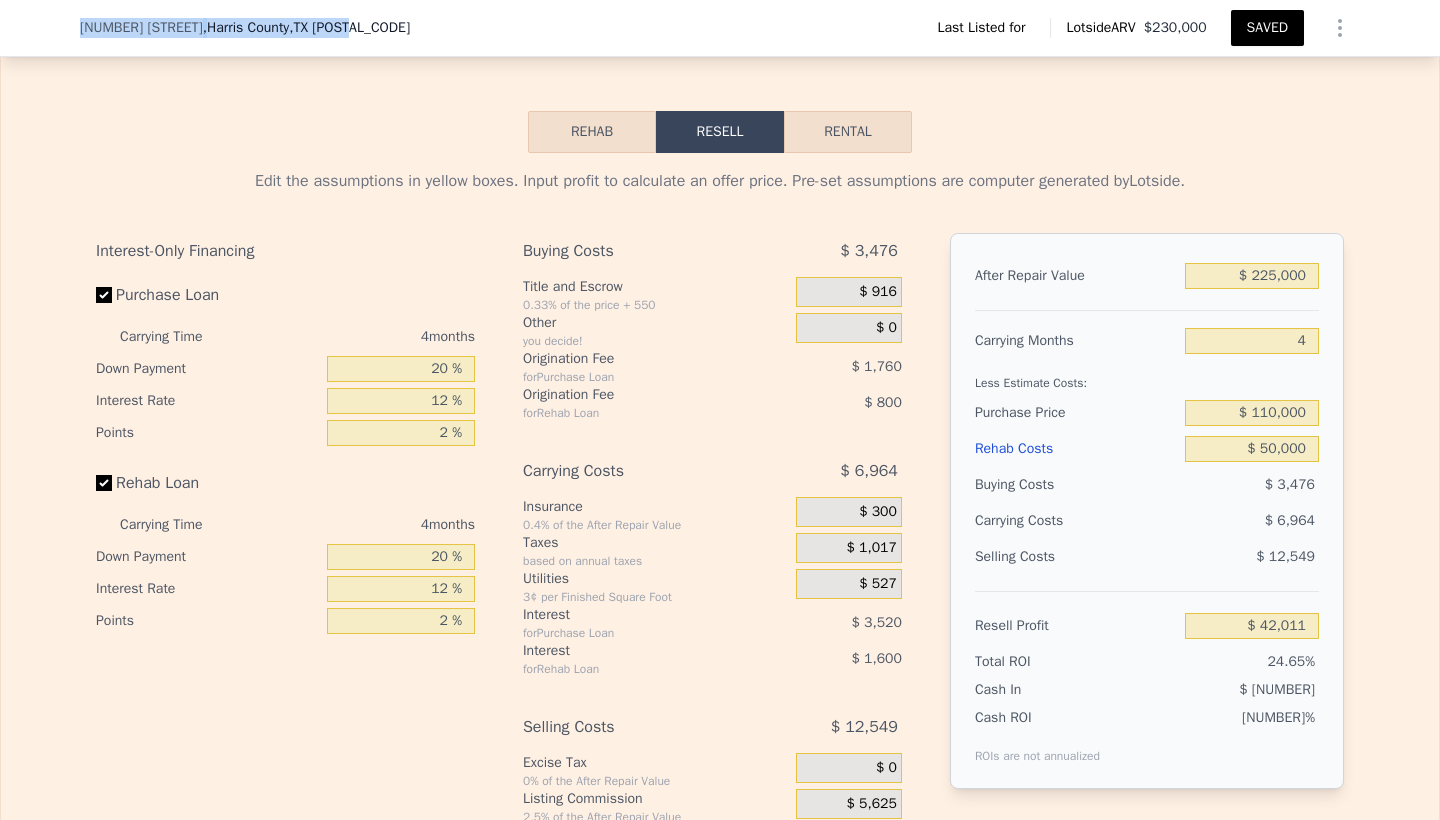 drag, startPoint x: 79, startPoint y: 28, endPoint x: 432, endPoint y: 30, distance: 353.00568 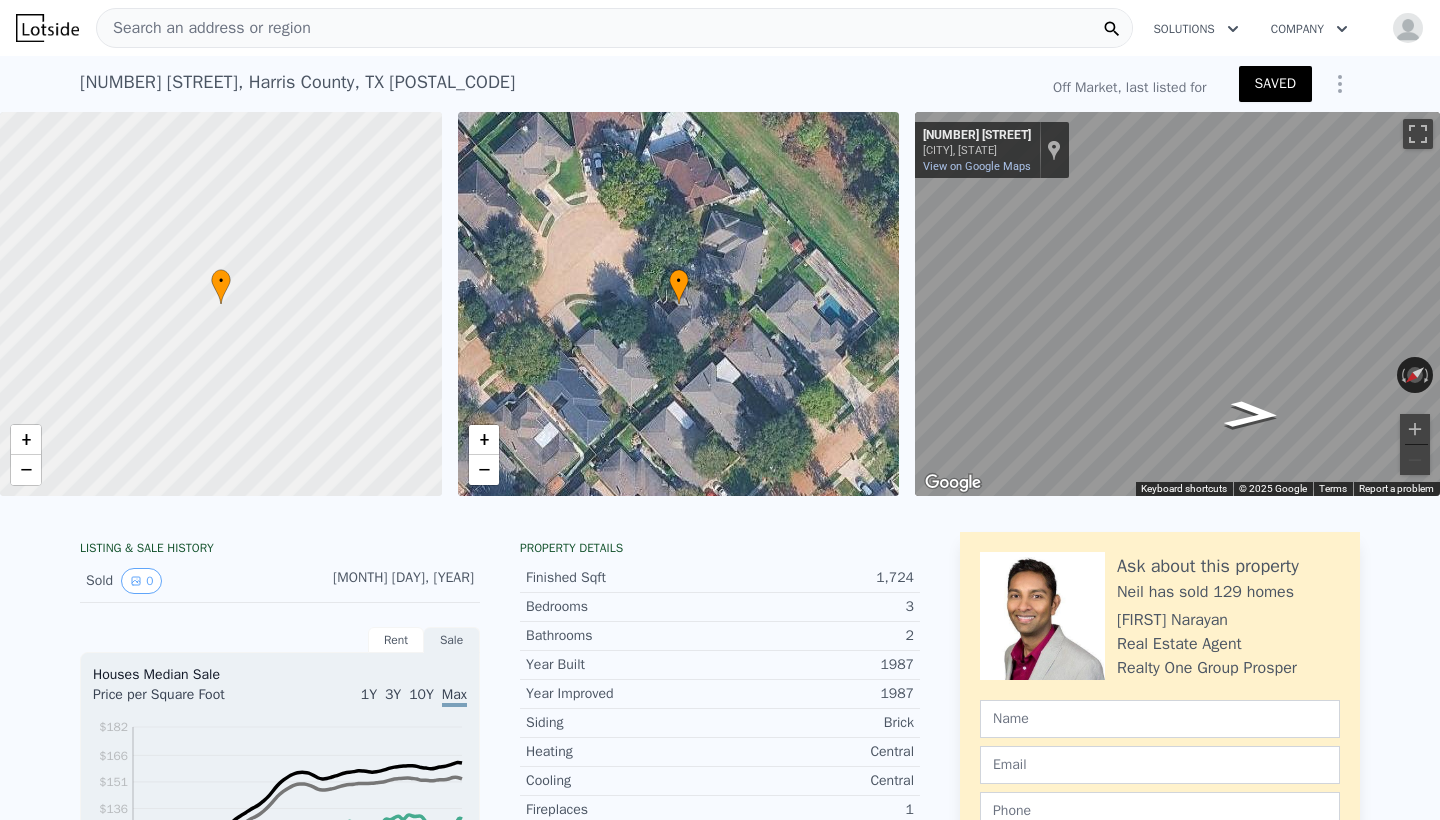 scroll, scrollTop: 0, scrollLeft: 0, axis: both 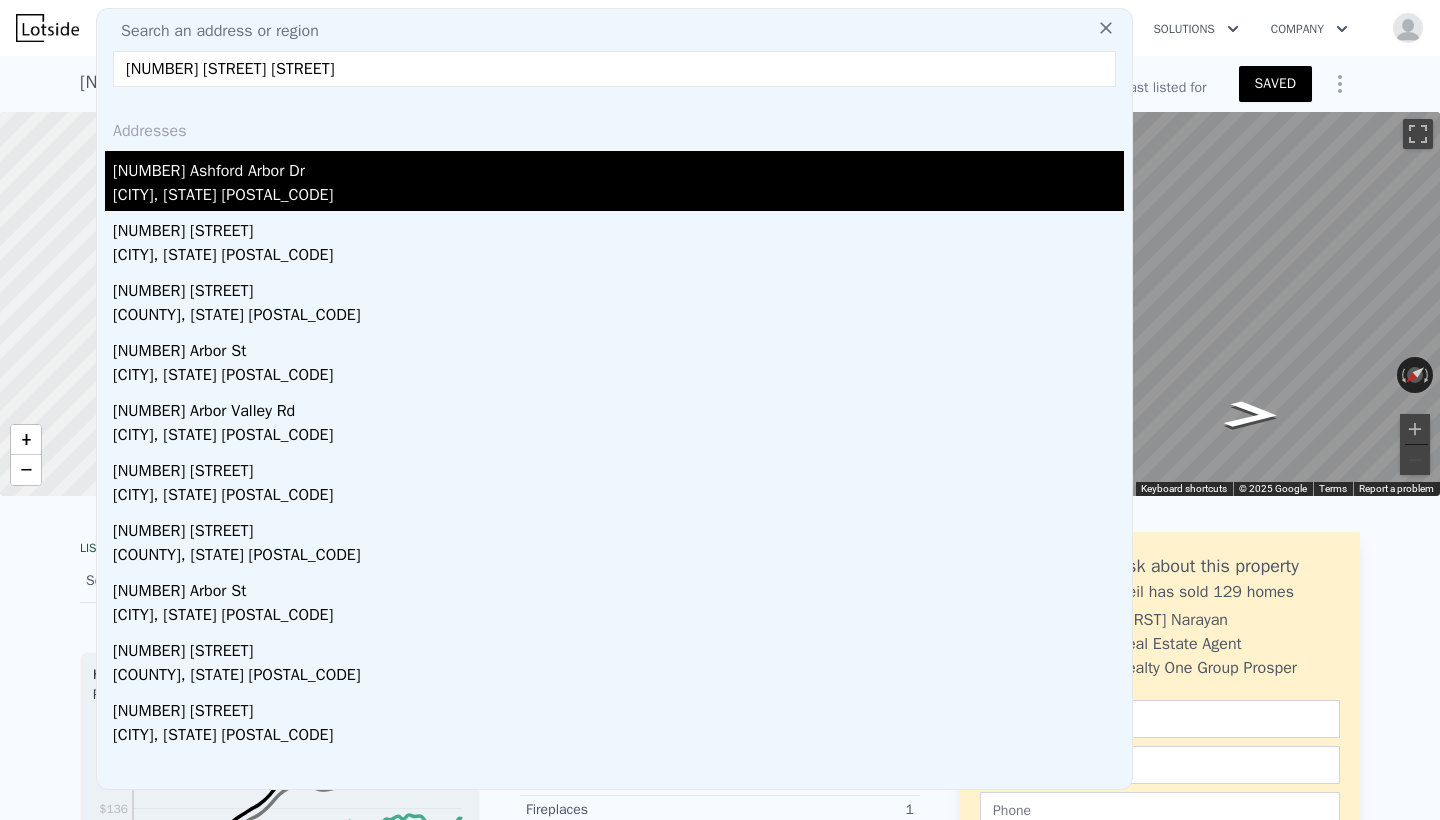 type on "[NUMBER] [STREET] [STREET]" 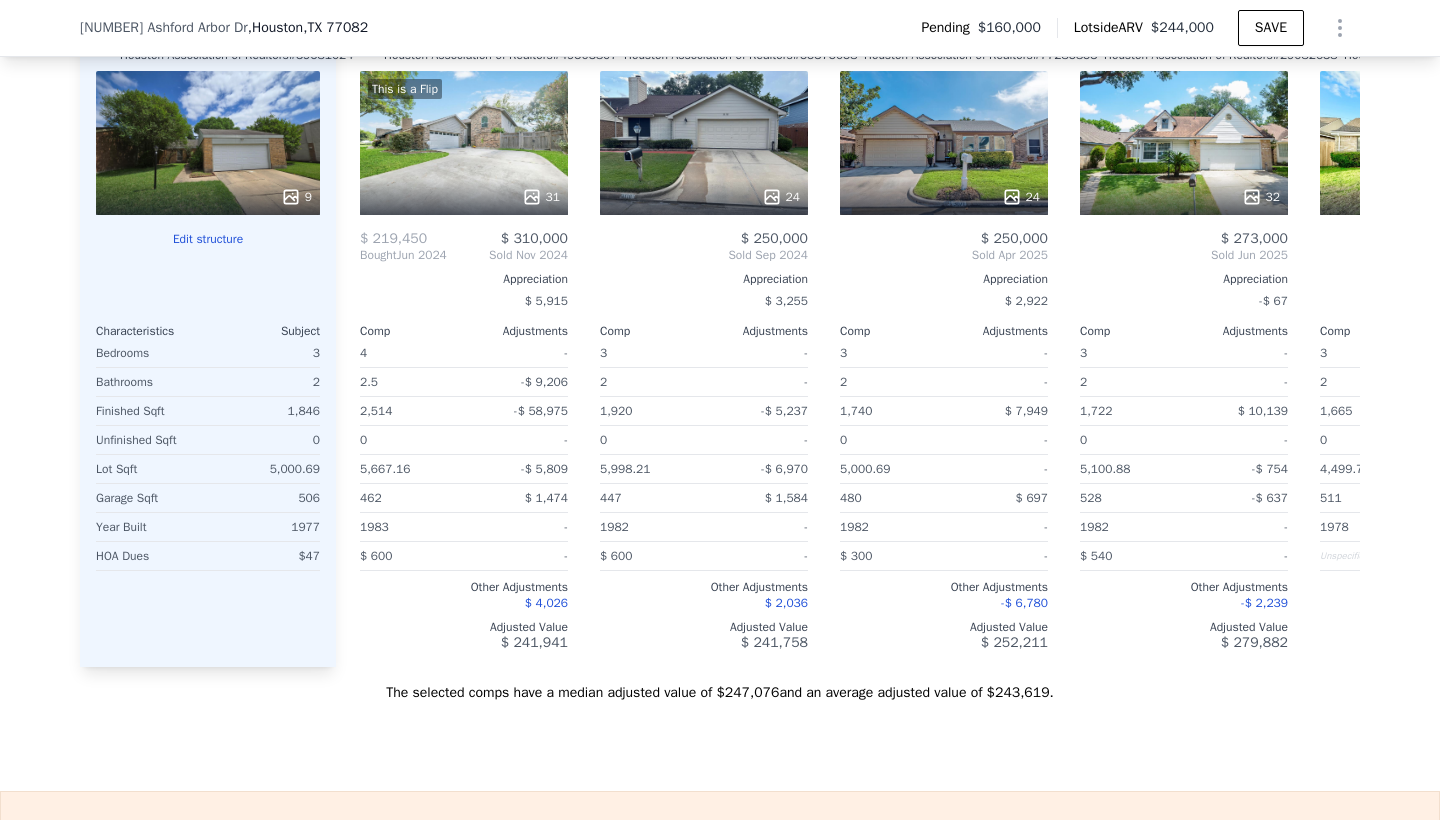 scroll, scrollTop: 2121, scrollLeft: 0, axis: vertical 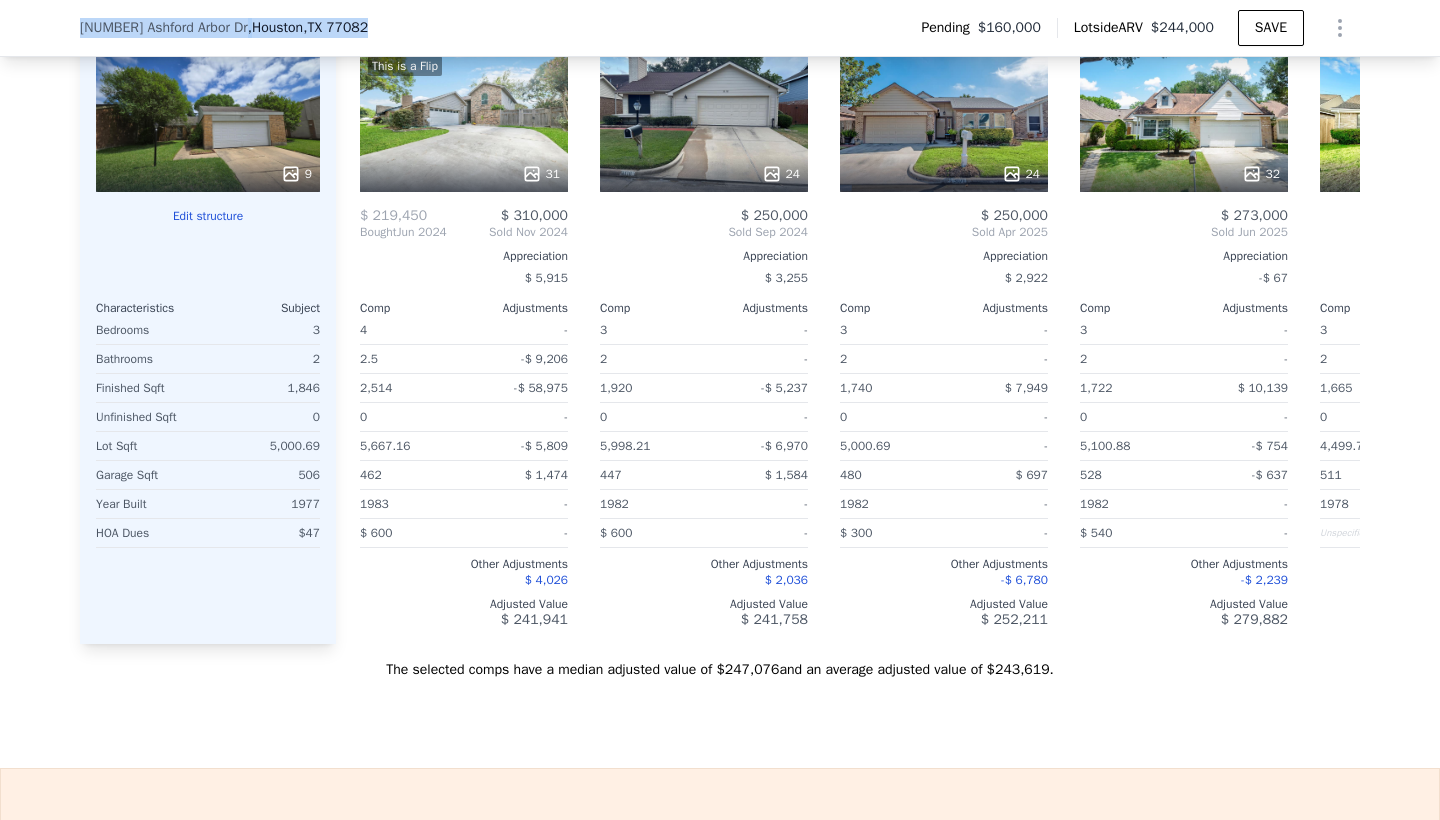 drag, startPoint x: 79, startPoint y: 27, endPoint x: 399, endPoint y: 23, distance: 320.025 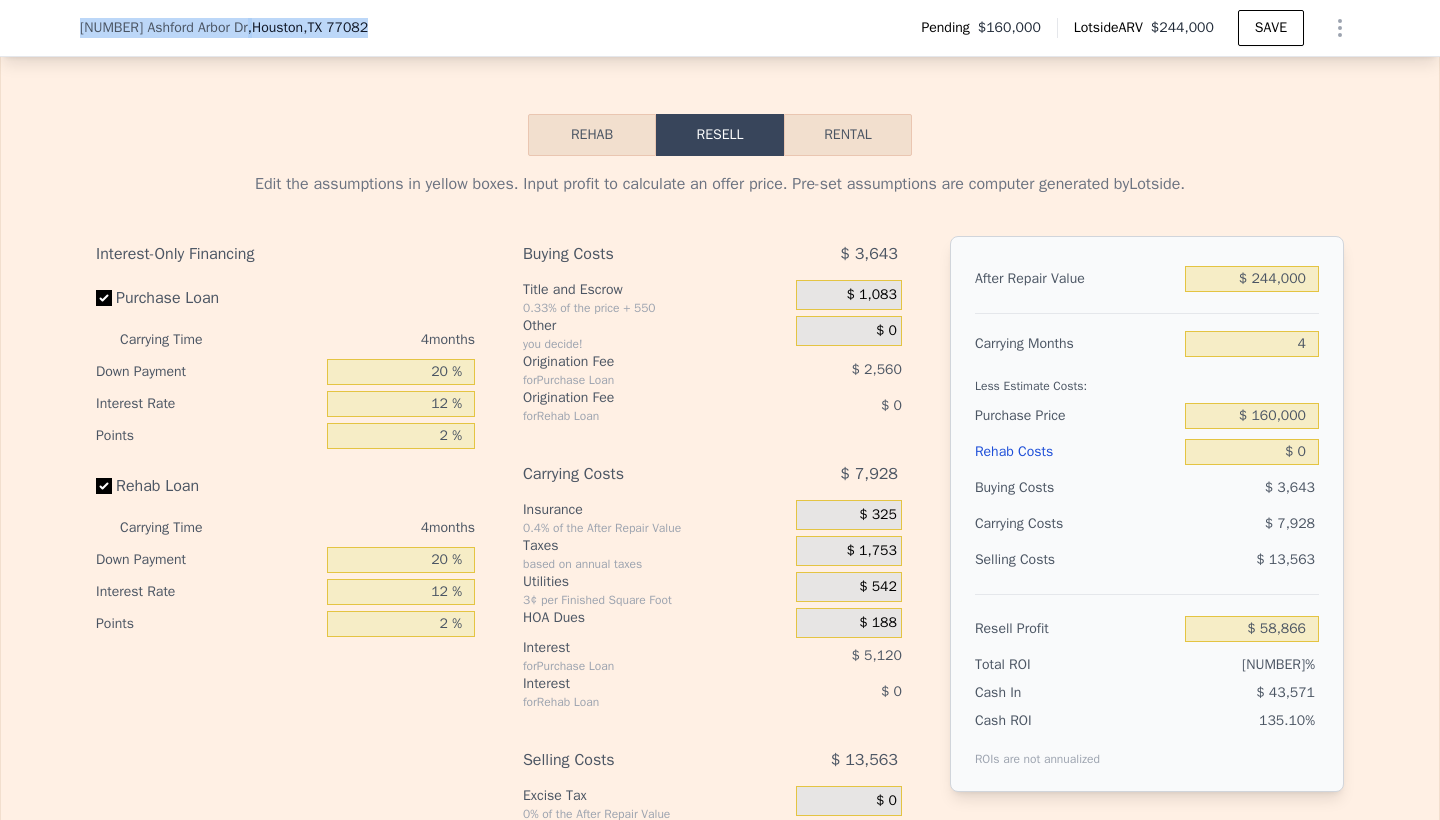 scroll, scrollTop: 2854, scrollLeft: 0, axis: vertical 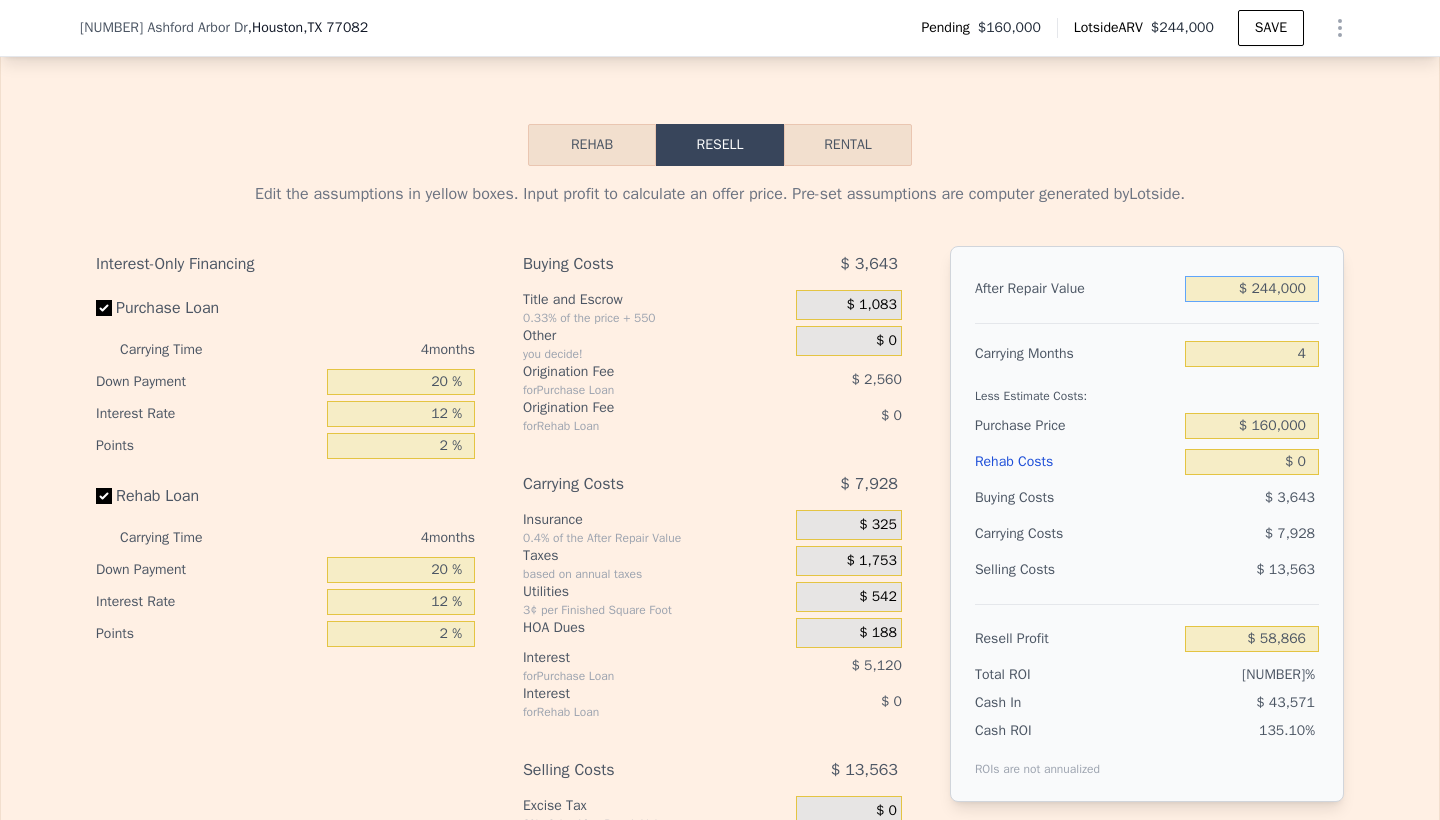 click on "$ 244,000" at bounding box center (1252, 289) 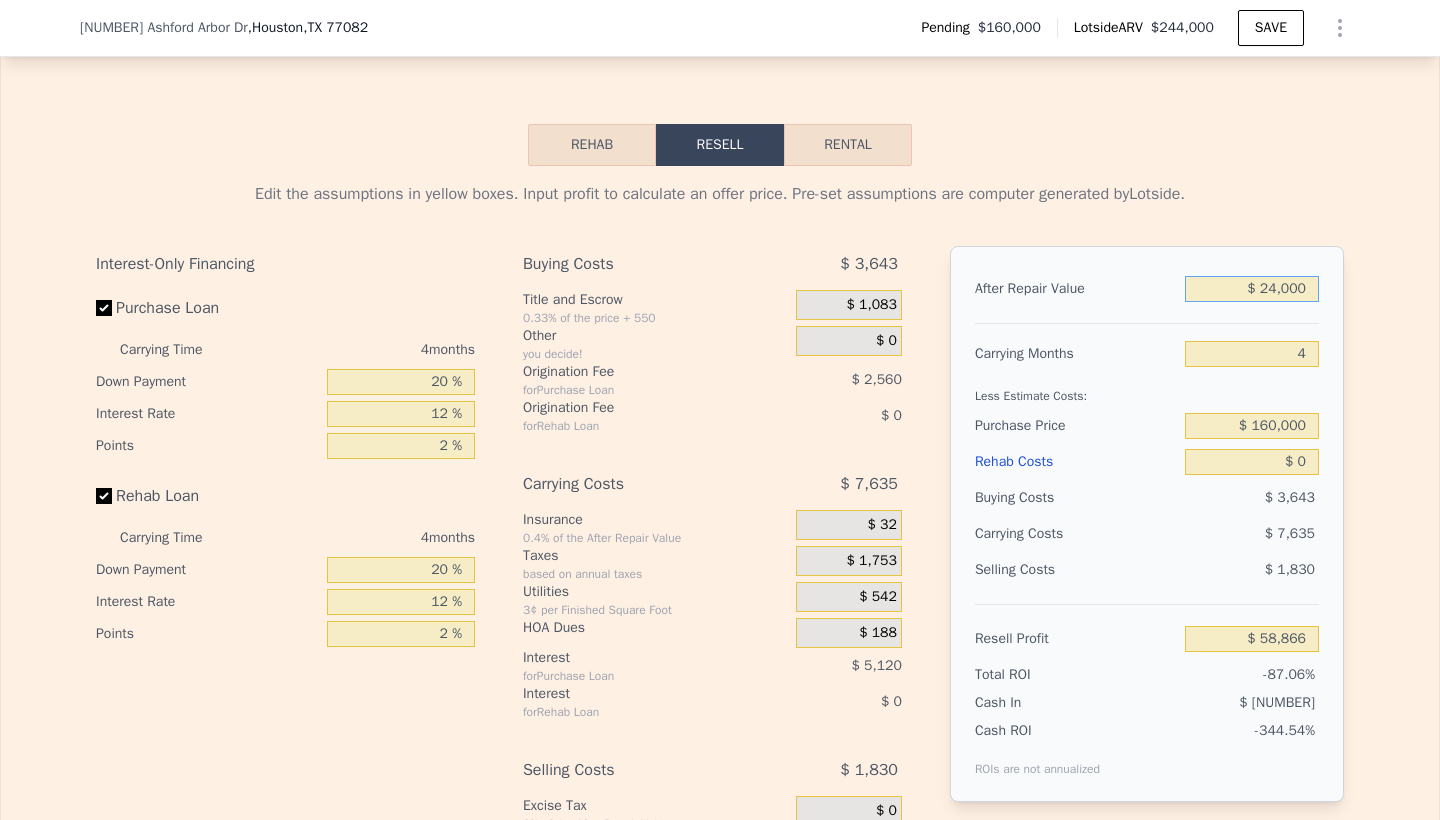 type on "$ 24,000" 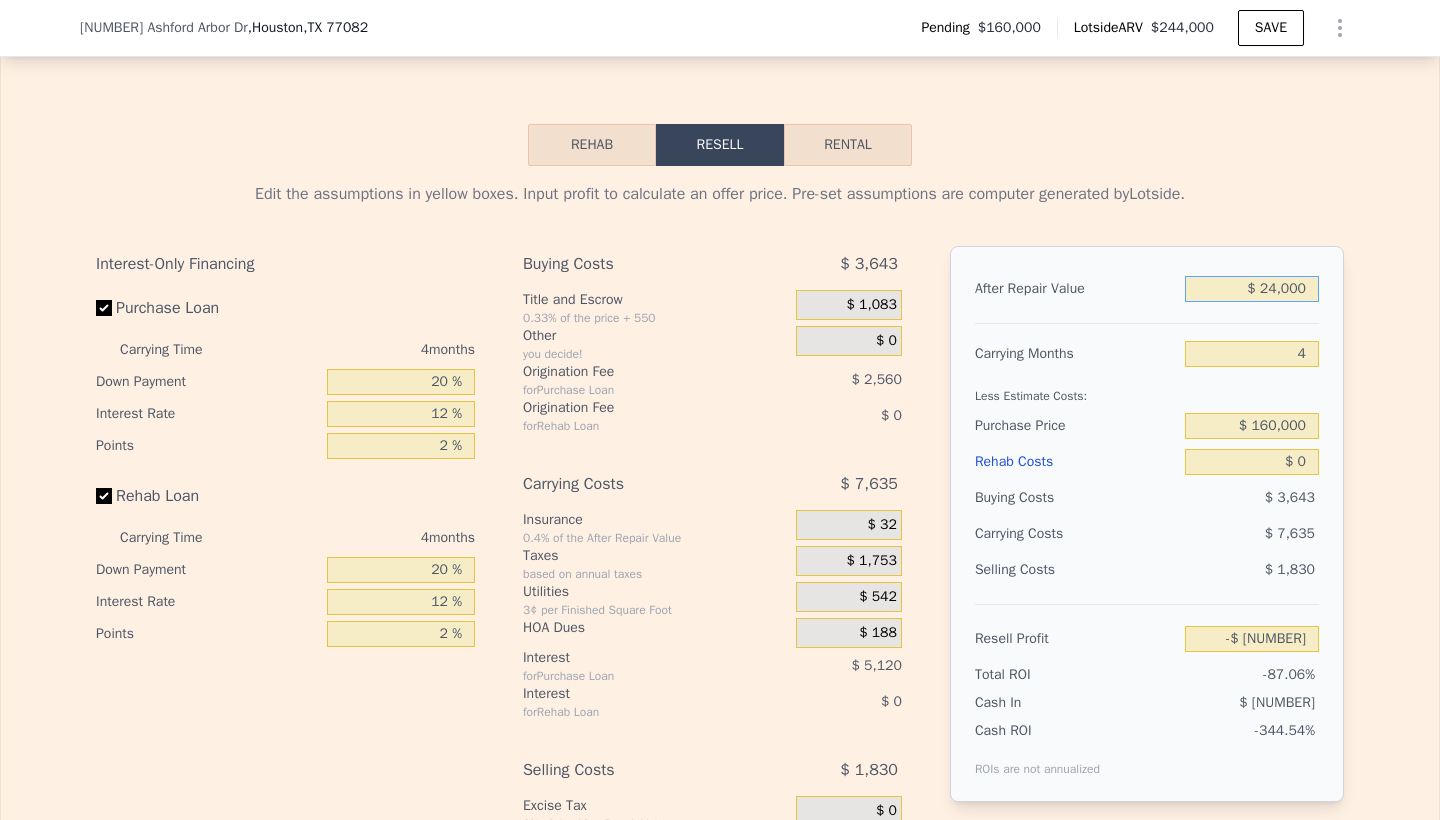 type on "$ 240,000" 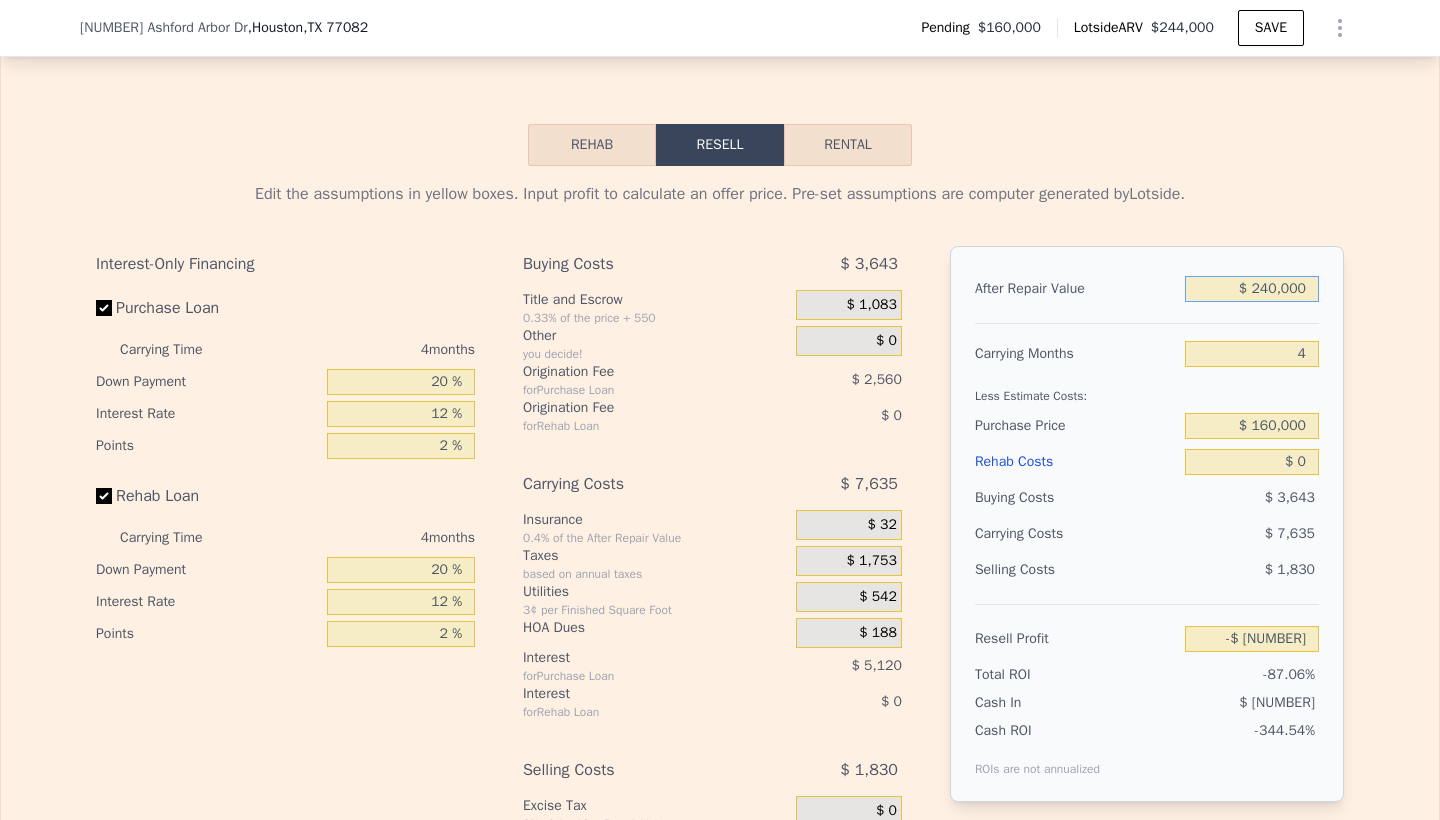 type on "$ 55,085" 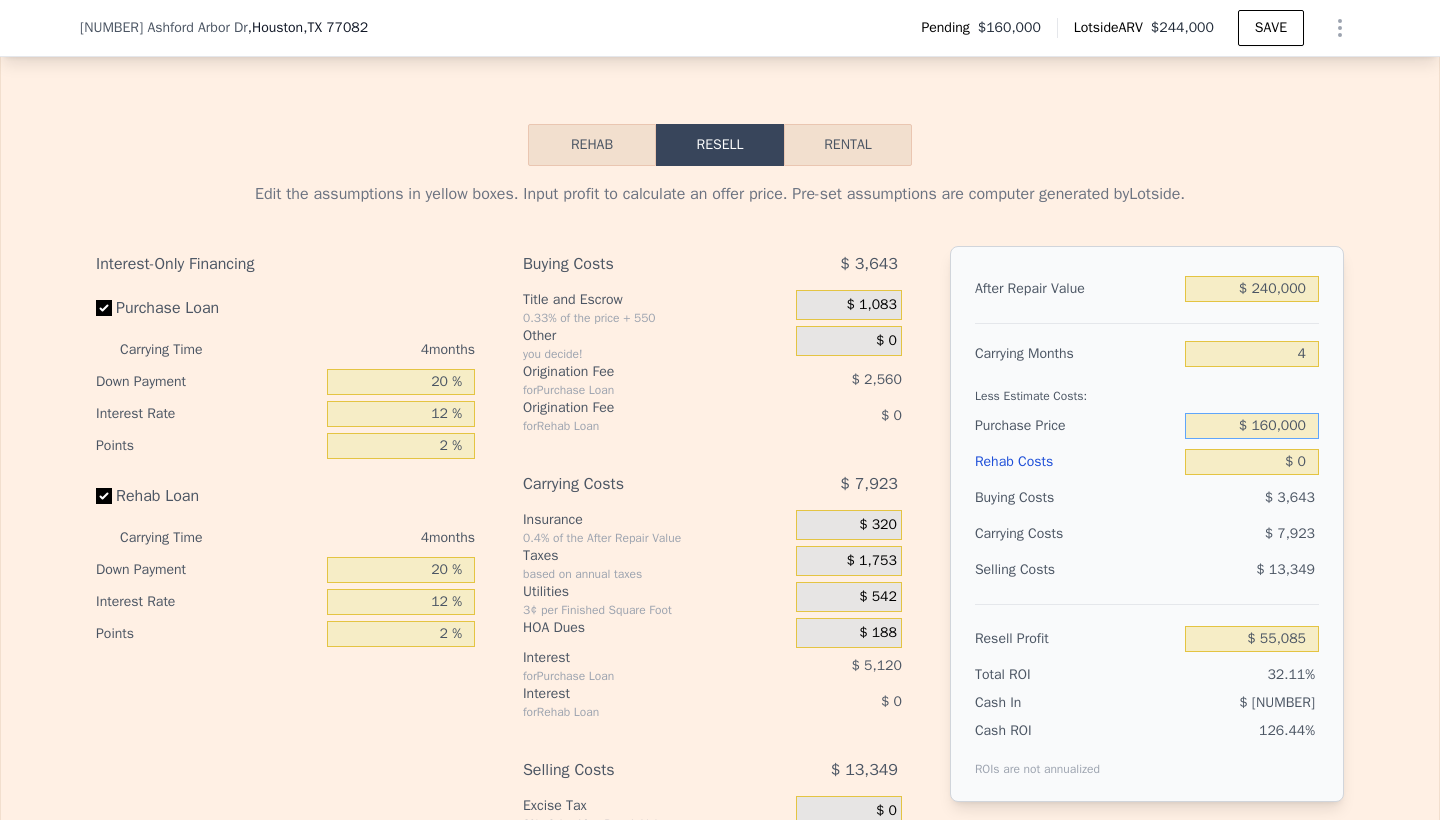 click on "$ 160,000" at bounding box center [1252, 426] 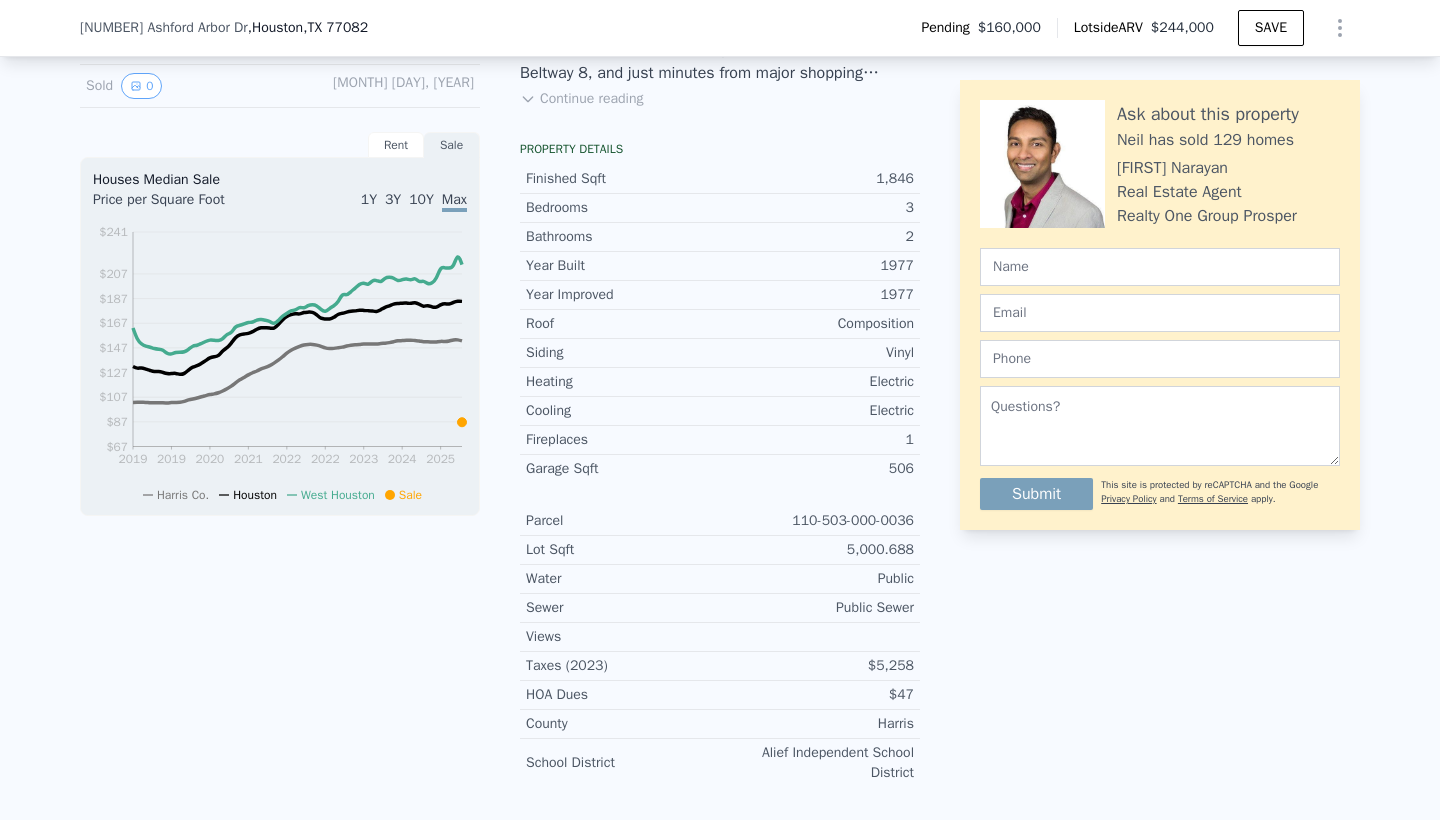 type on "$ 244,000" 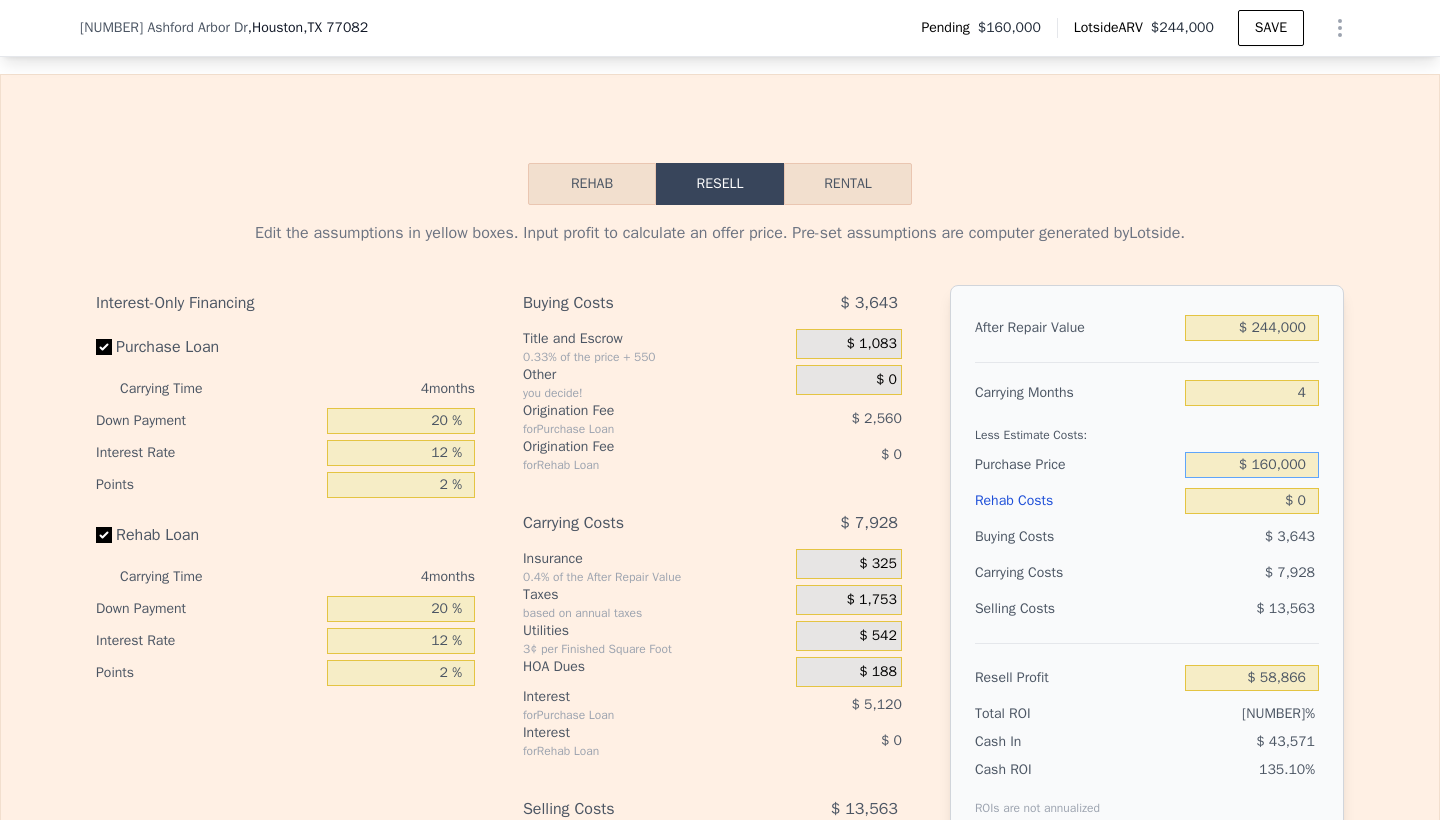 scroll, scrollTop: 2816, scrollLeft: 0, axis: vertical 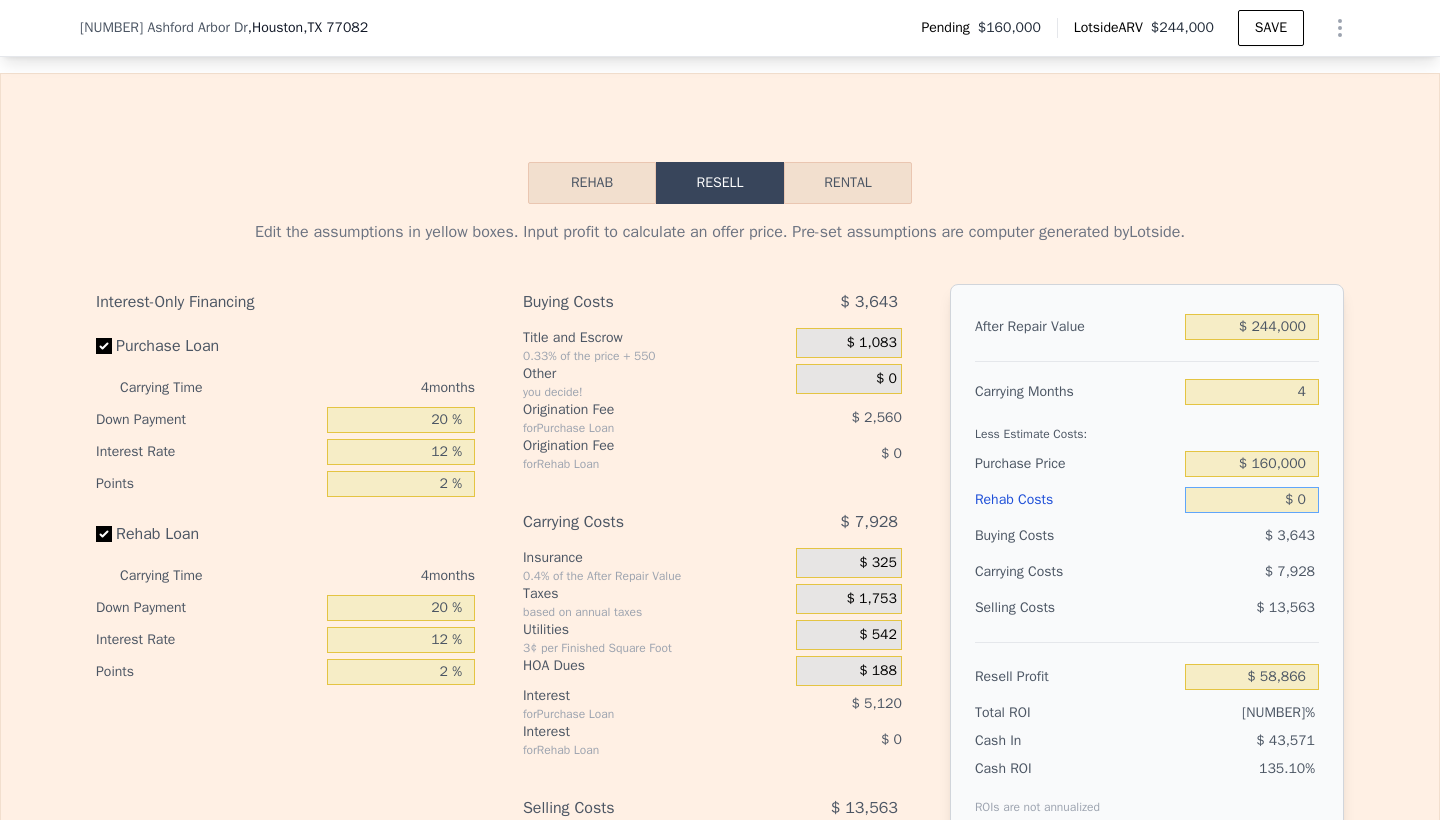 click on "$ 0" at bounding box center (1252, 500) 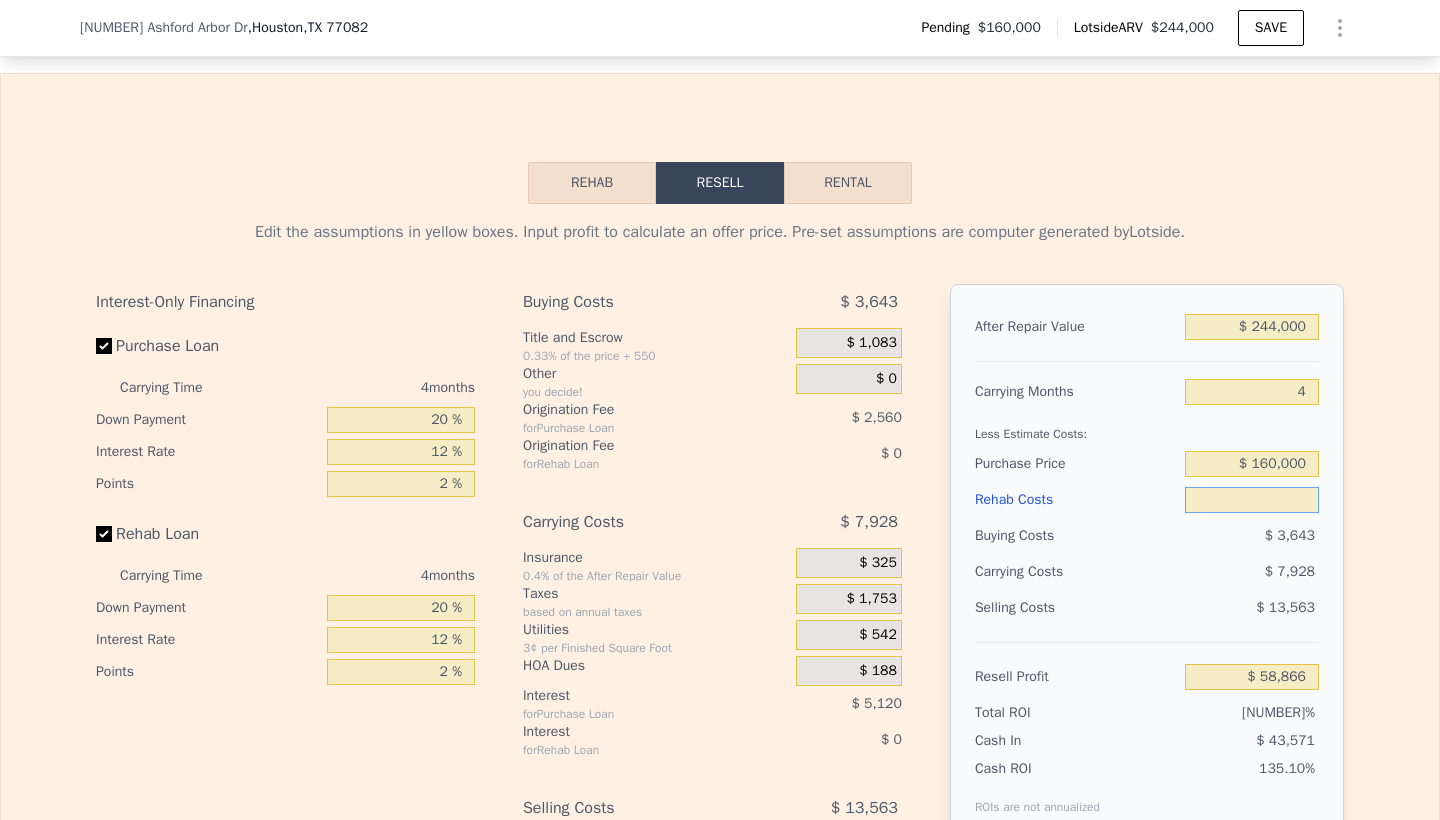 type on "$ 5" 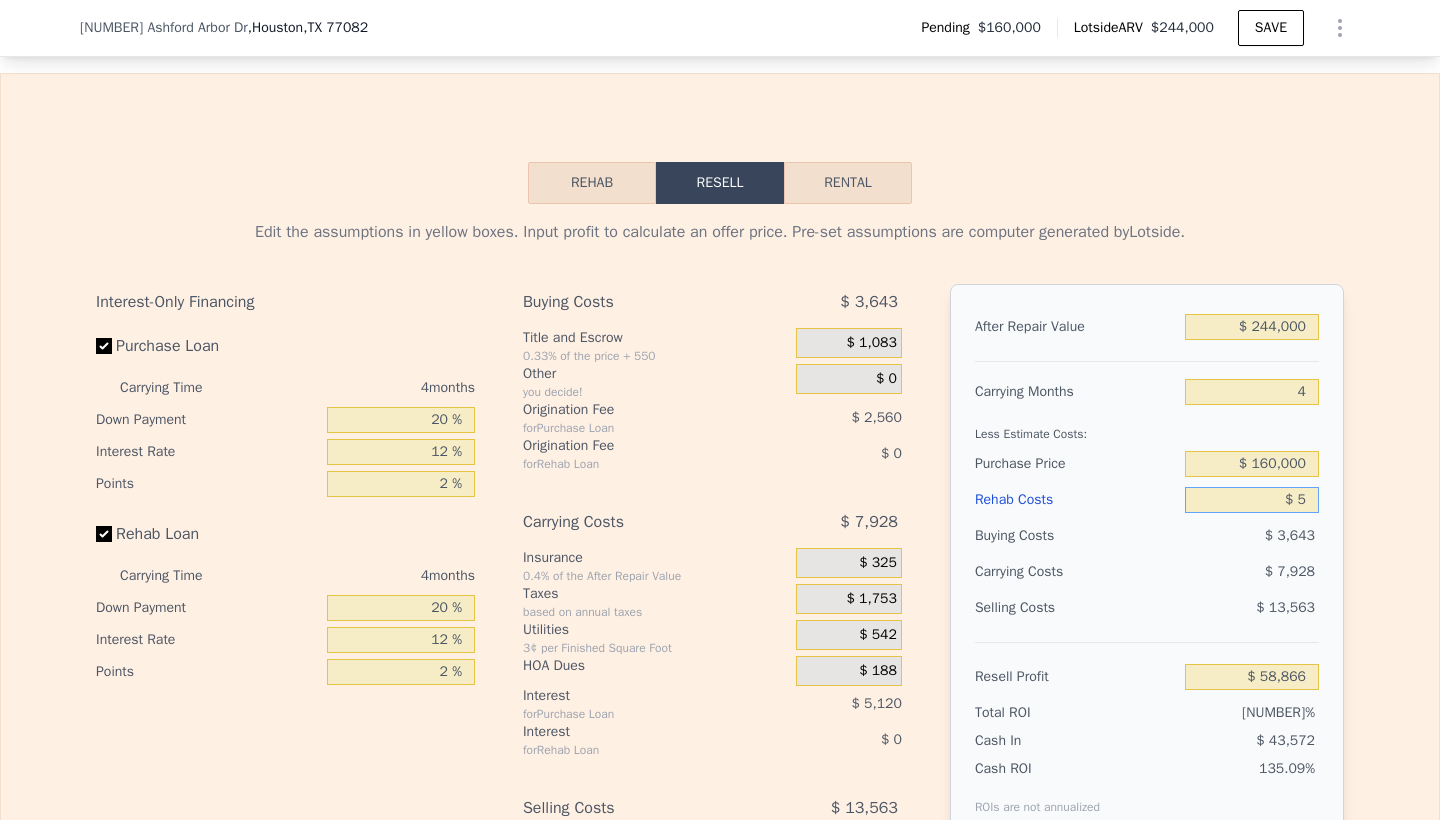 type on "$ 58,861" 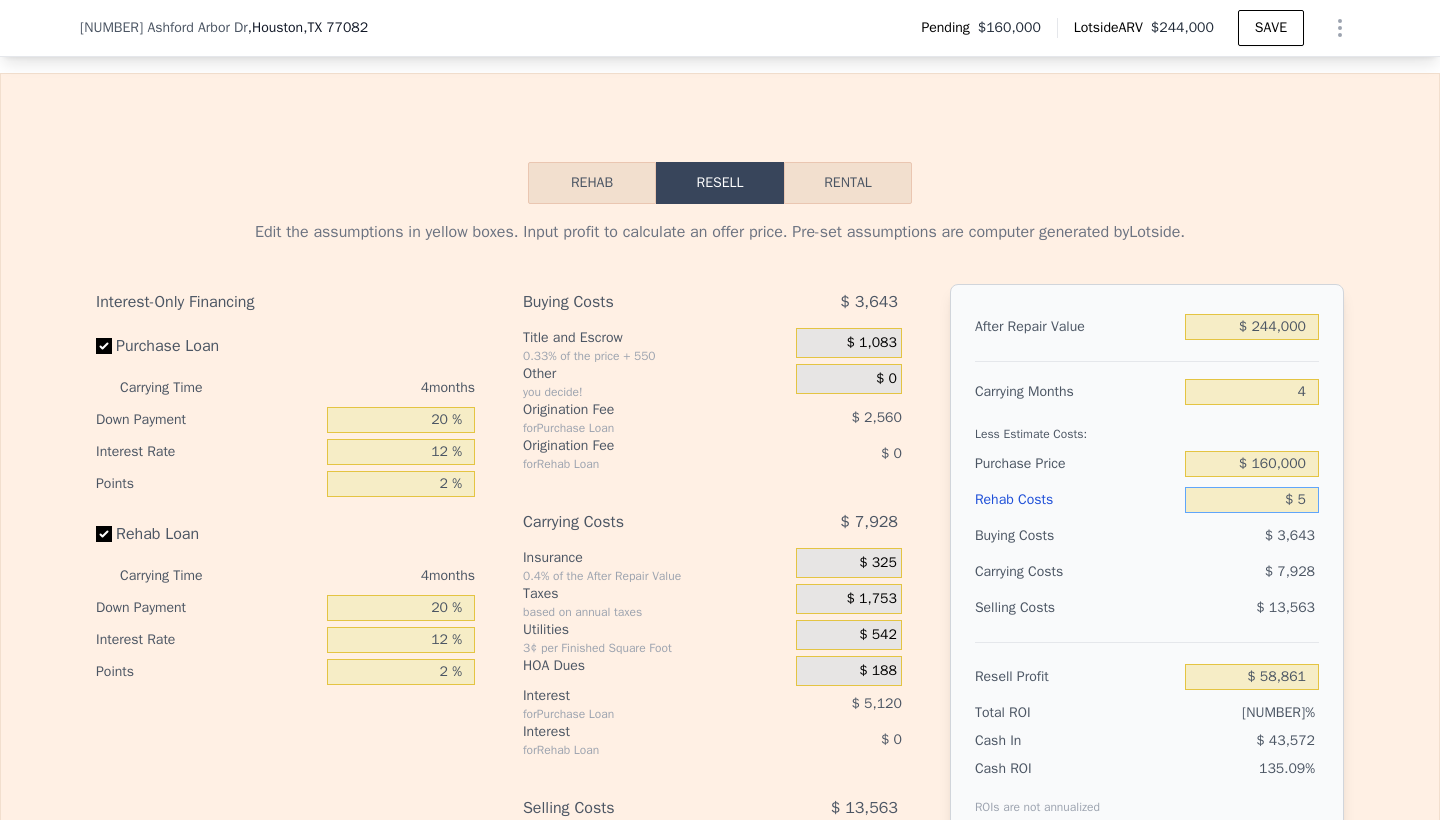 type on "$ 50" 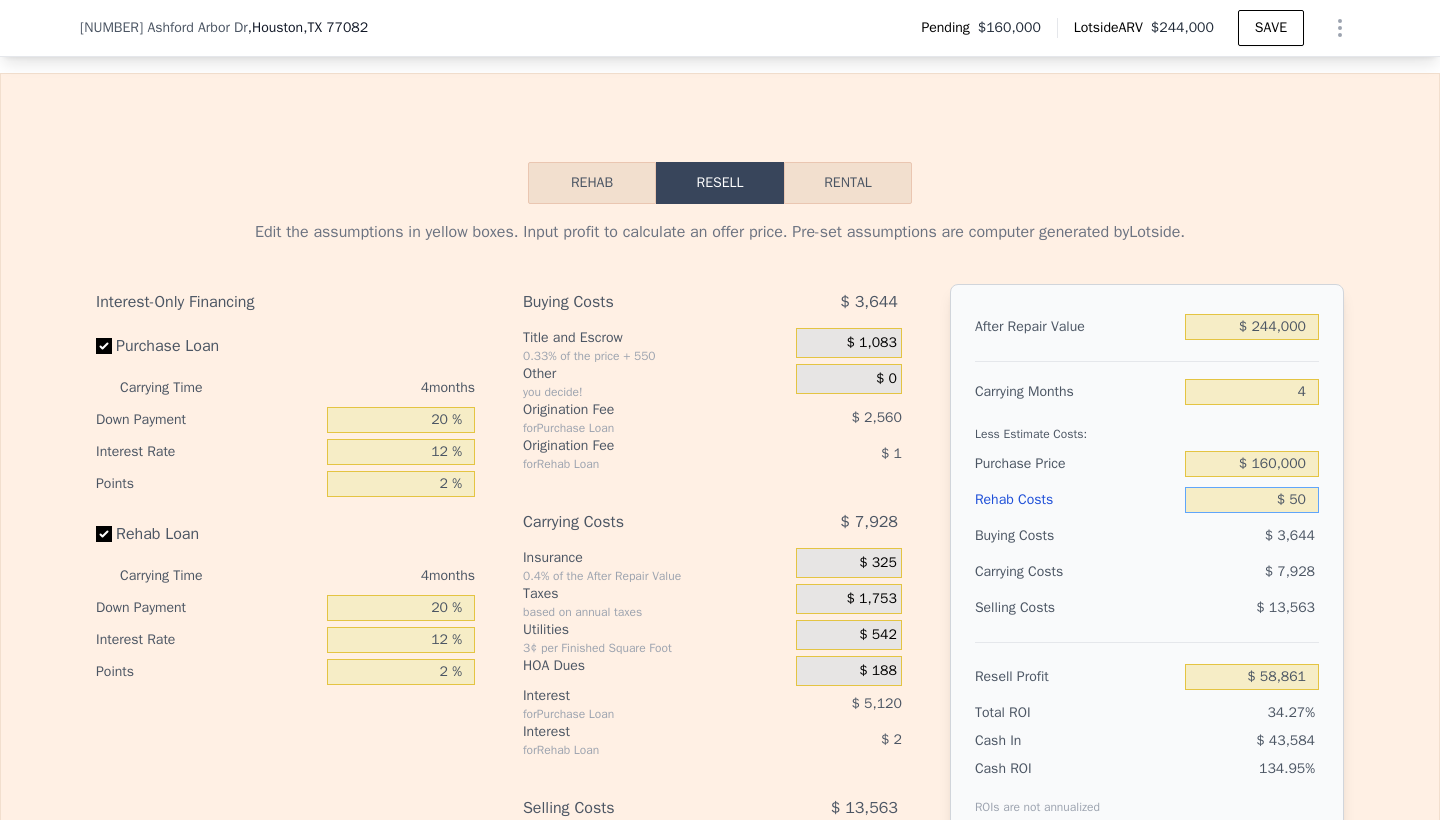 type on "$ [NUMBER]" 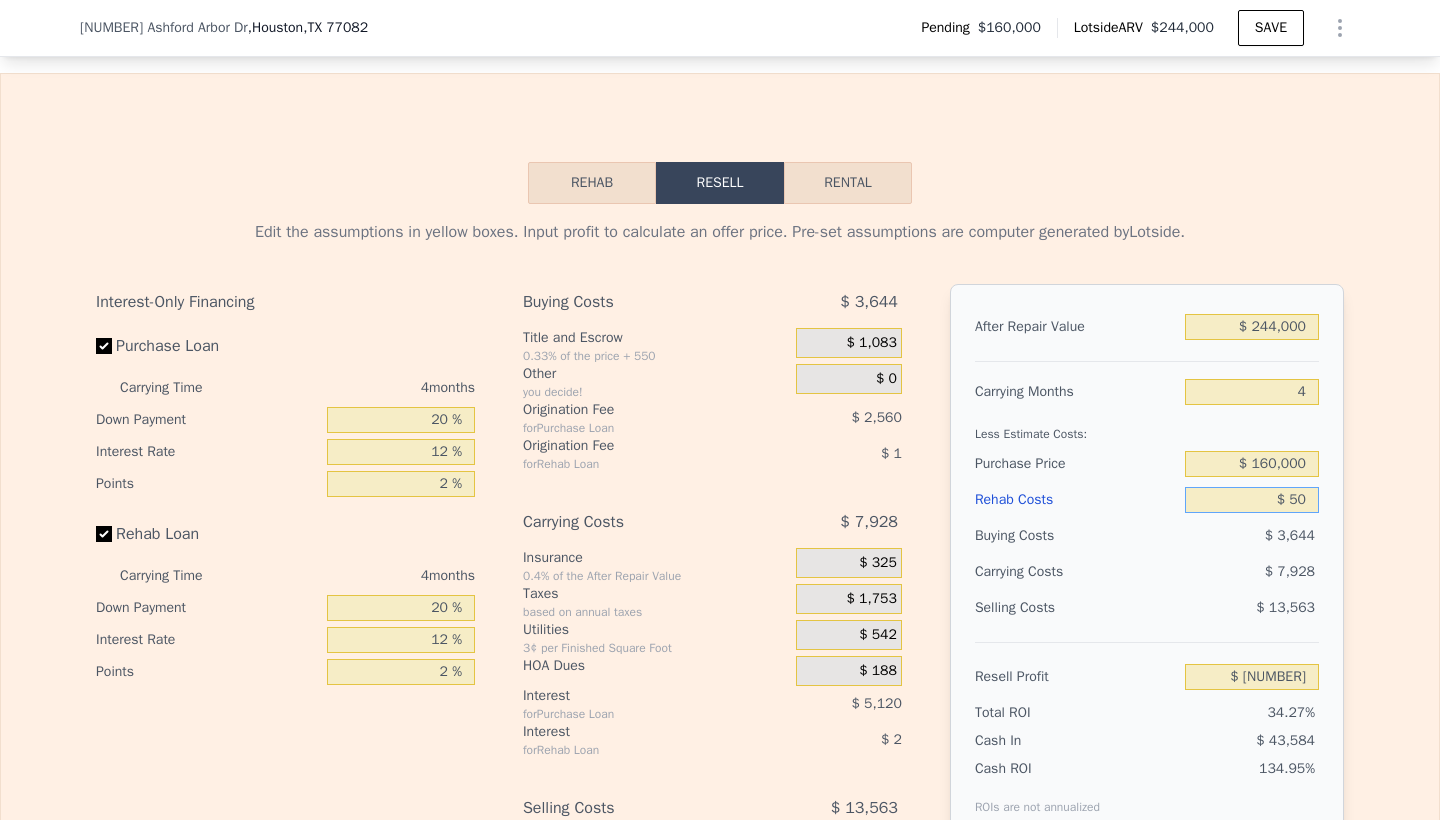 type on "$ 500" 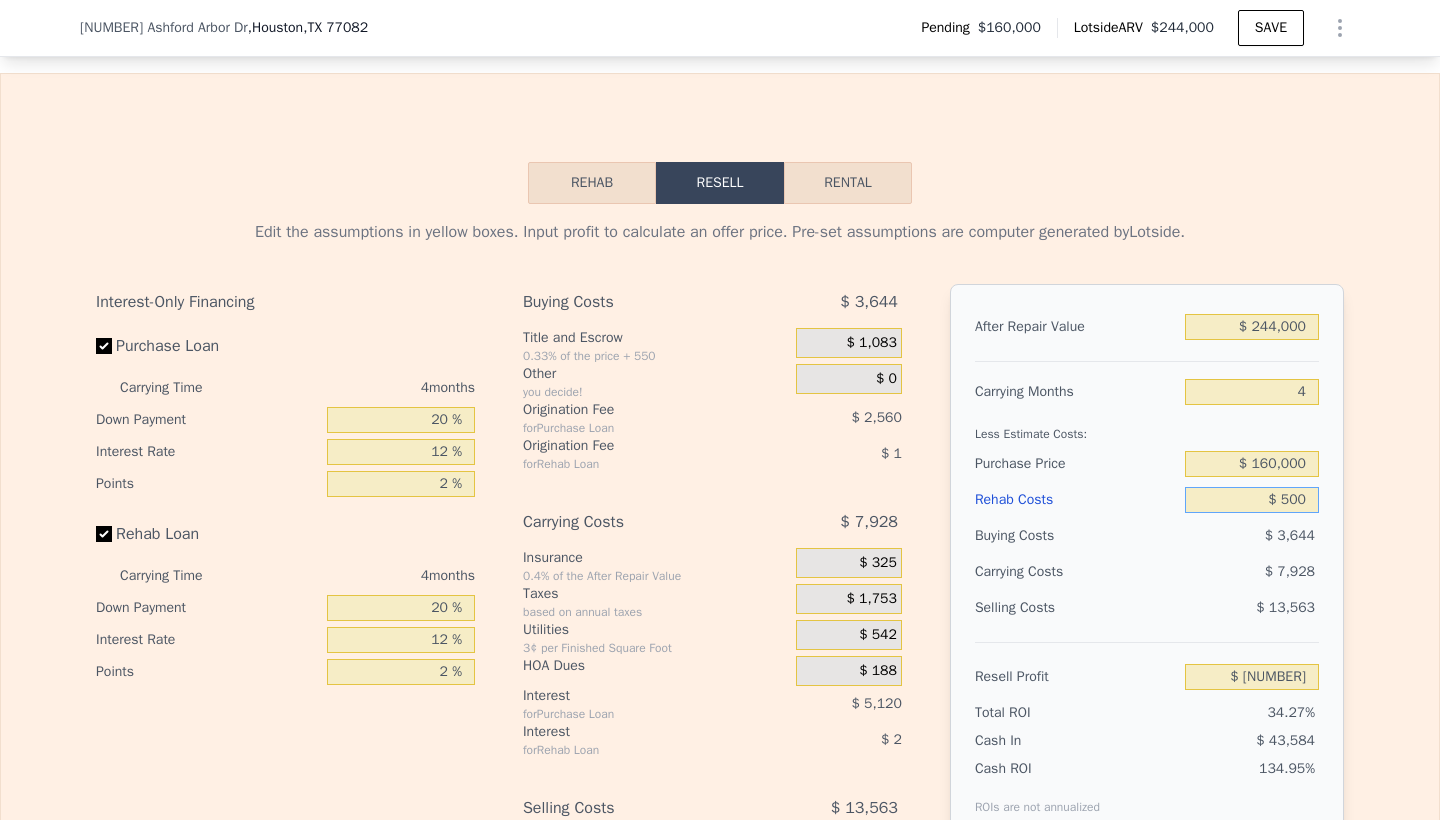 type on "$ [NUMBER]" 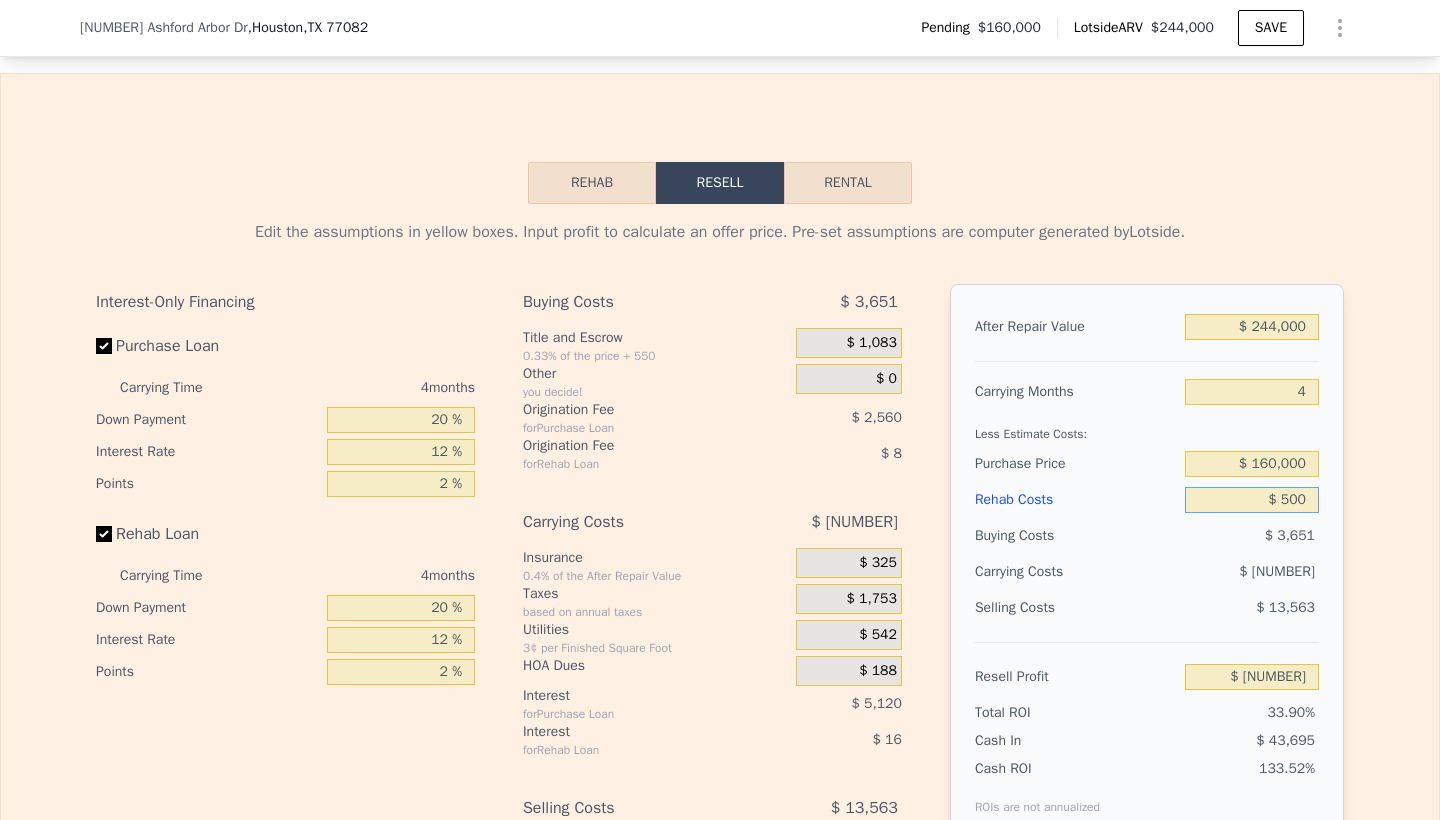 type on "$ 5,000" 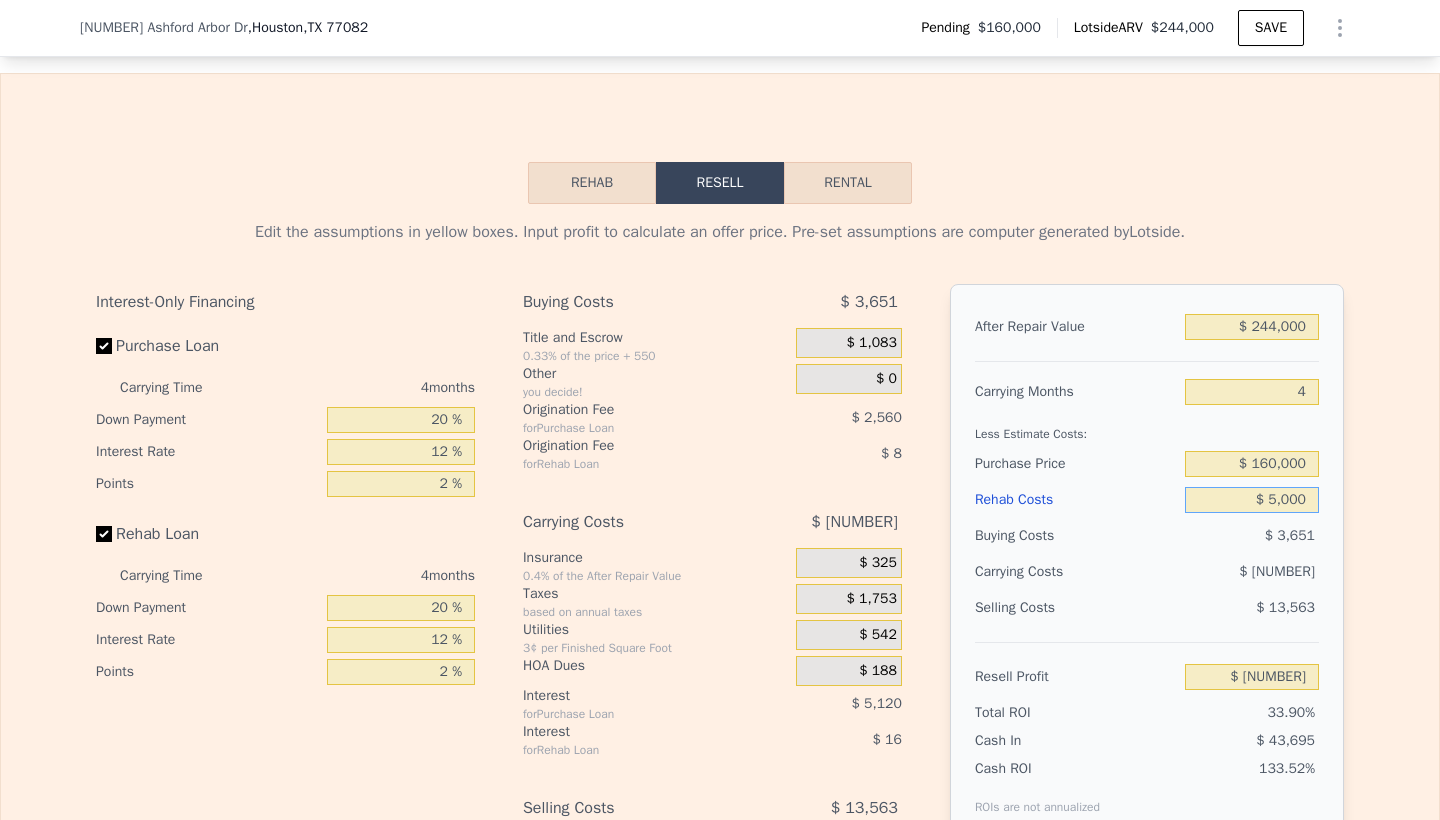 type on "$ 53,626" 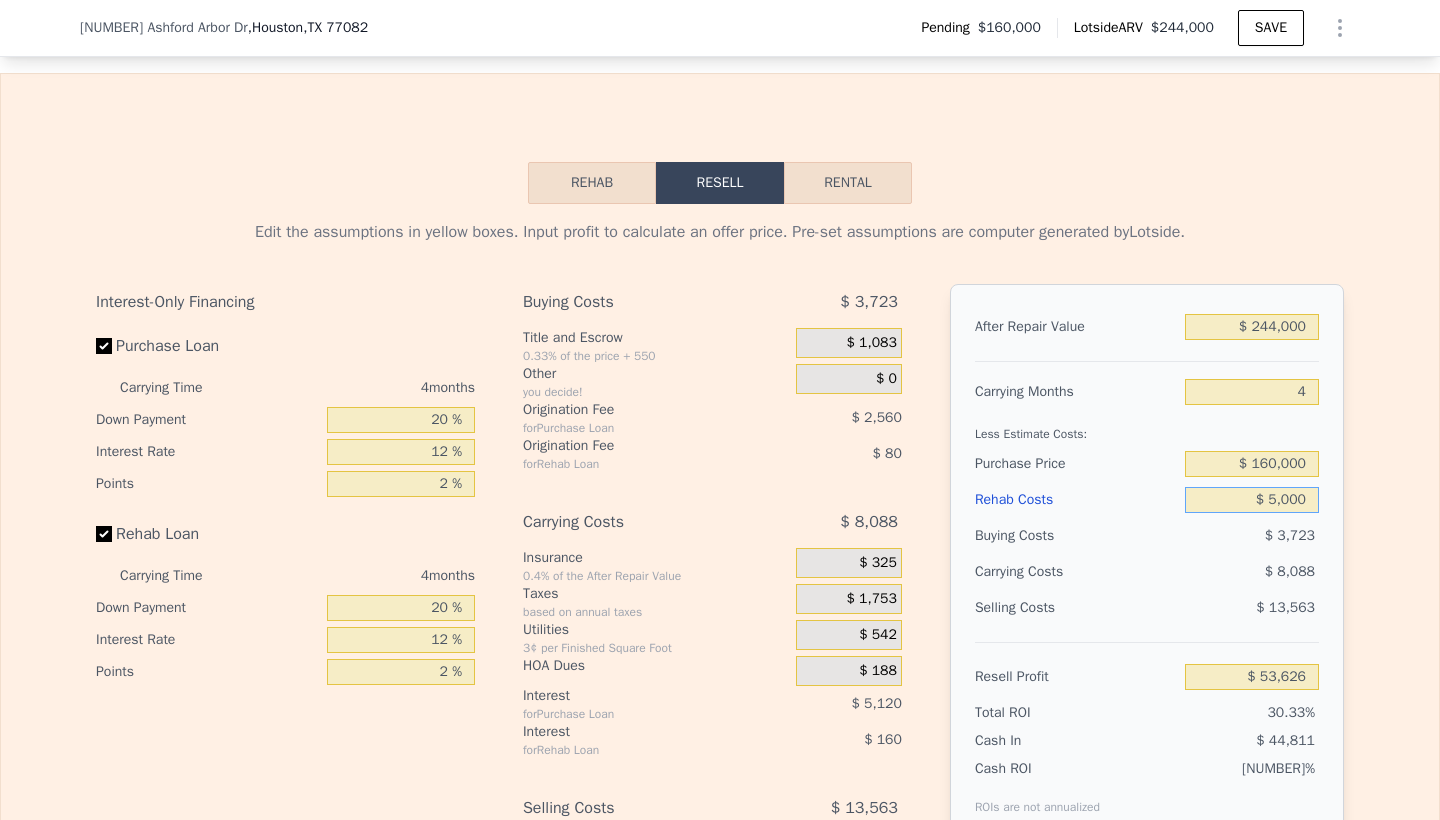 type on "$ 50,000" 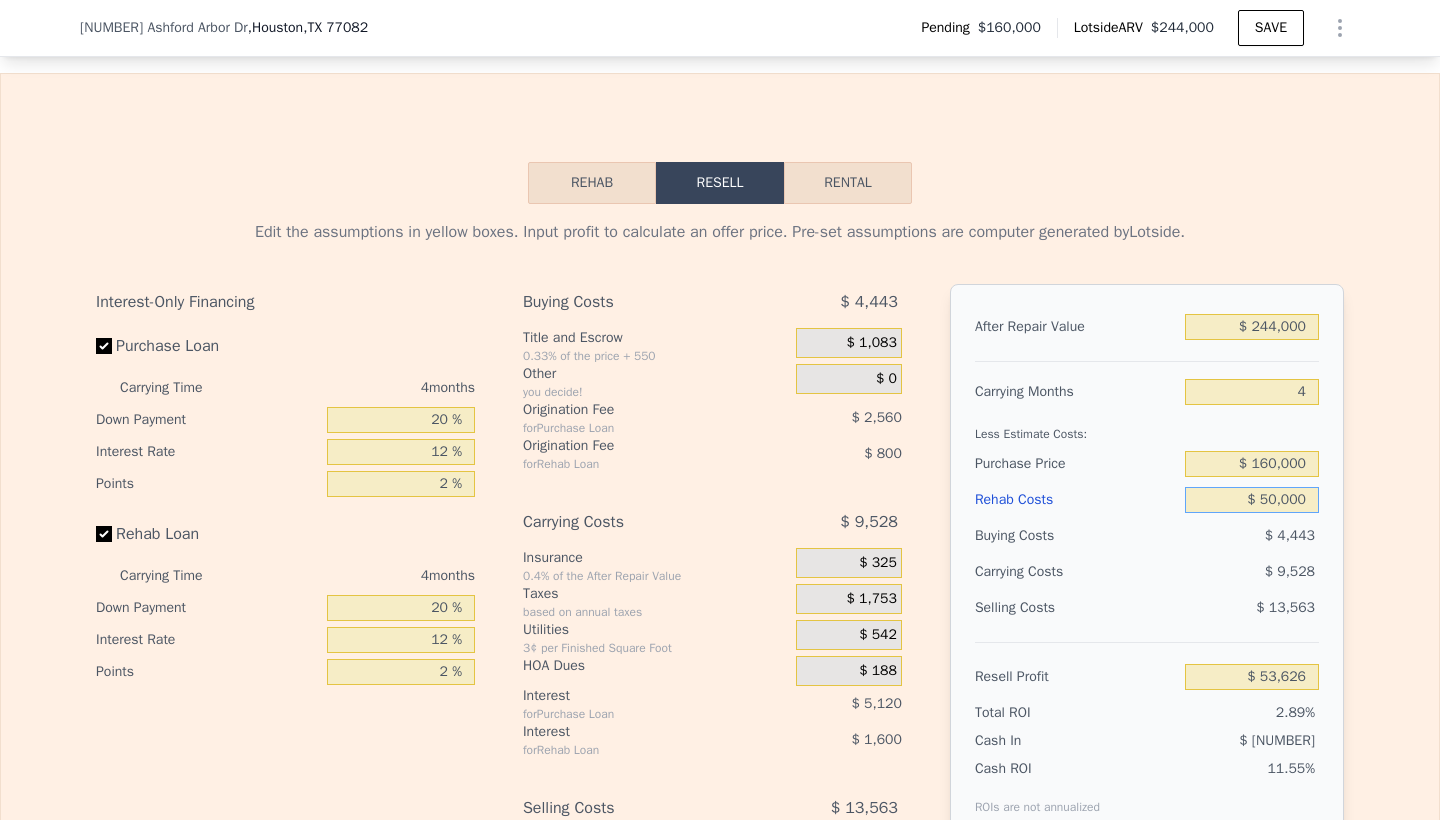 type on "$ 6,466" 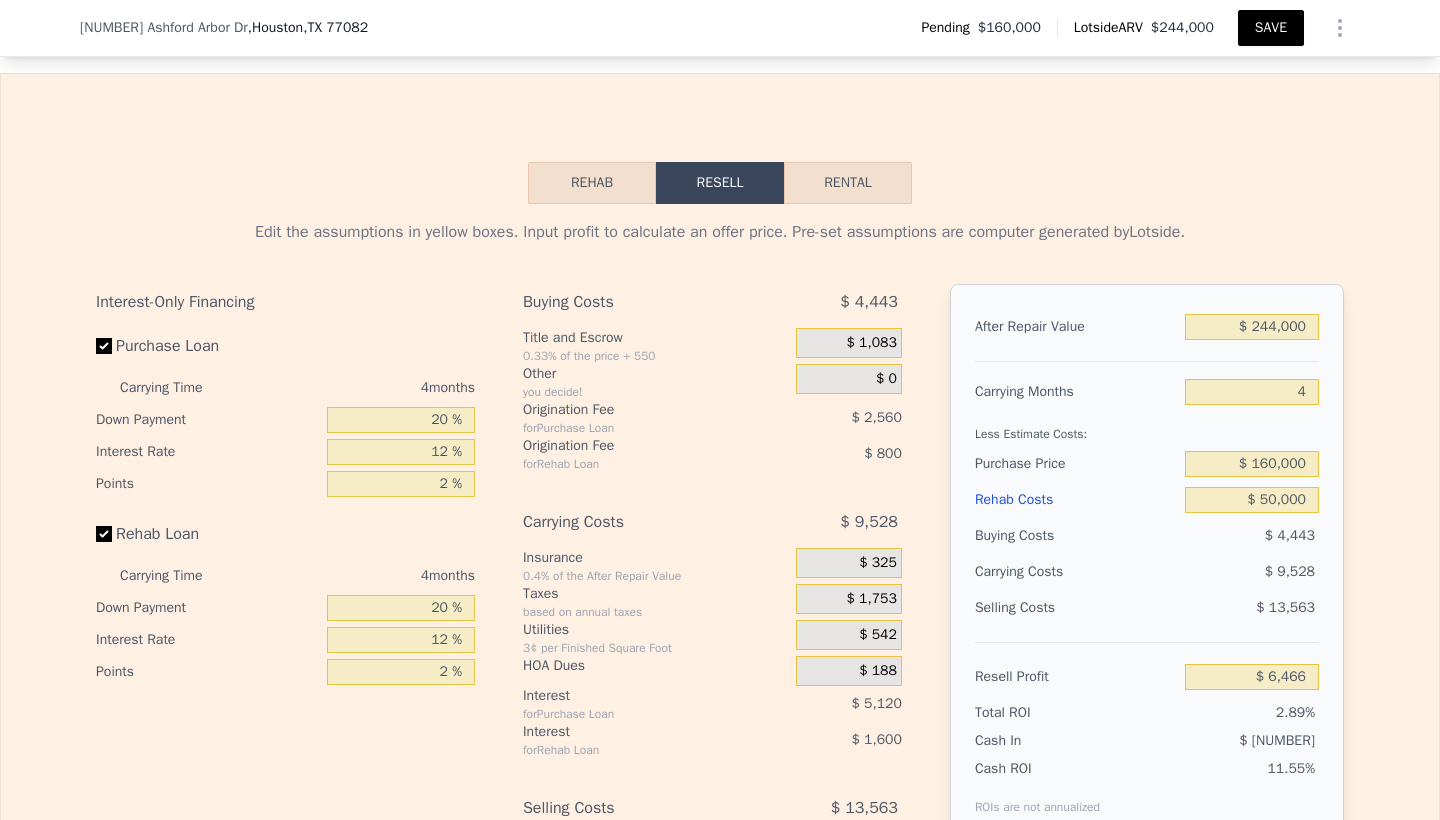 click on "SAVE" at bounding box center [1271, 28] 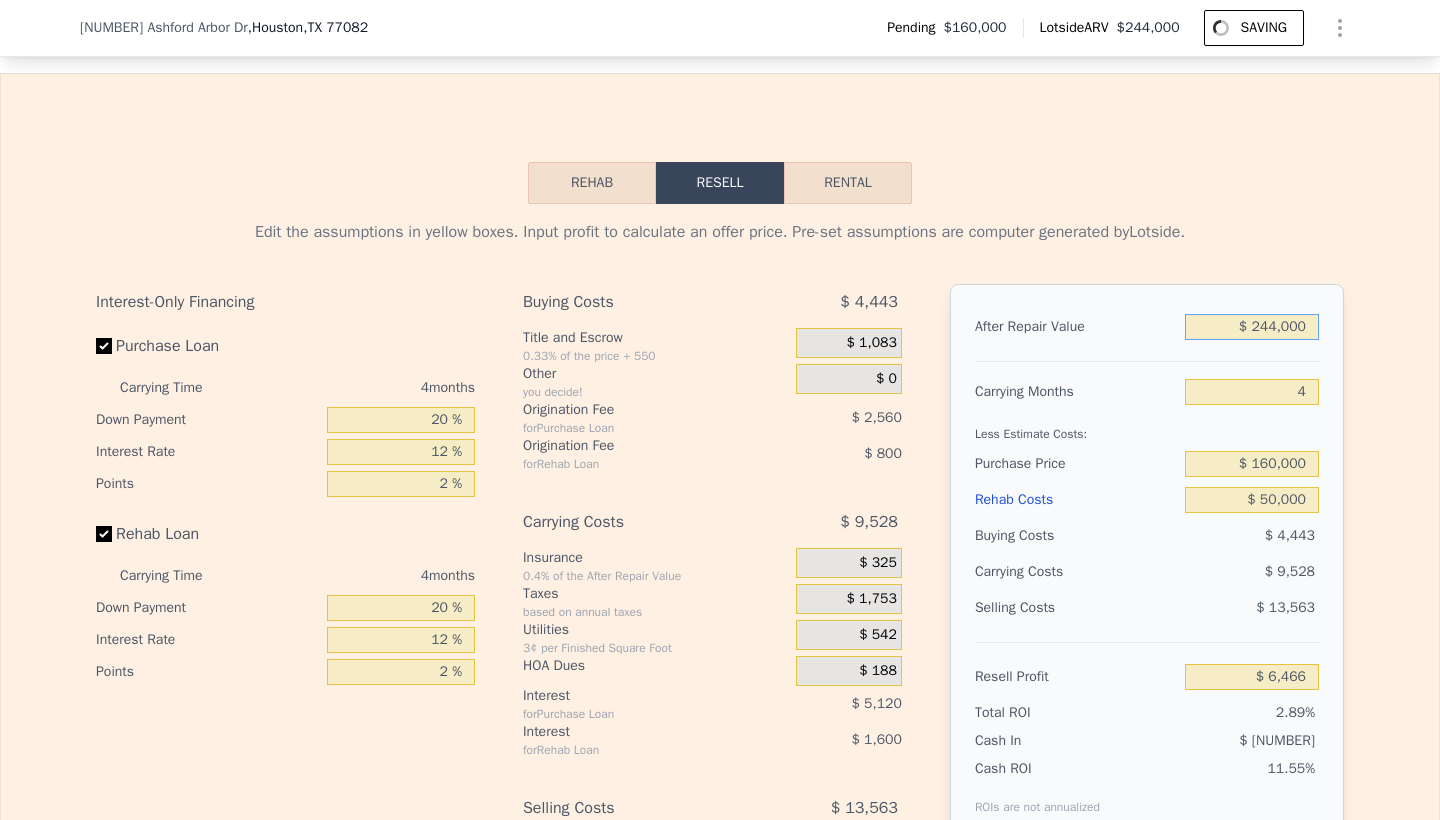 click on "$ 244,000" at bounding box center [1252, 327] 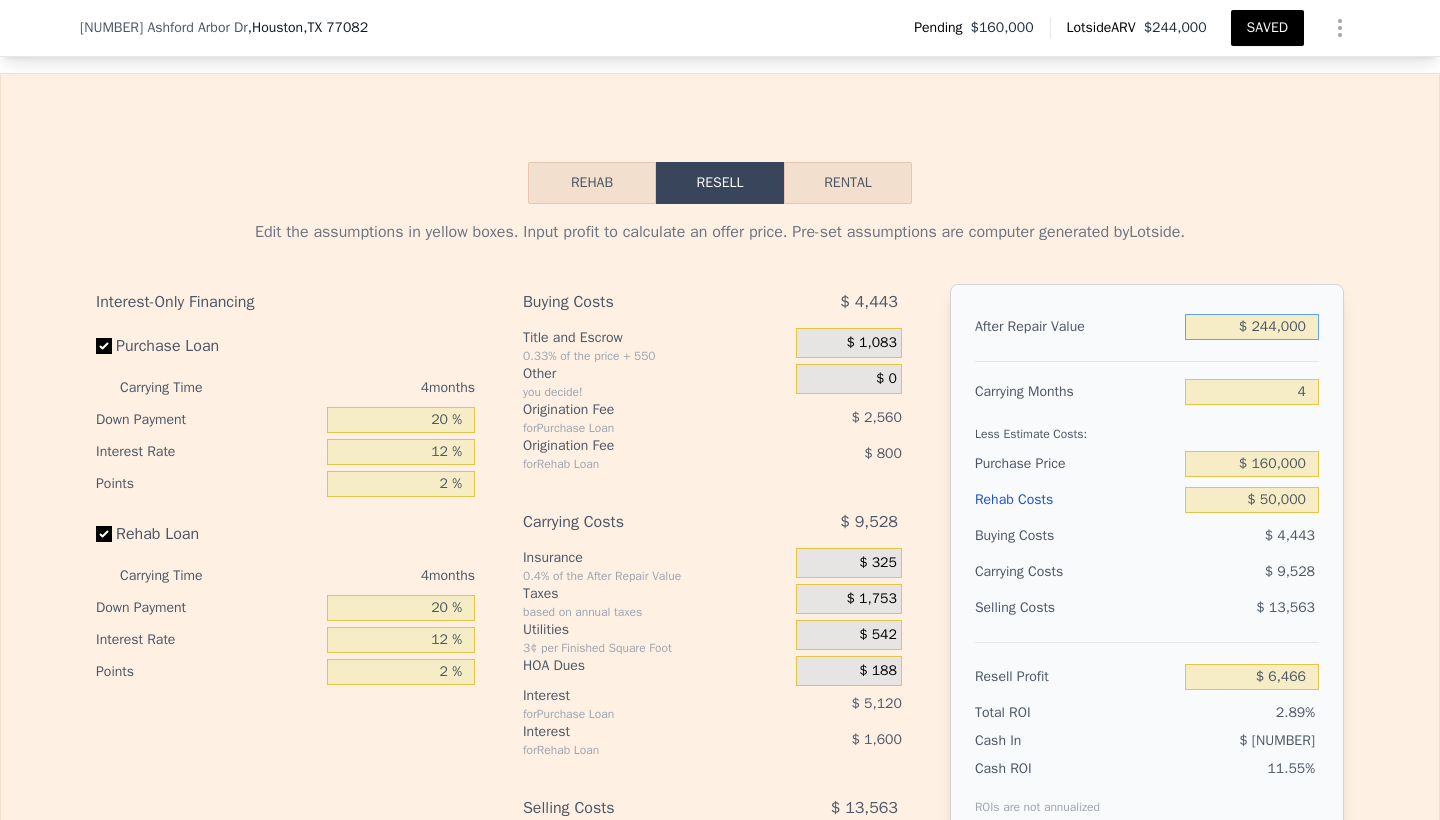 type on "$ 24,000" 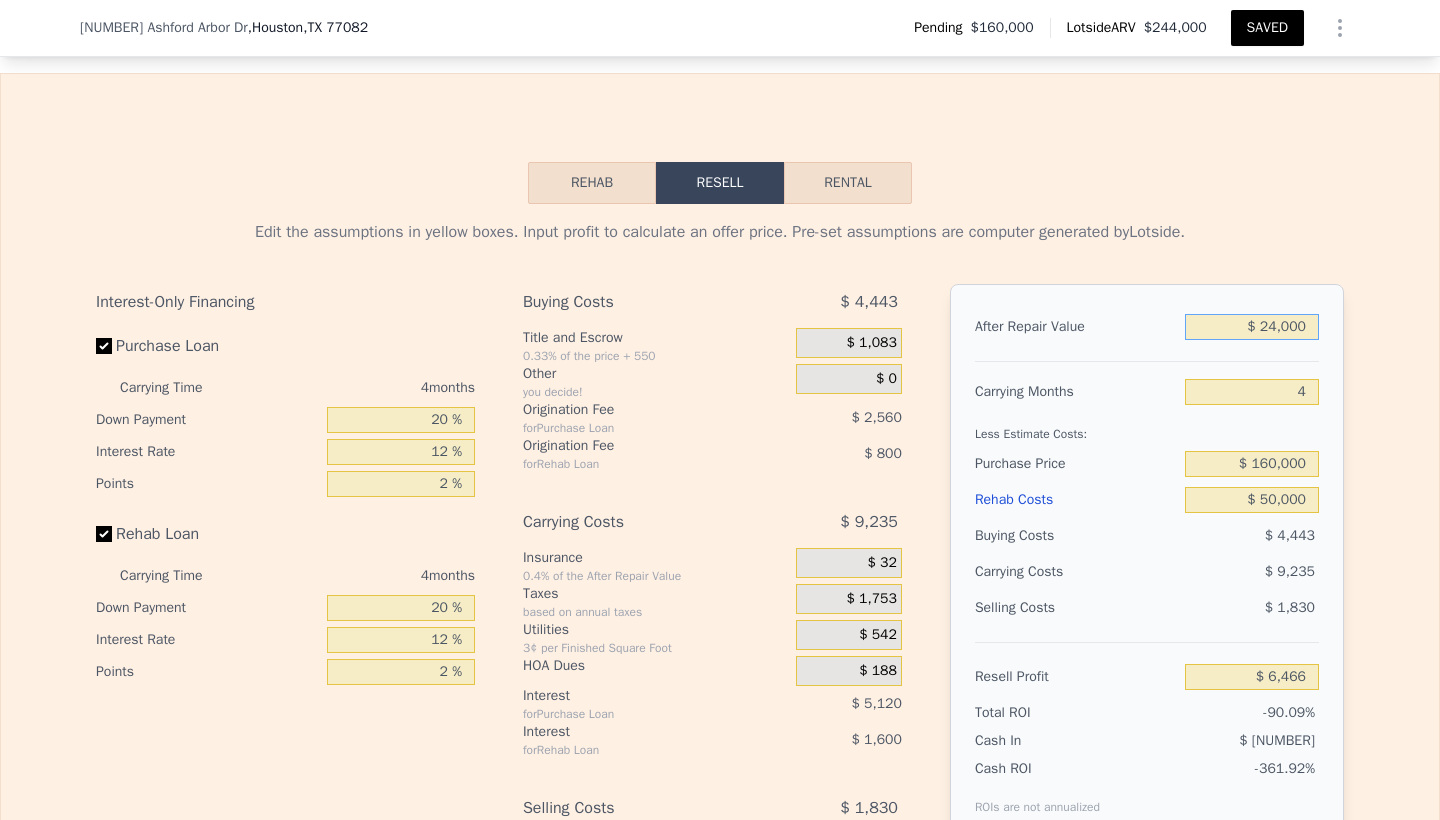 type on "-$ [NUMBER]" 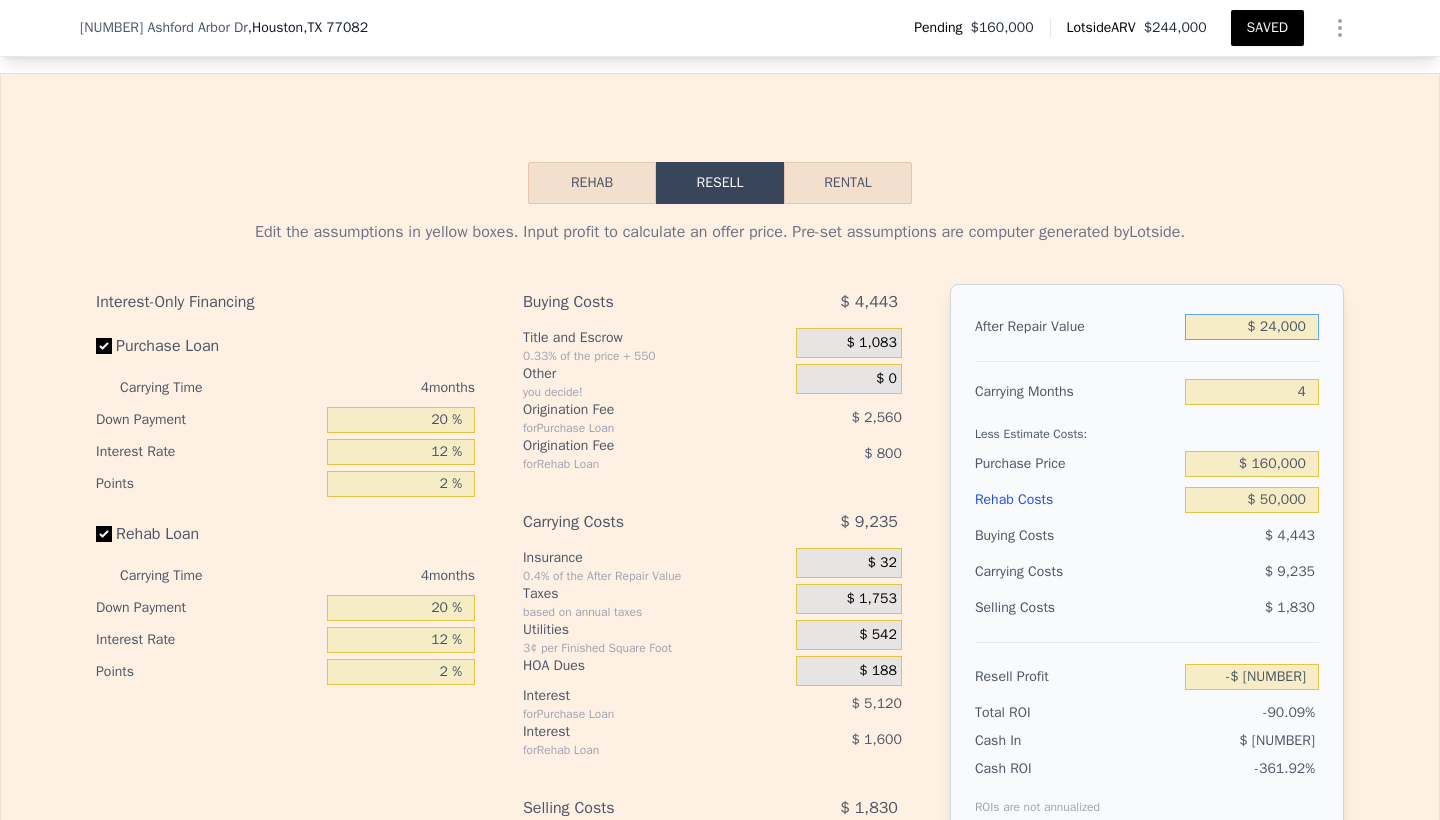 type on "$ 240,000" 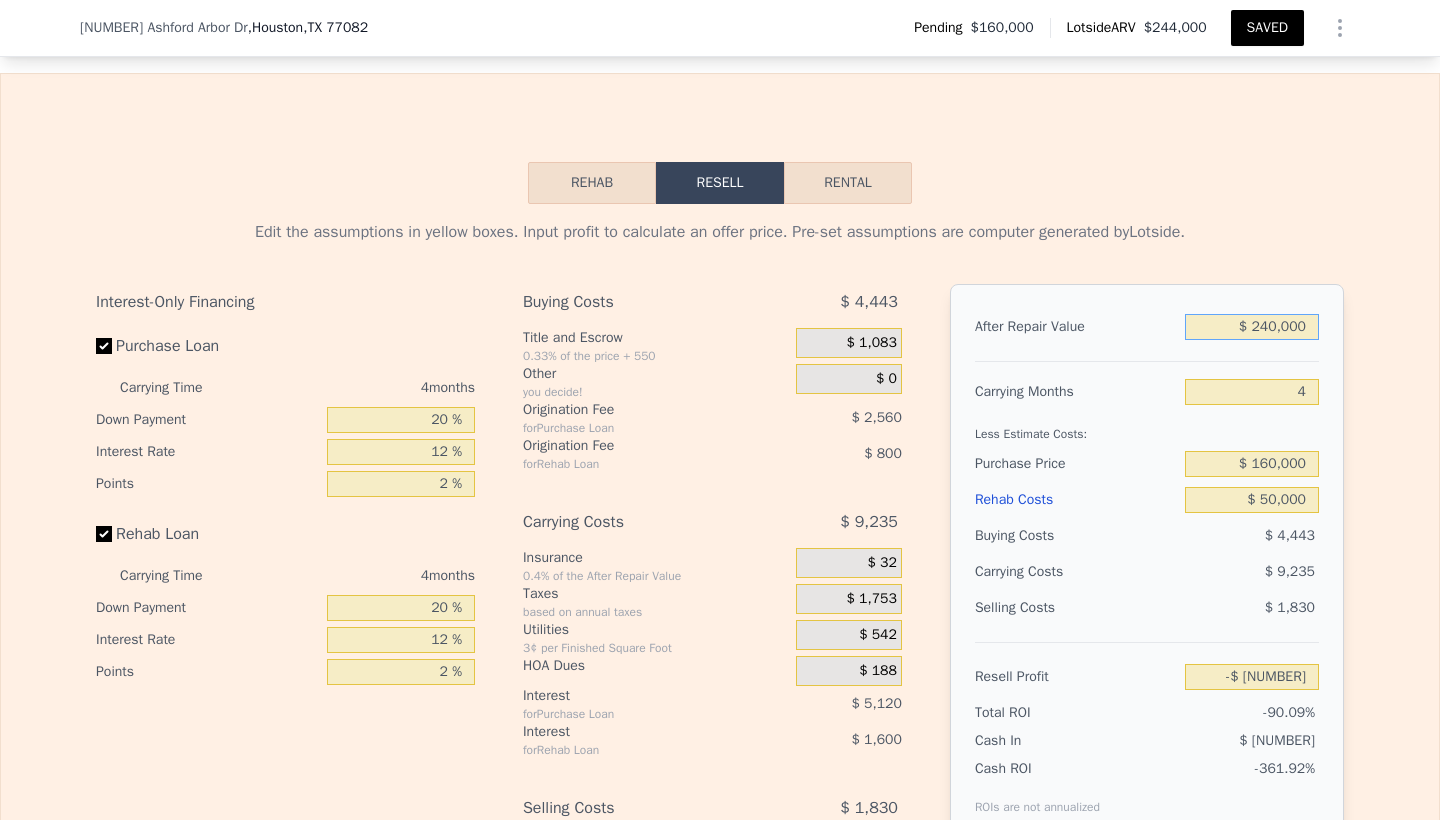 type on "$ 2,685" 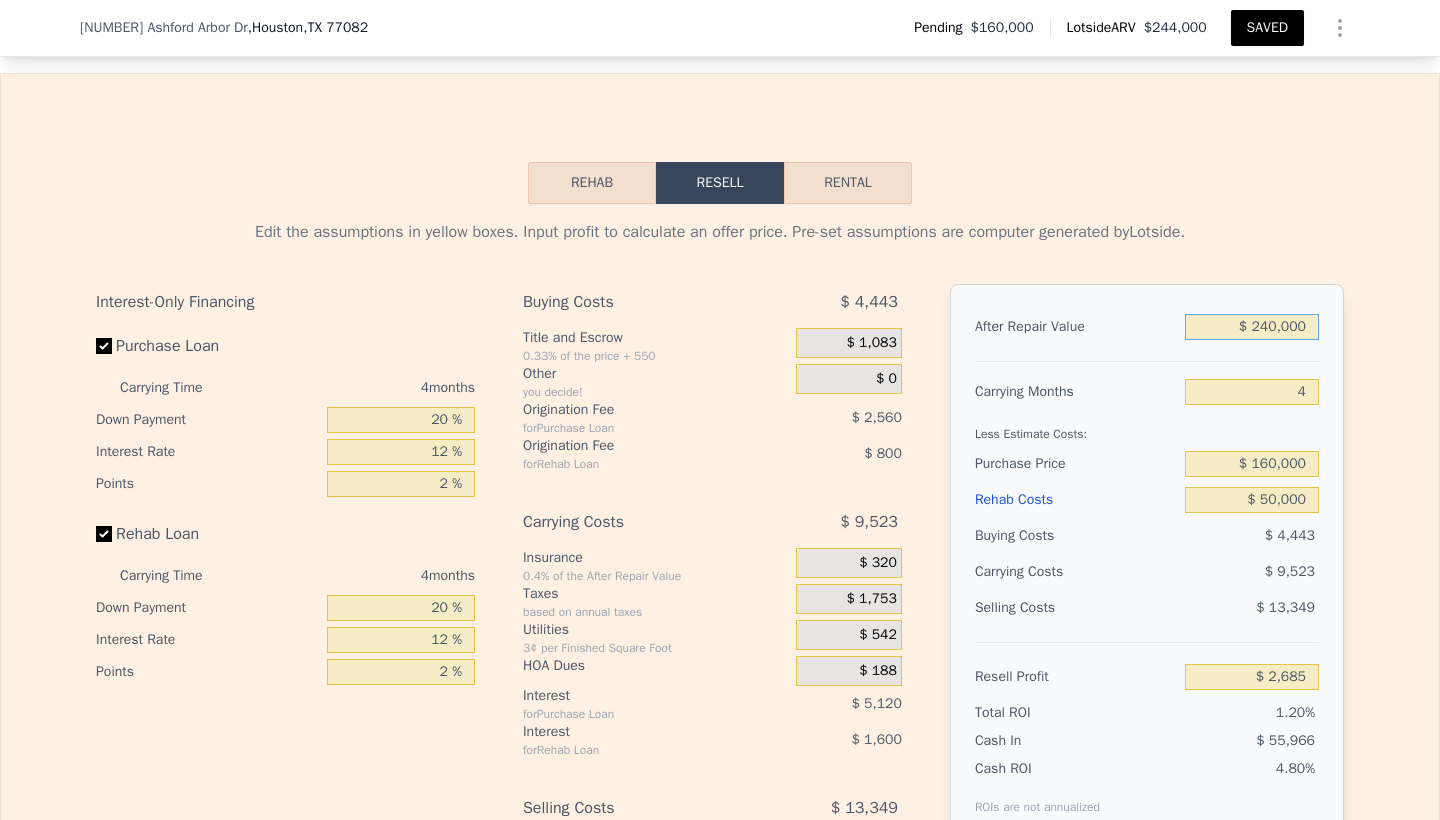 type on "$ 240,000" 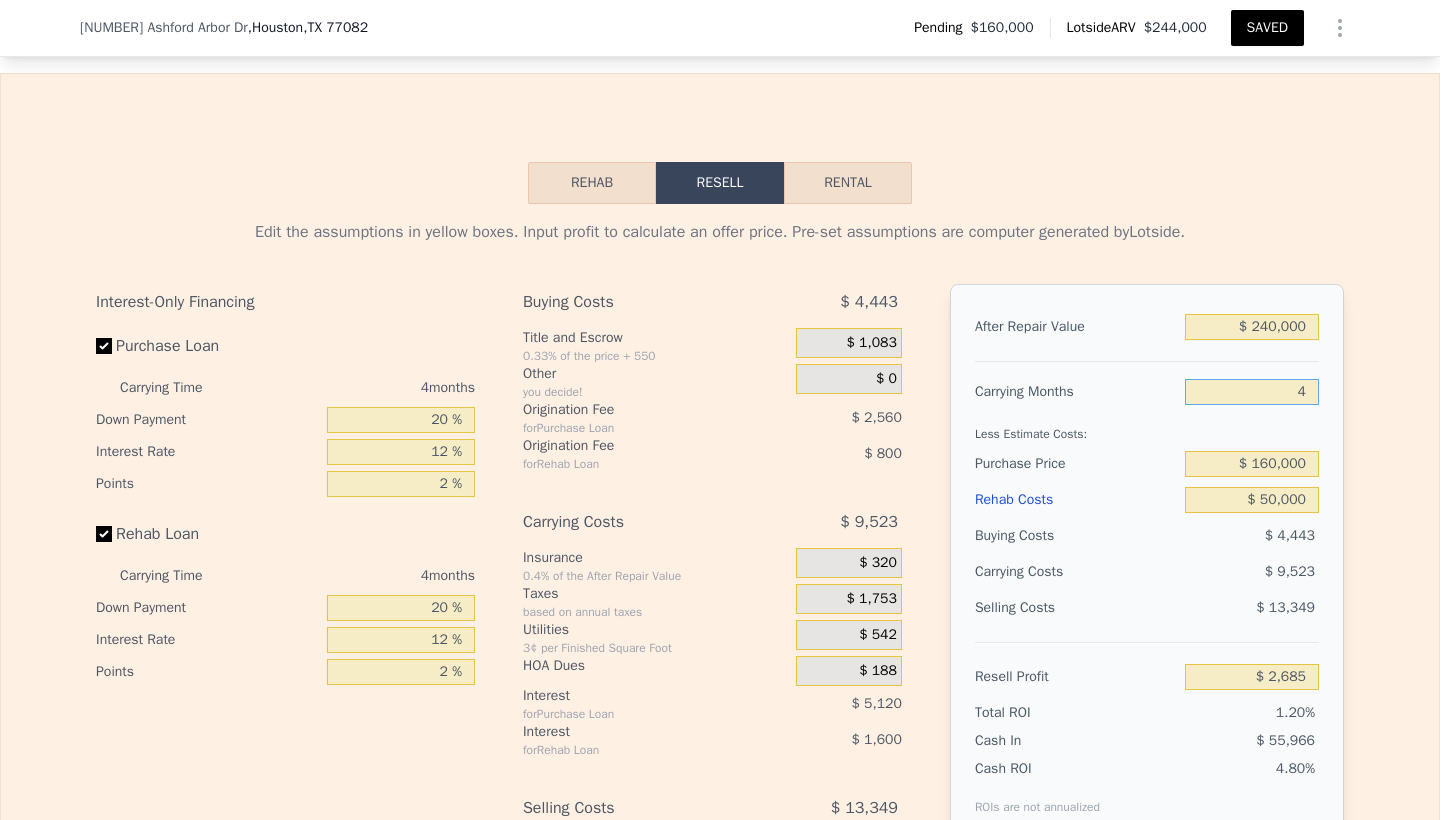 click on "4" at bounding box center [1252, 392] 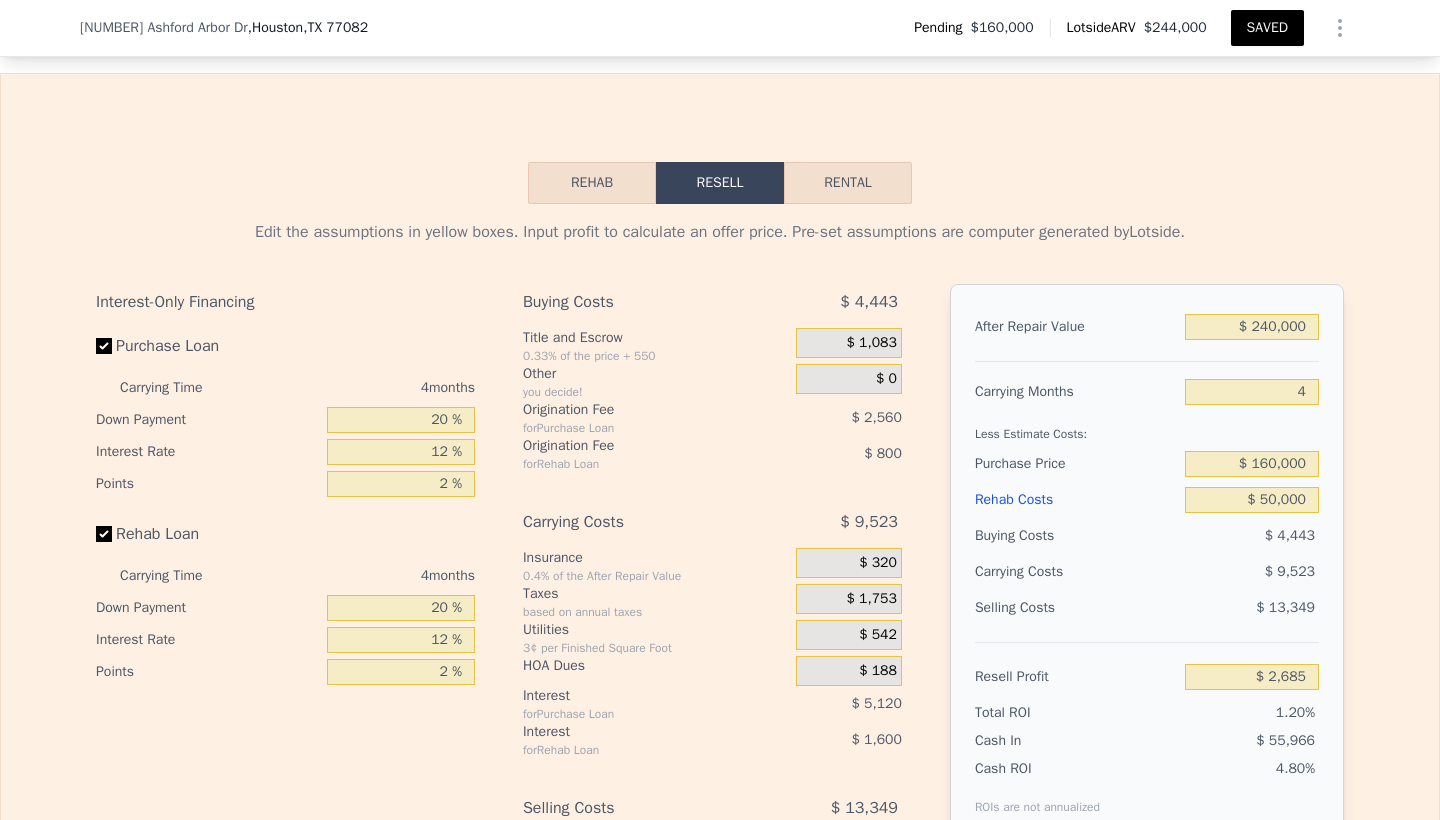 click on "SAVED" at bounding box center [1267, 28] 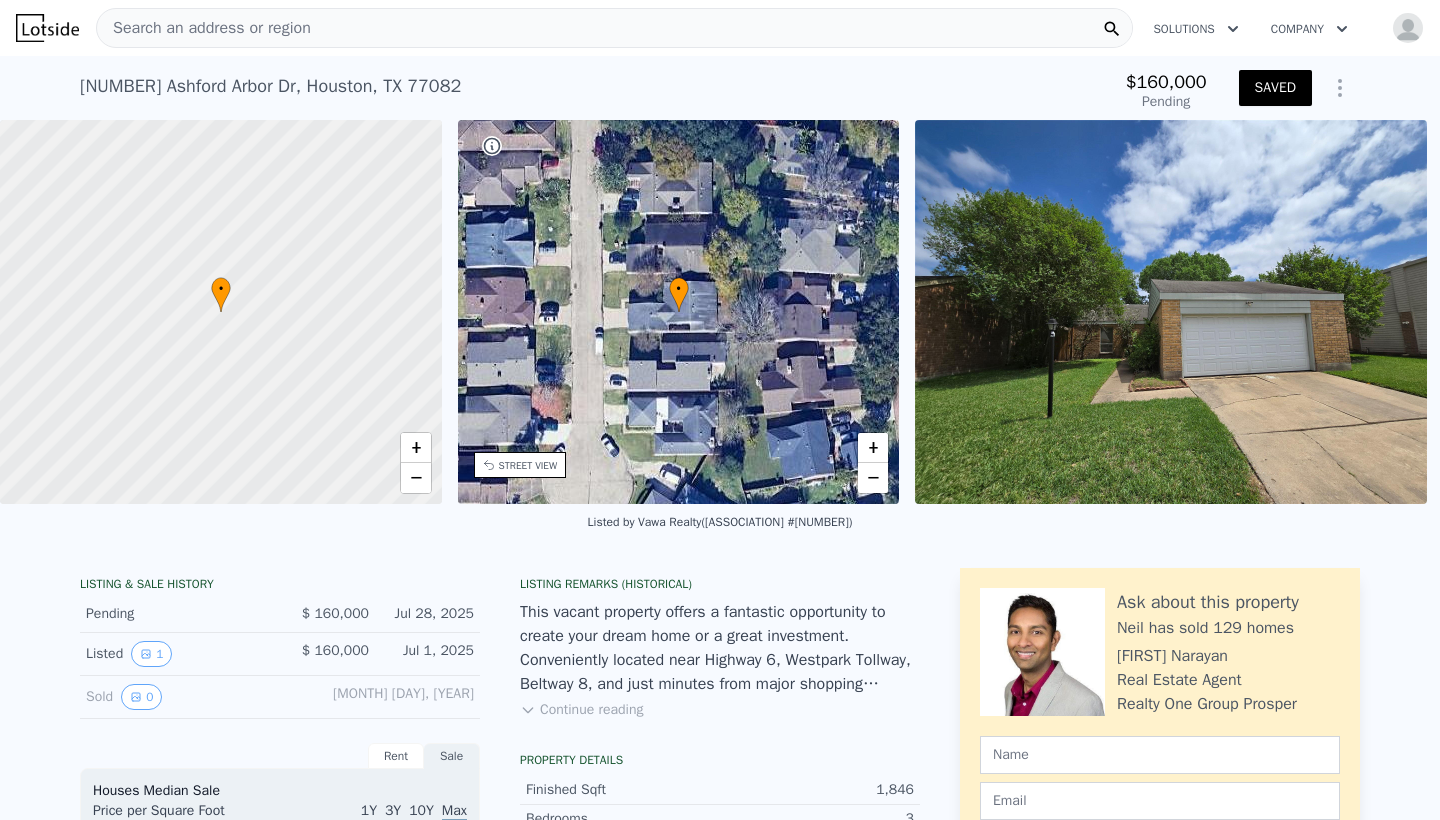scroll, scrollTop: 0, scrollLeft: 0, axis: both 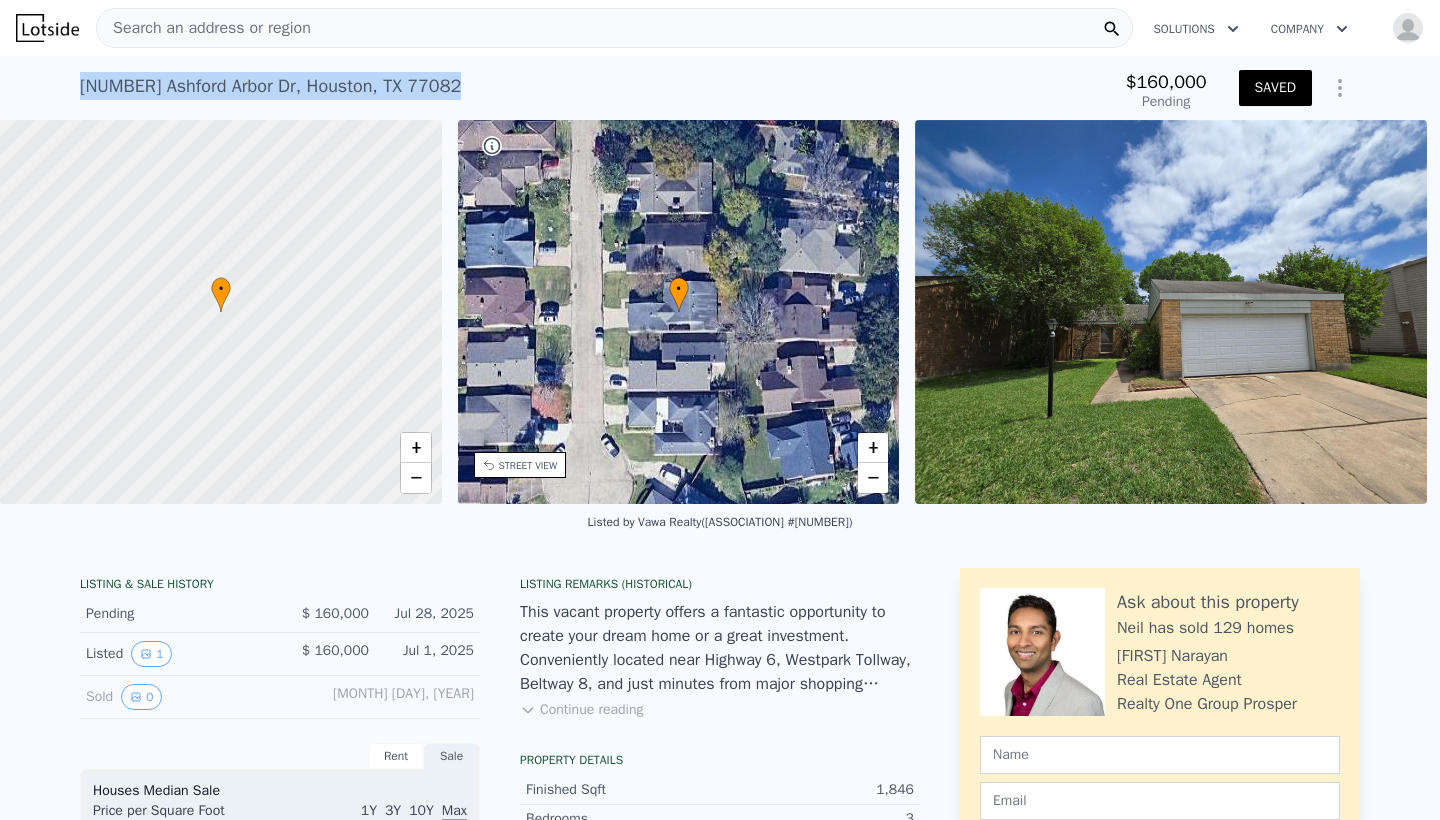 drag, startPoint x: 80, startPoint y: 85, endPoint x: 438, endPoint y: 79, distance: 358.05026 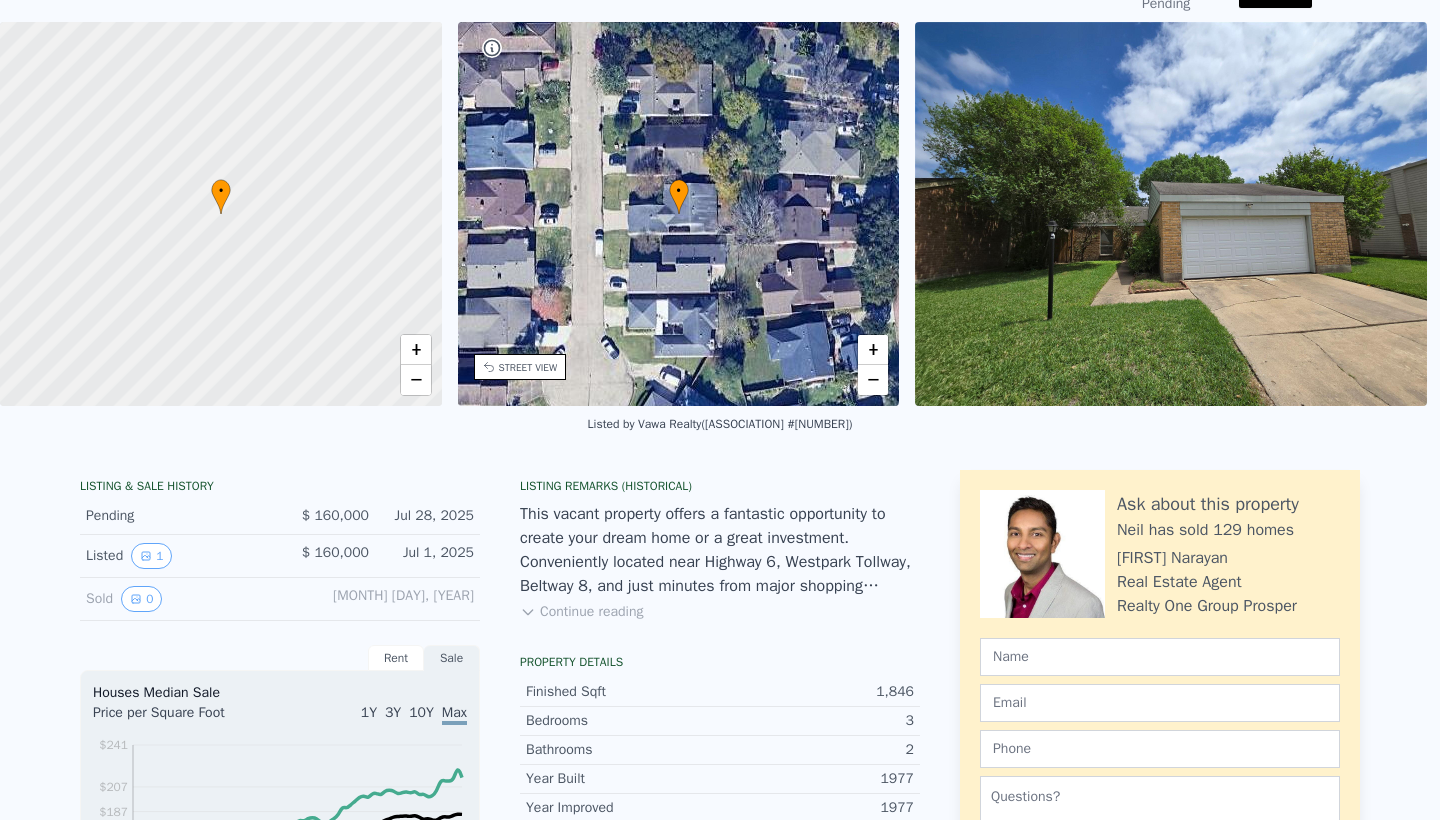 scroll, scrollTop: 7, scrollLeft: 0, axis: vertical 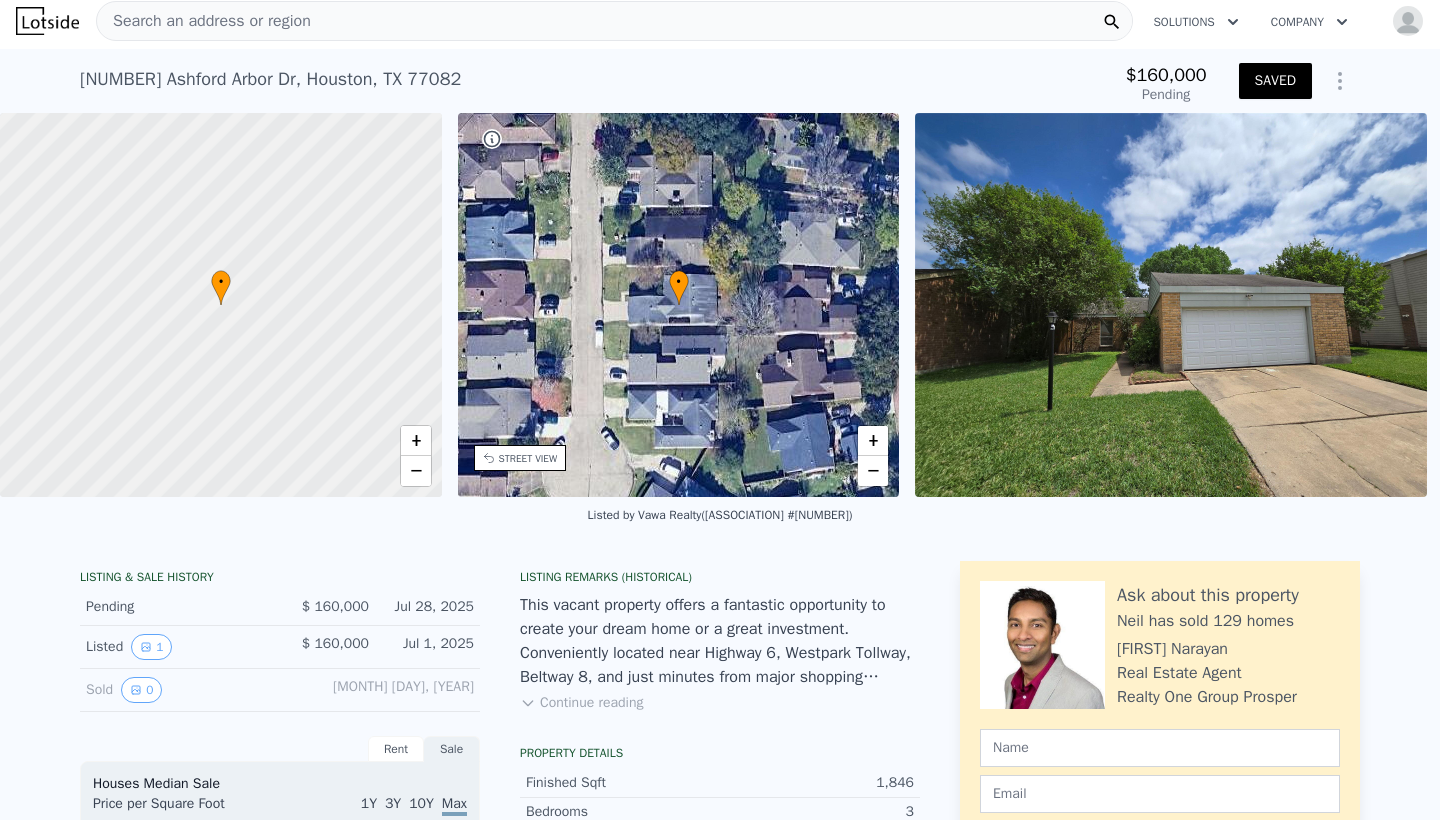 click on "Search an address or region" at bounding box center [204, 21] 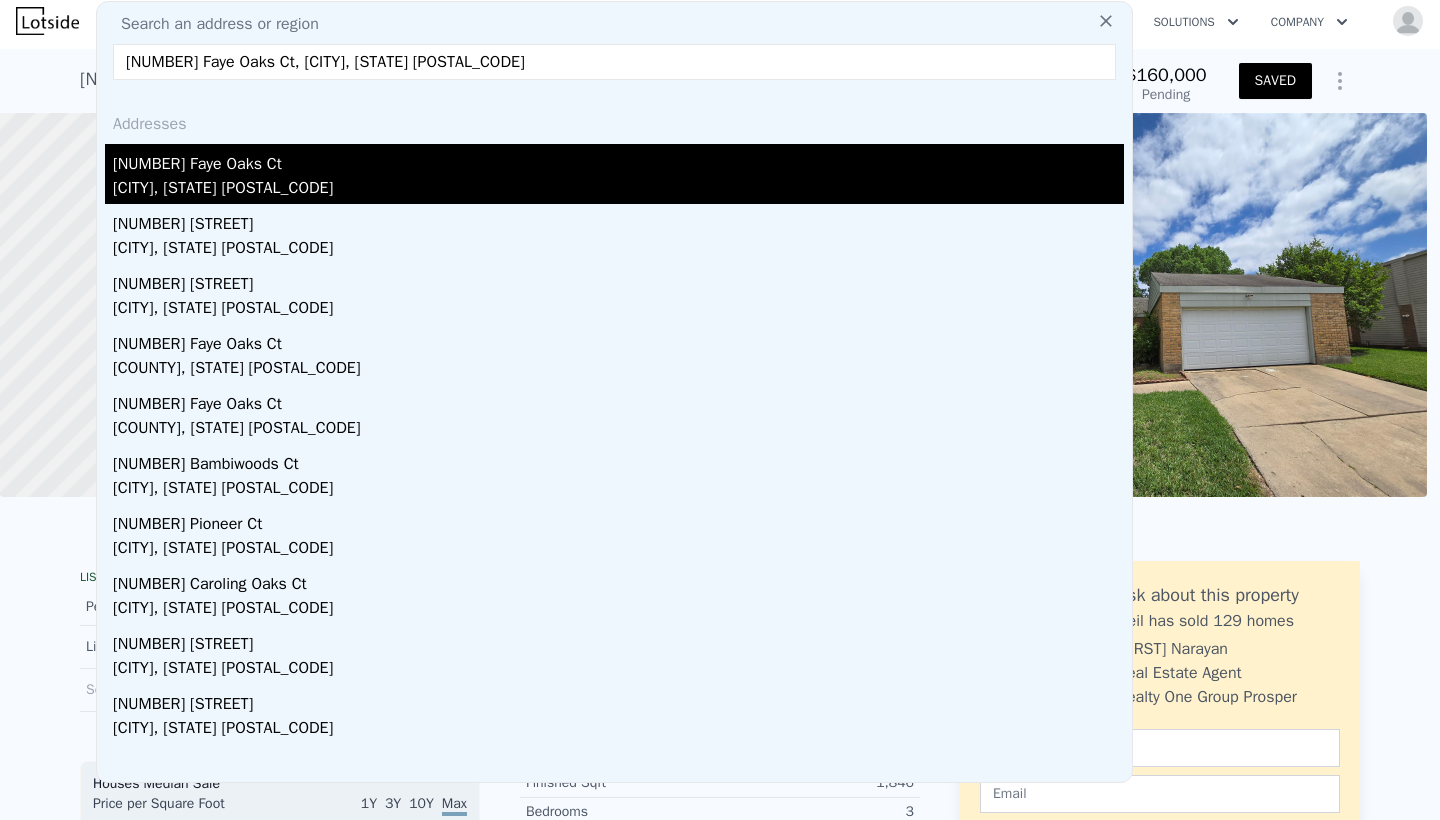 type on "[NUMBER] Faye Oaks Ct, [CITY], [STATE] [POSTAL_CODE]" 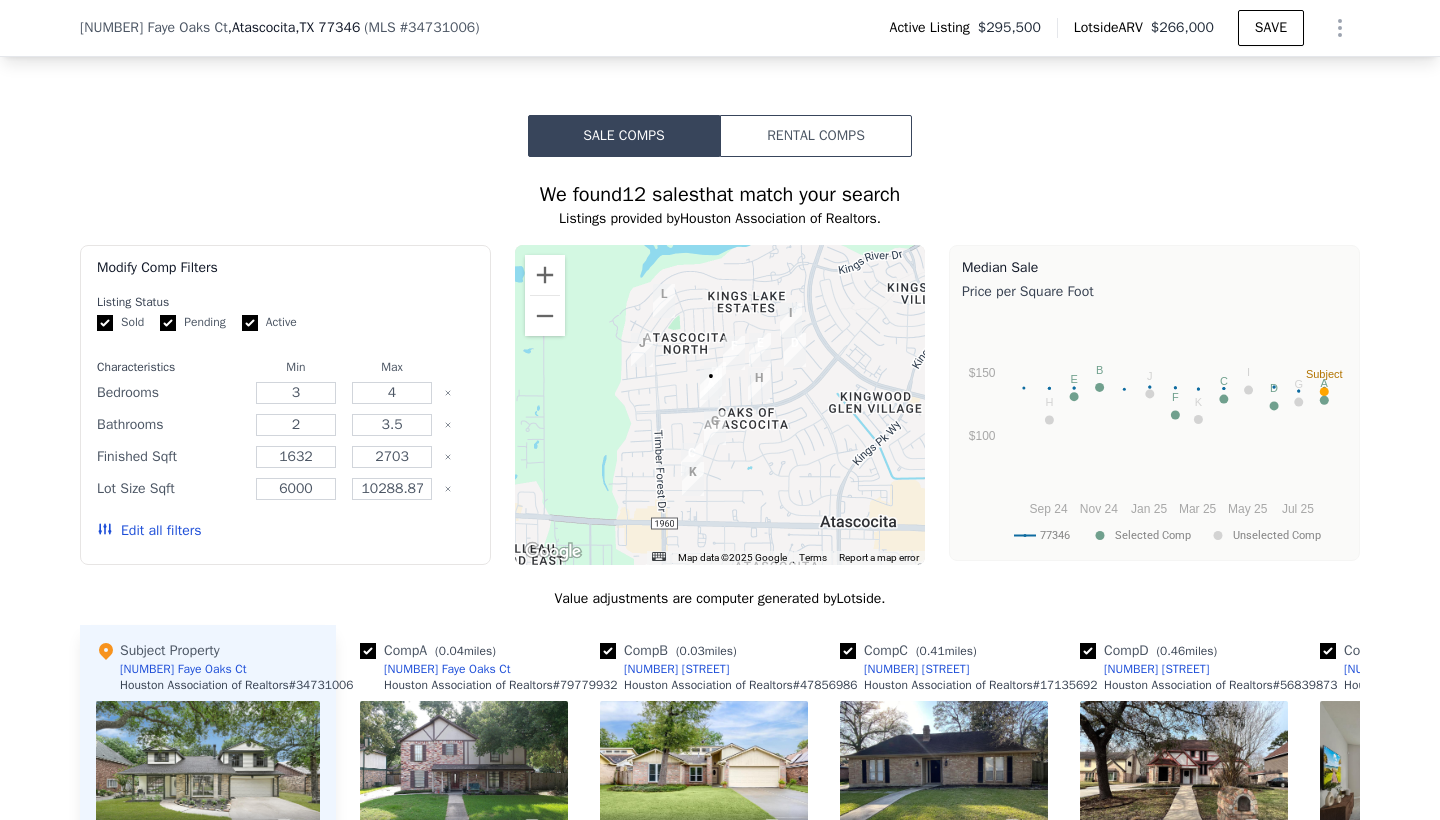 scroll, scrollTop: 1498, scrollLeft: 0, axis: vertical 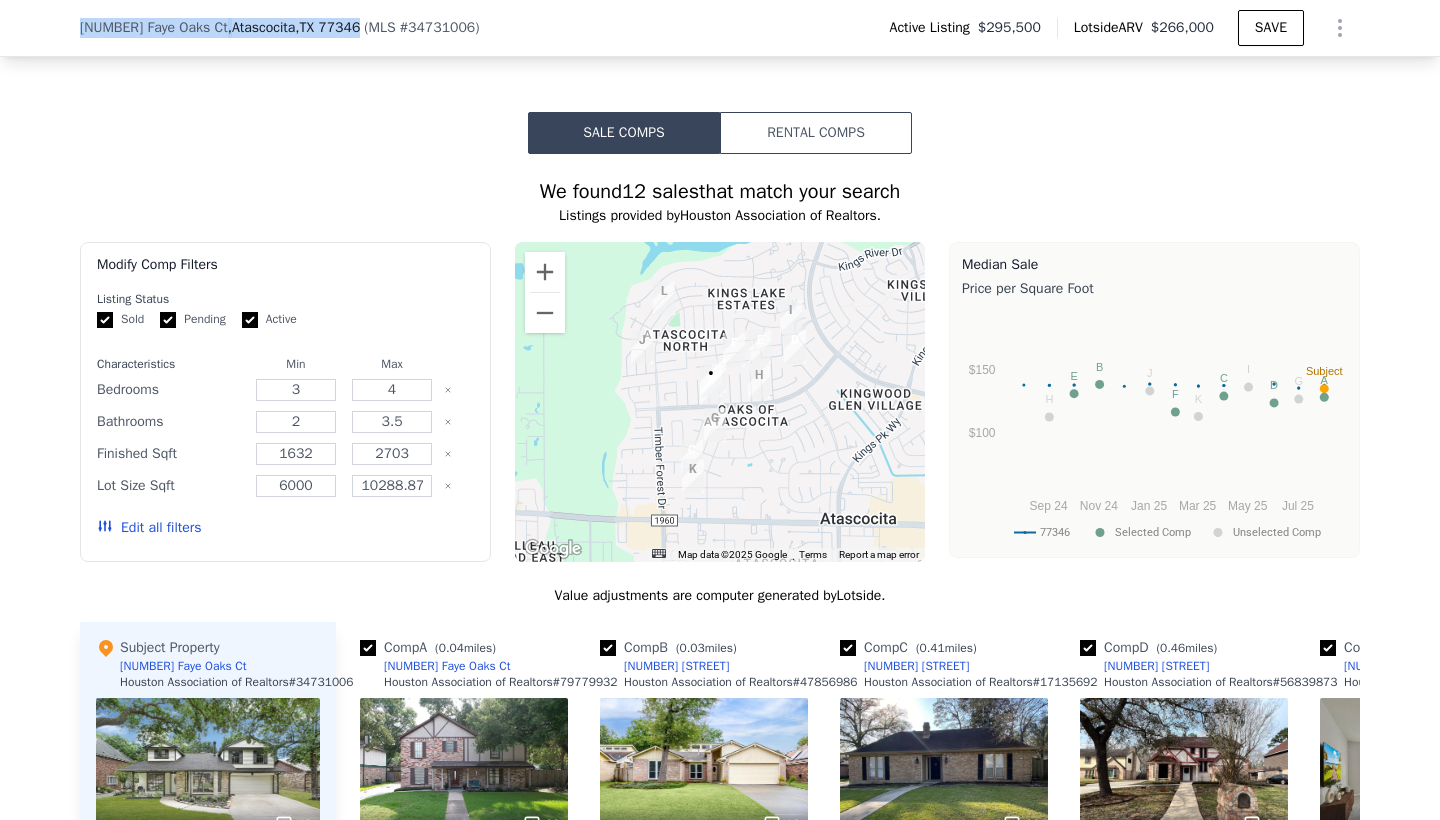 drag, startPoint x: 74, startPoint y: 25, endPoint x: 354, endPoint y: 28, distance: 280.01608 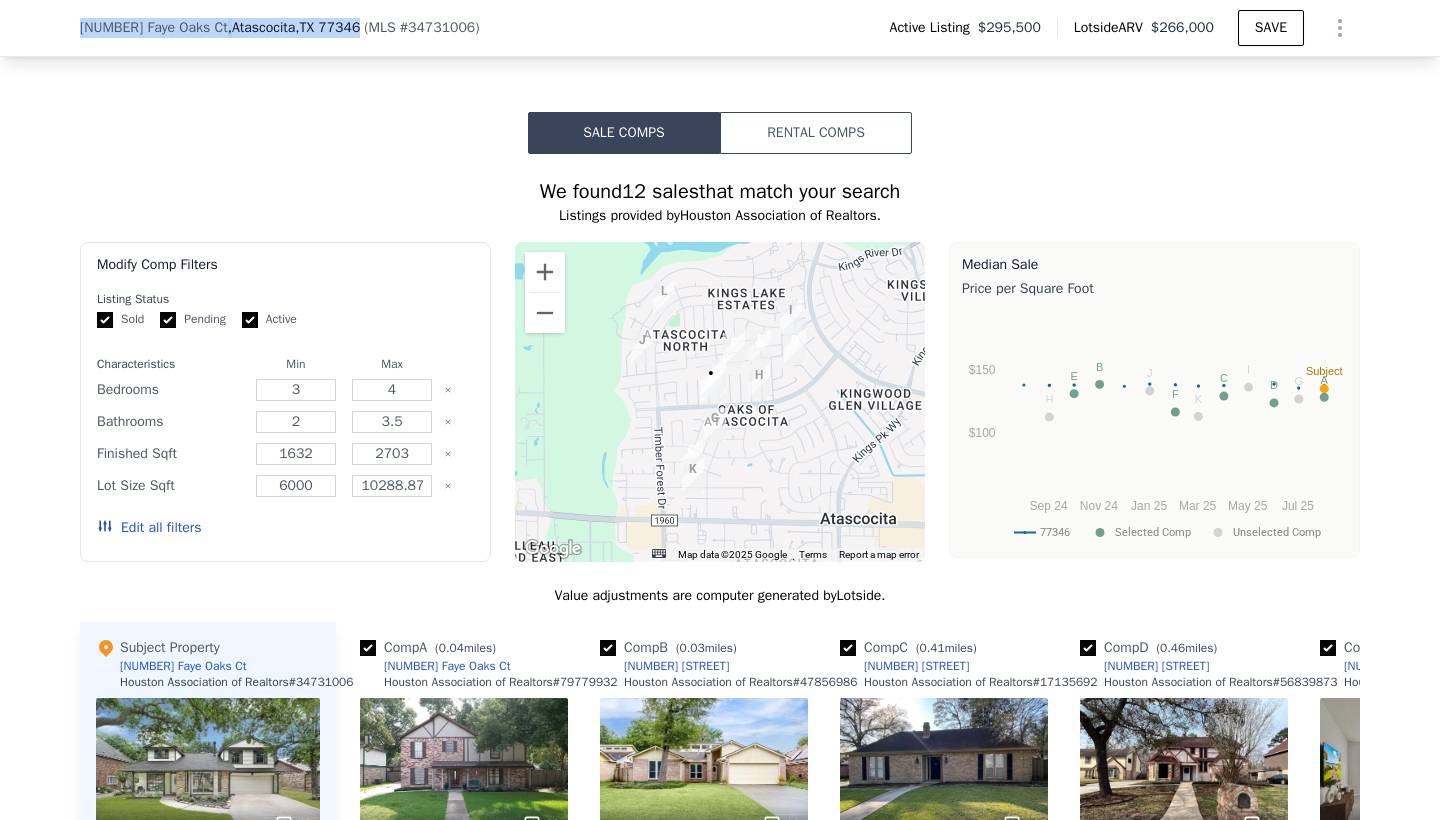 copy on "[NUMBER] Faye Oaks Ct ,  [CITY] ,  [STATE]   [POSTAL_CODE]" 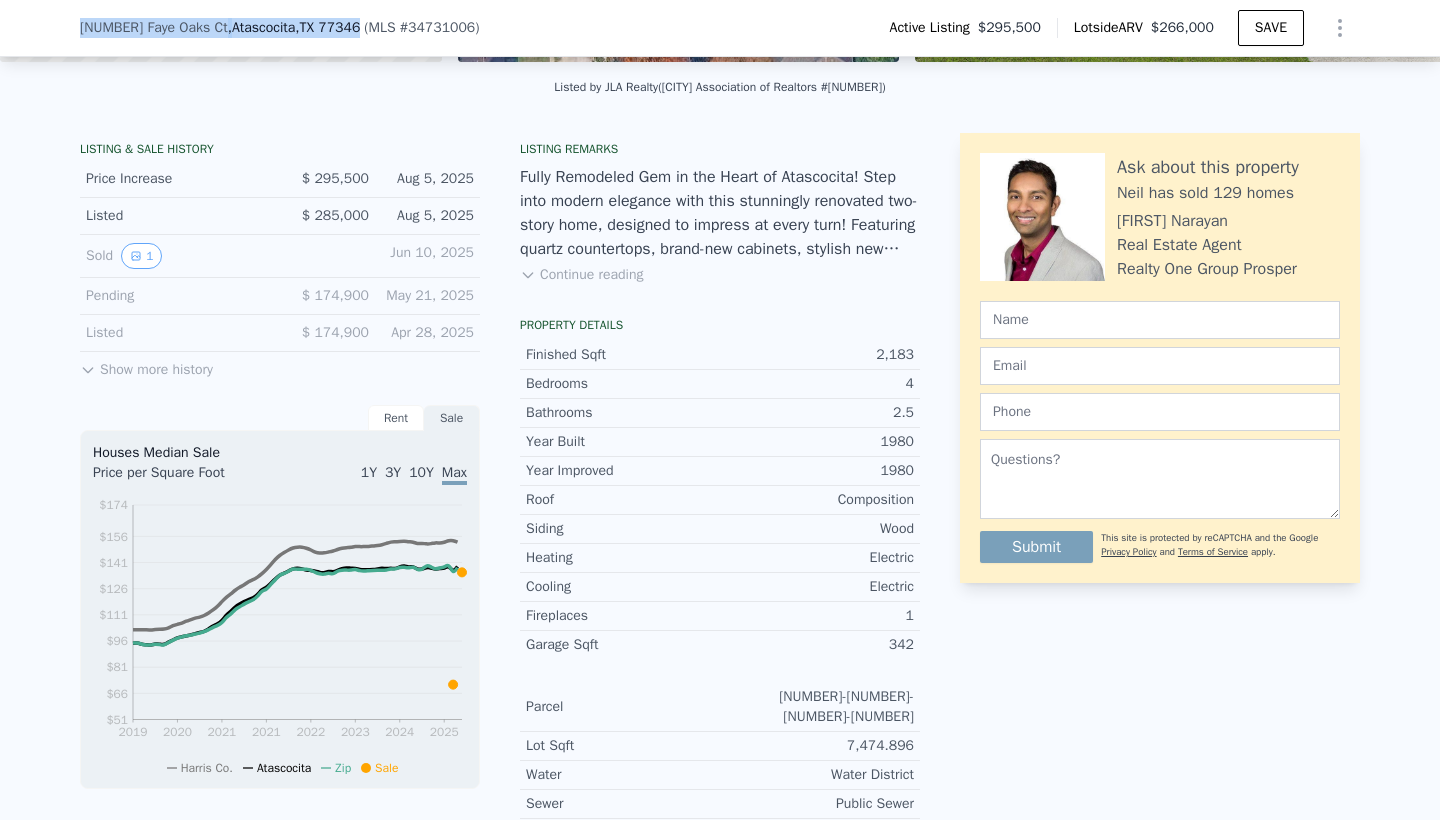 scroll, scrollTop: 432, scrollLeft: 0, axis: vertical 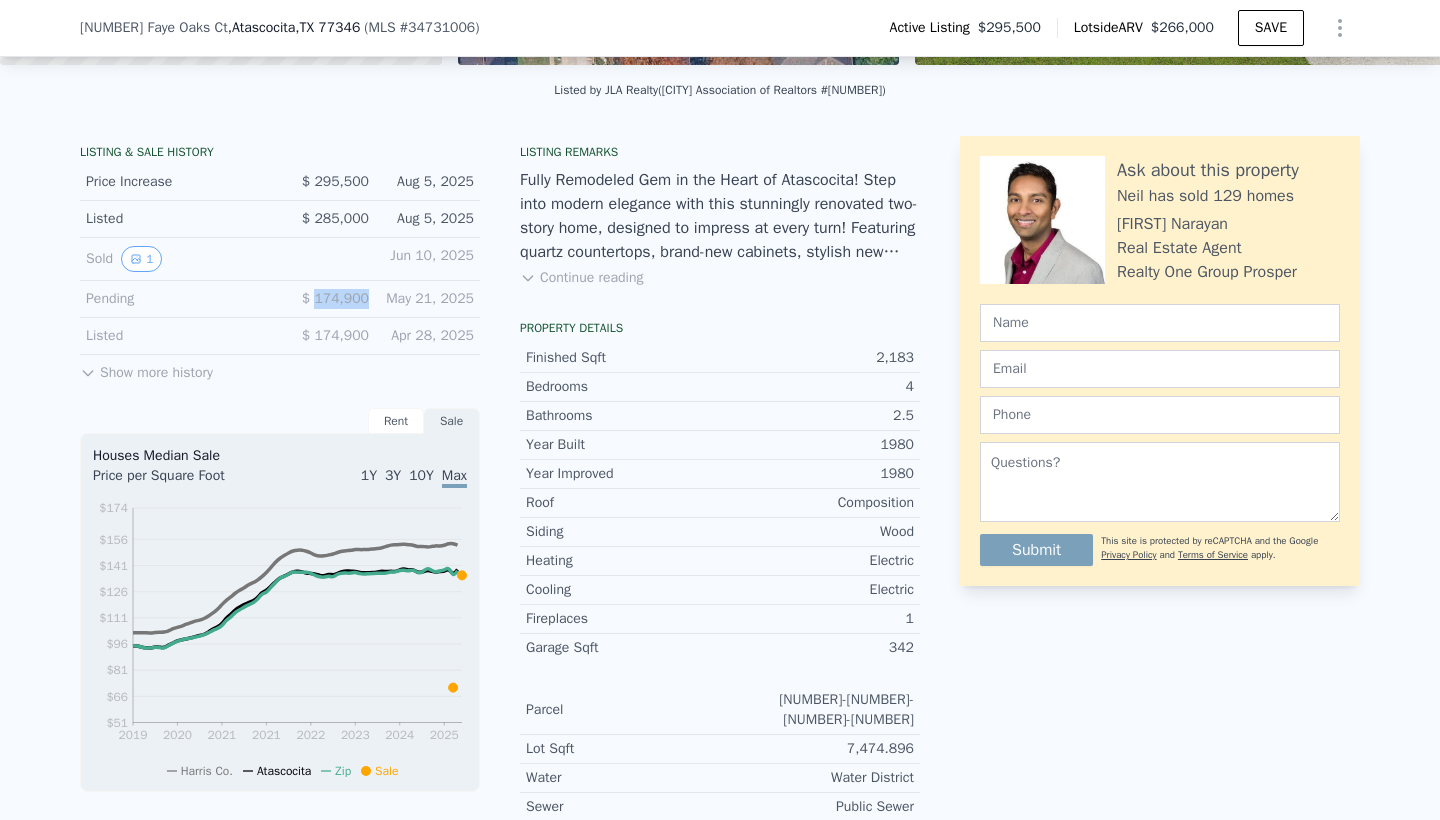 drag, startPoint x: 317, startPoint y: 297, endPoint x: 371, endPoint y: 290, distance: 54.451813 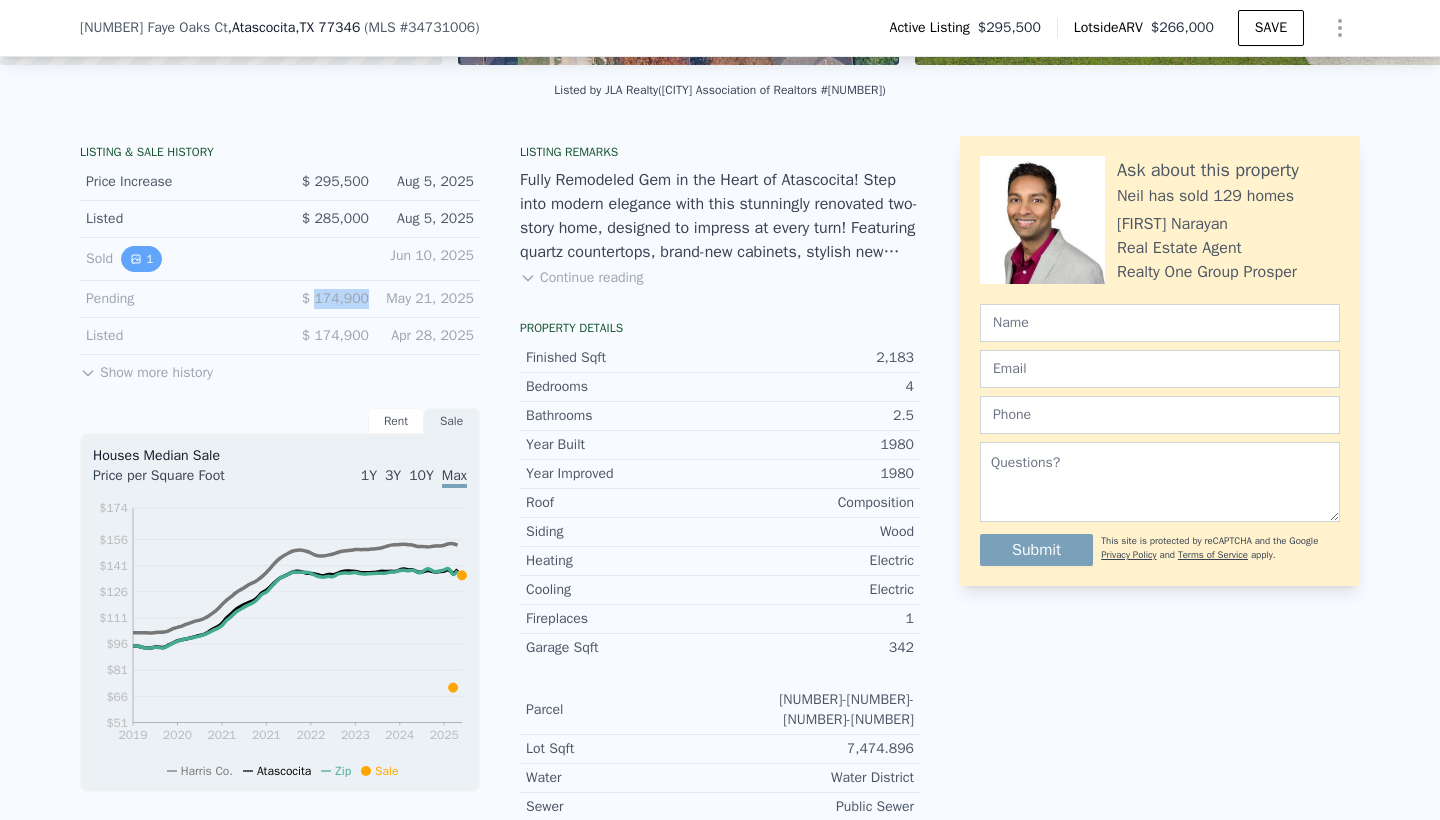 click on "1" at bounding box center [141, 259] 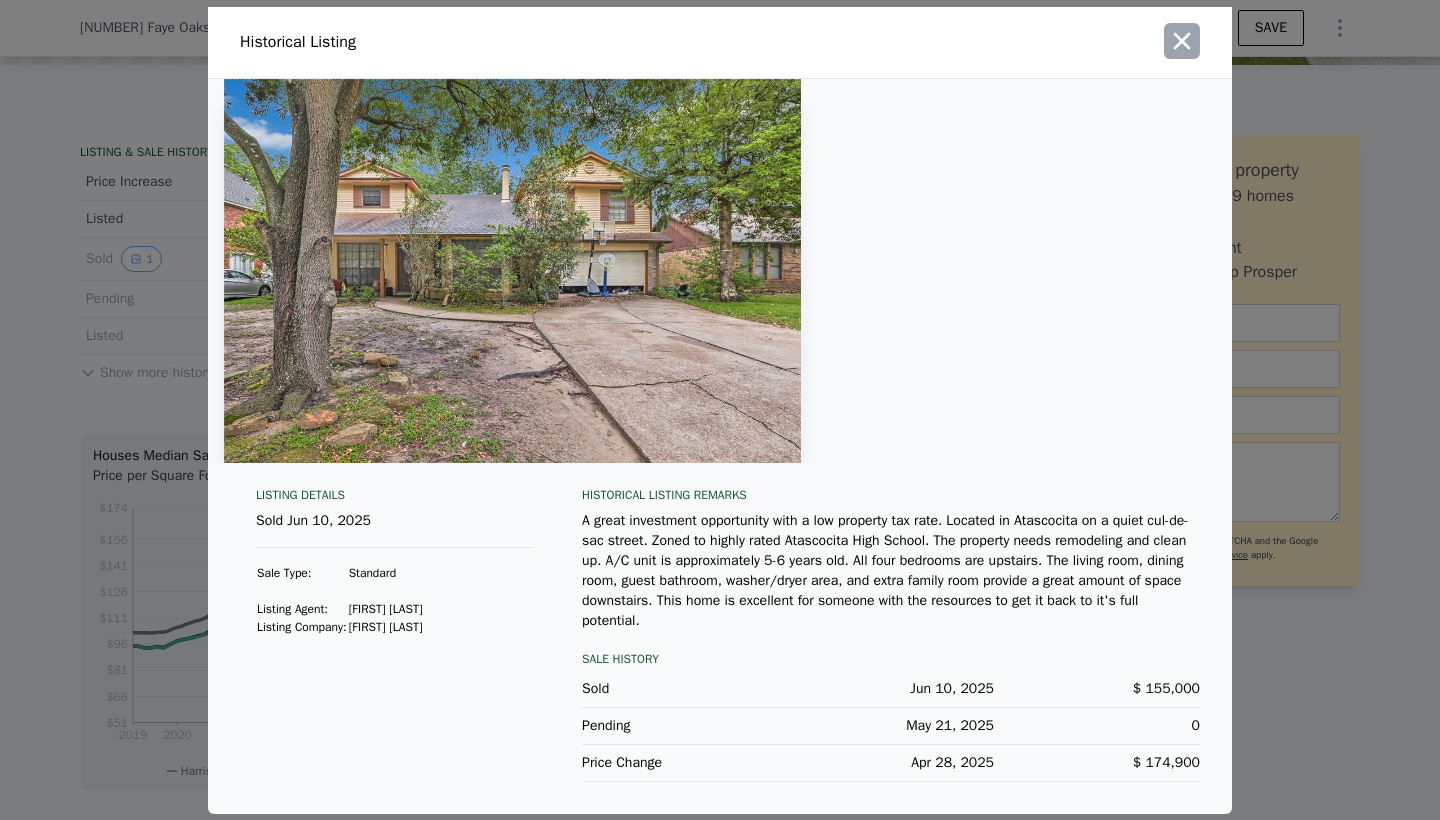 click 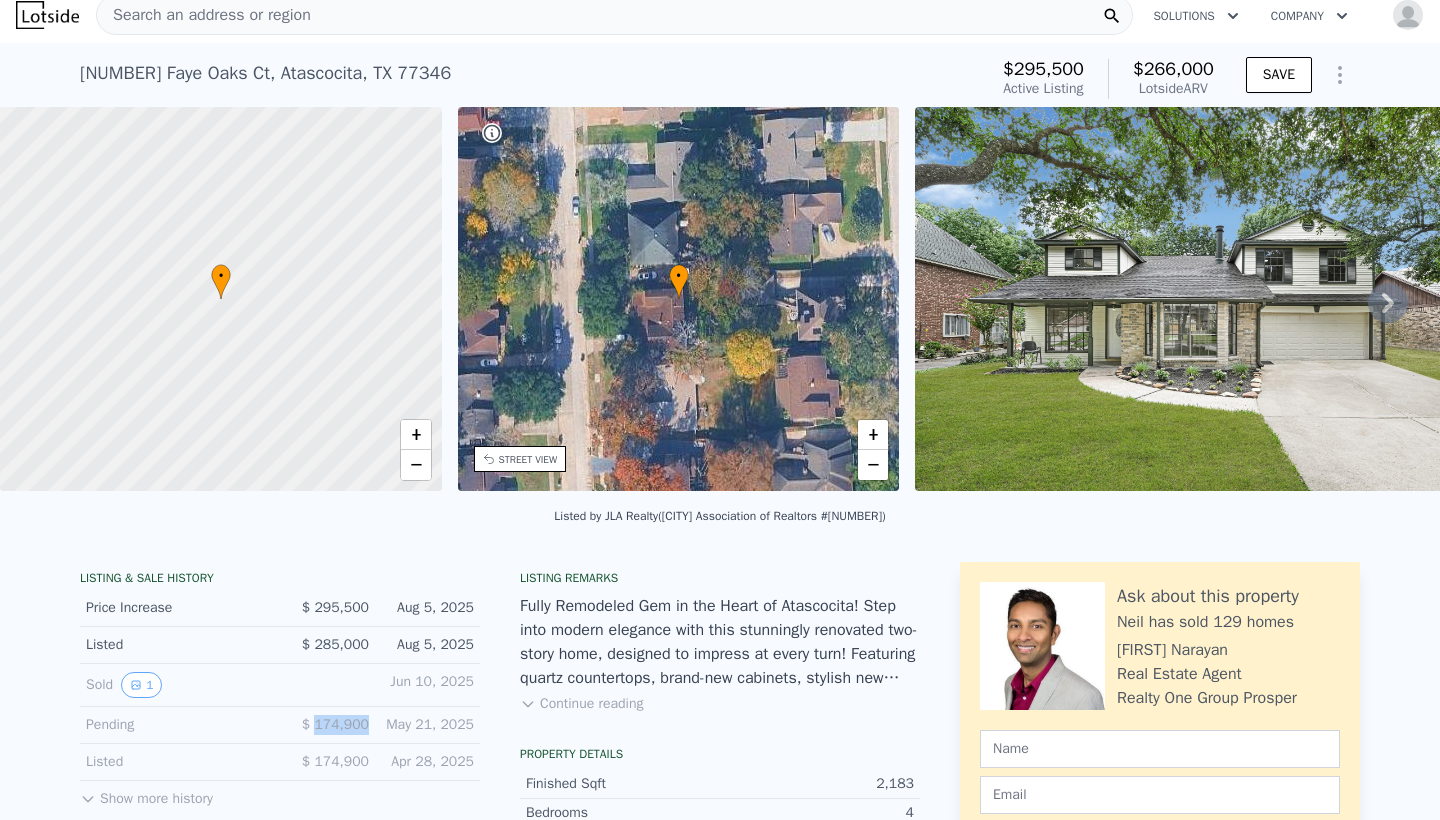 scroll, scrollTop: 11, scrollLeft: 0, axis: vertical 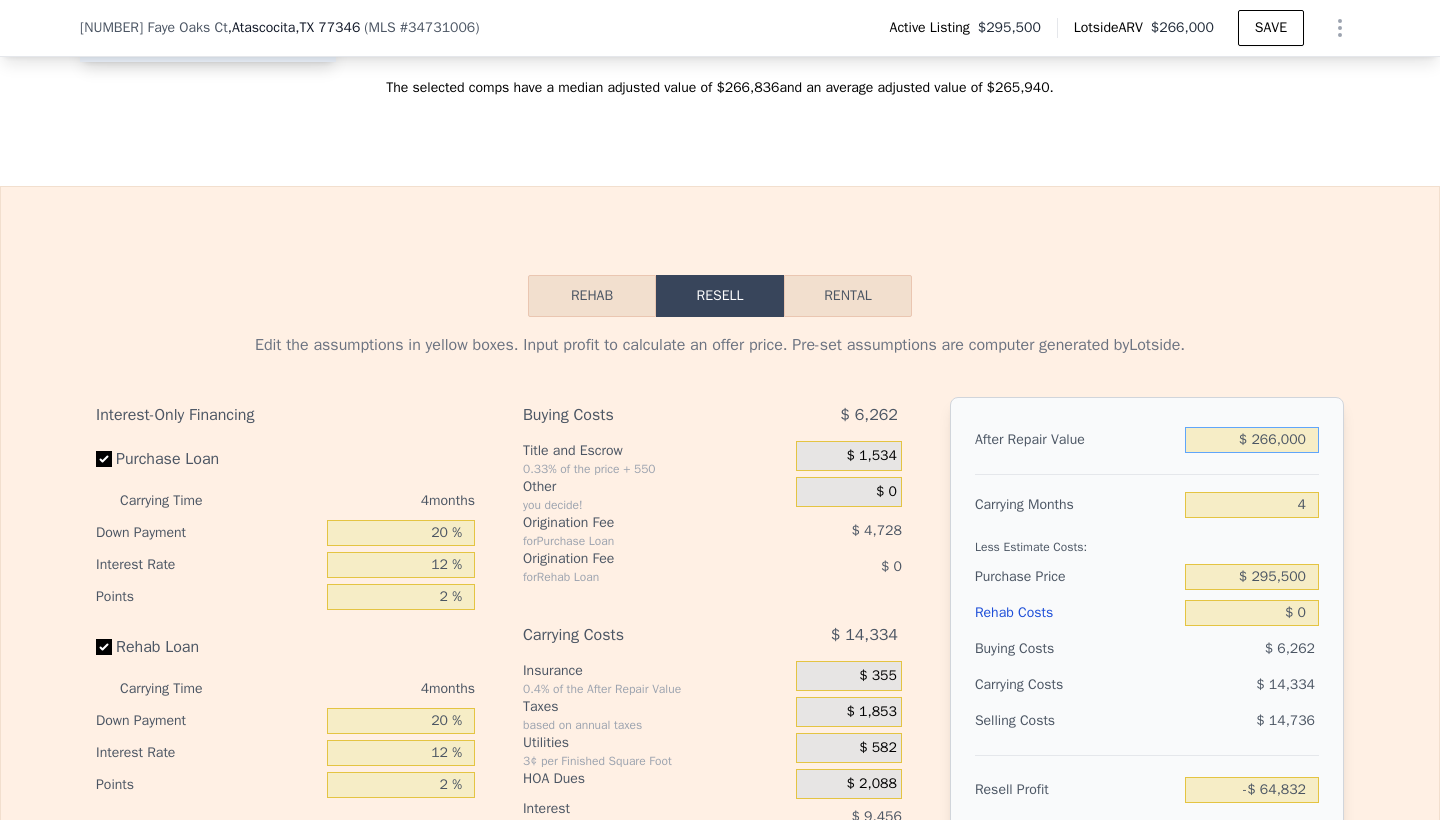 click on "$ 266,000" at bounding box center [1252, 440] 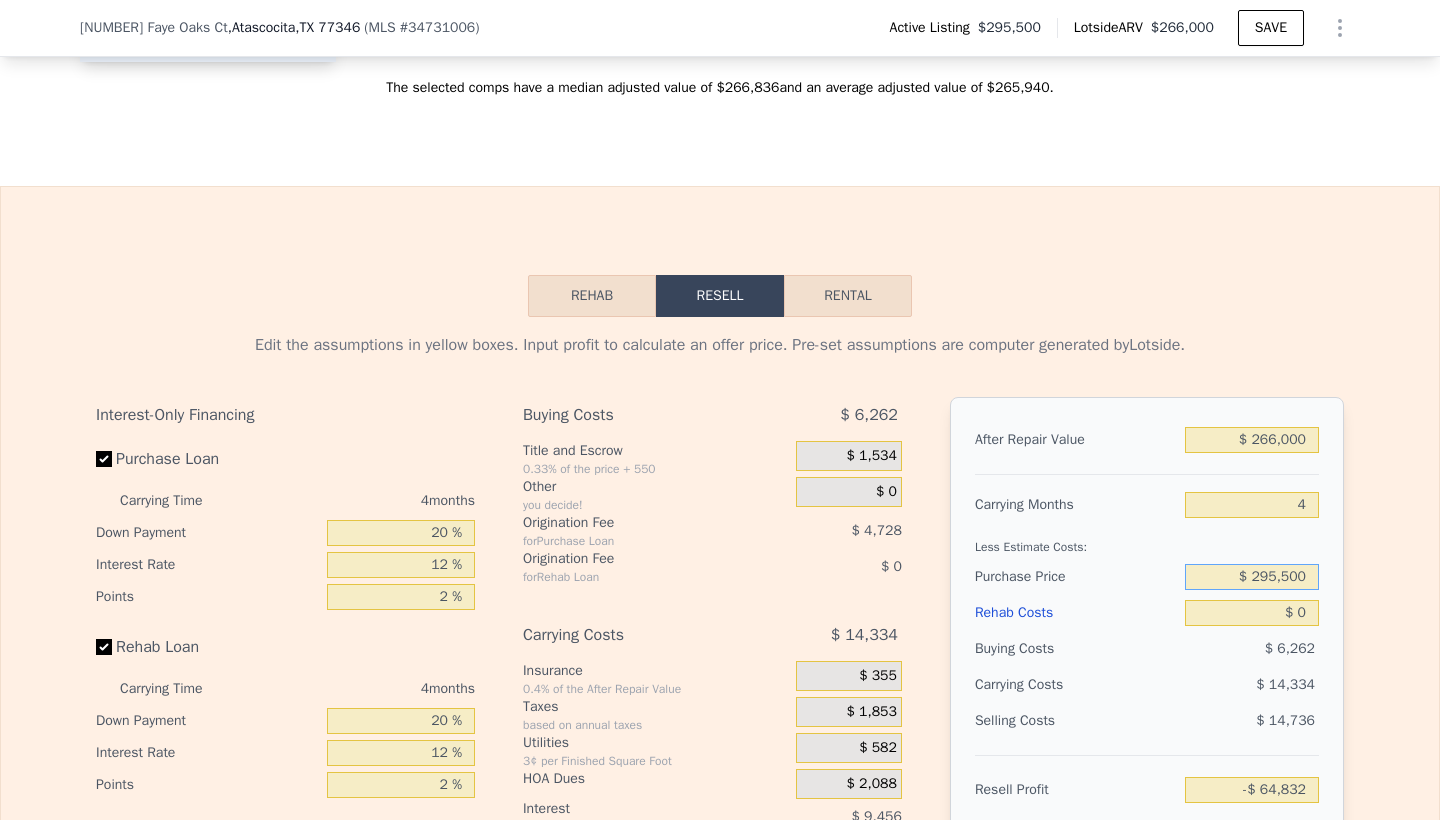 drag, startPoint x: 1253, startPoint y: 554, endPoint x: 1314, endPoint y: 553, distance: 61.008198 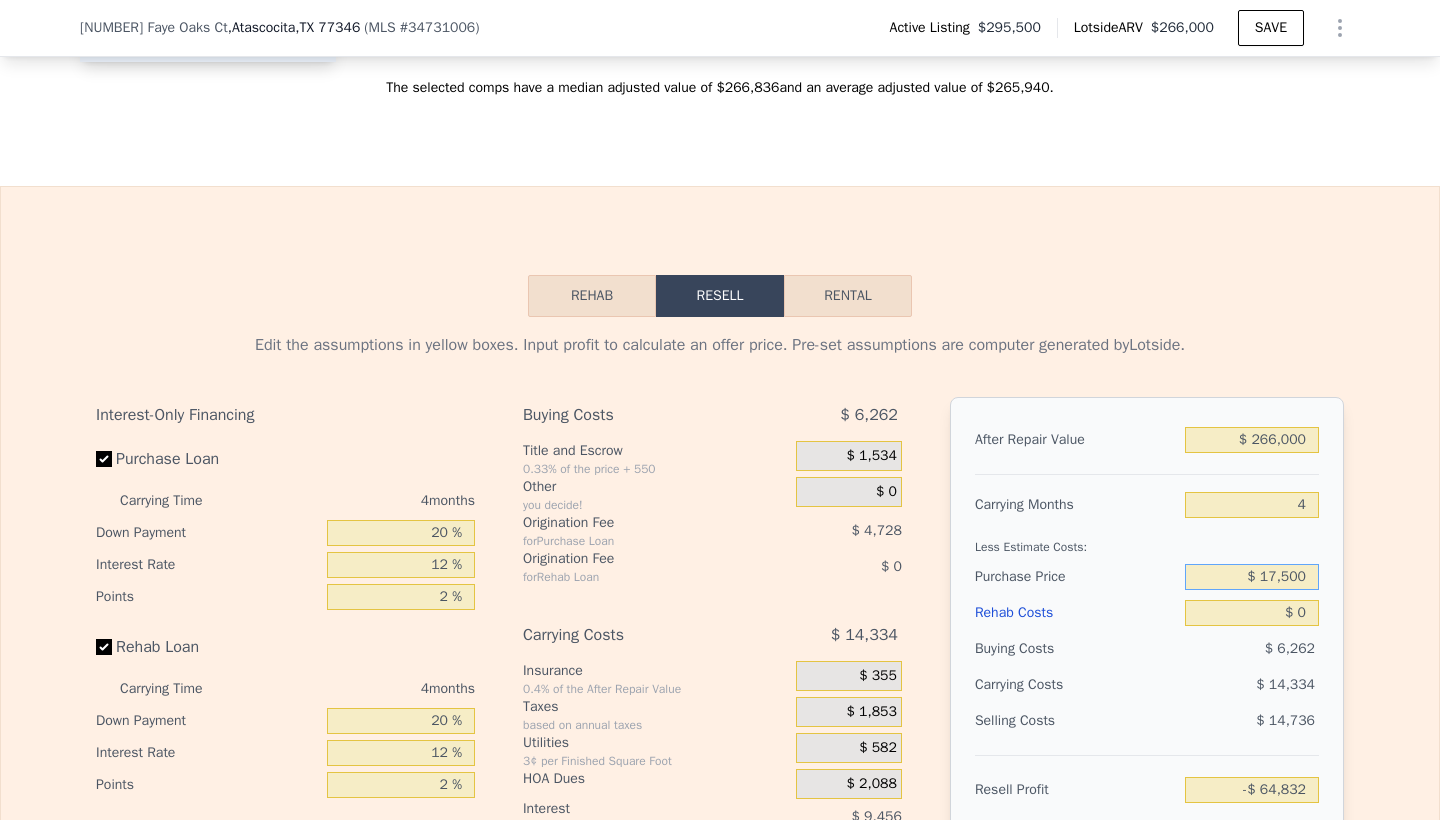 type on "$ 175,000" 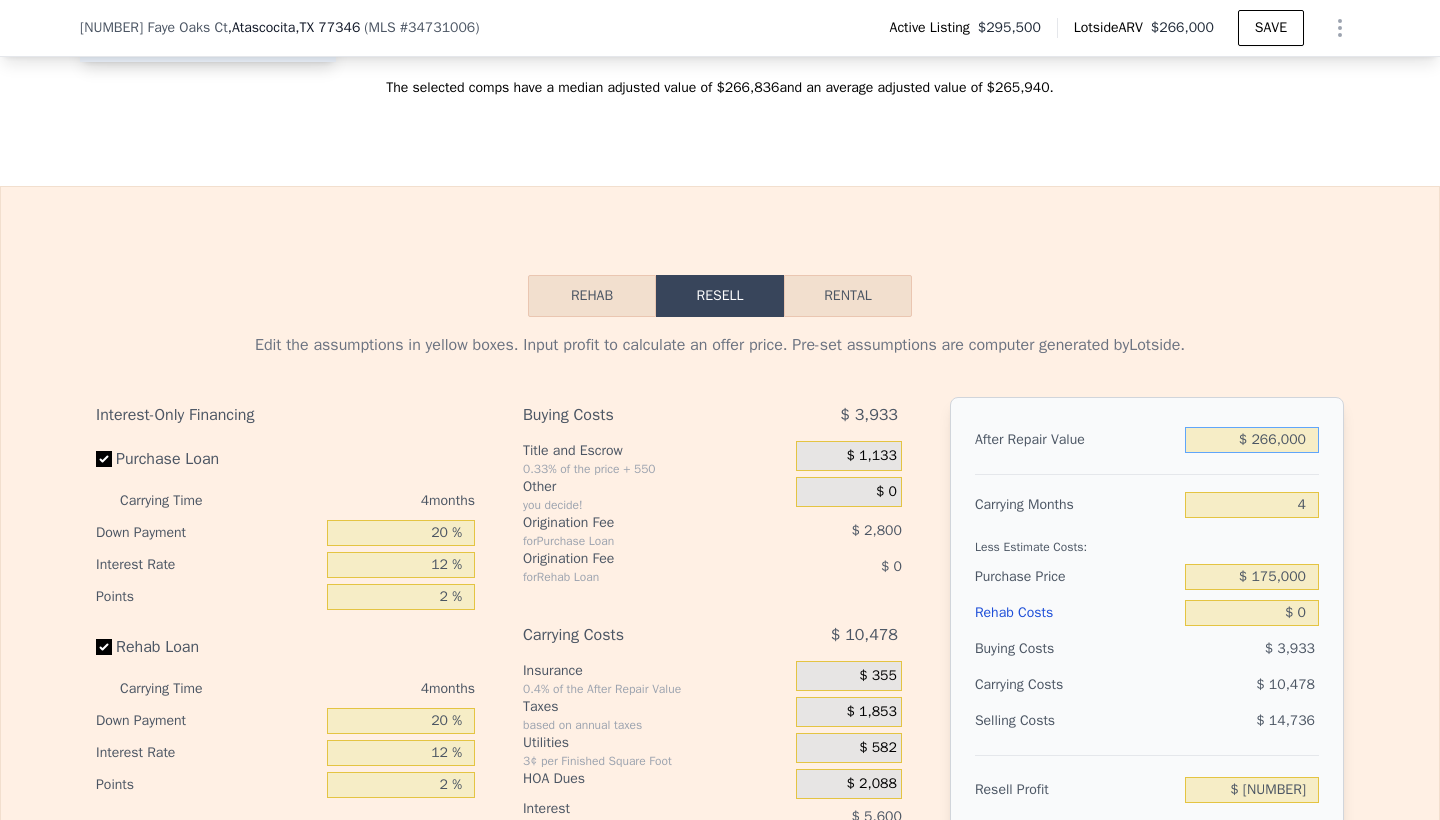 type on "$ 61,853" 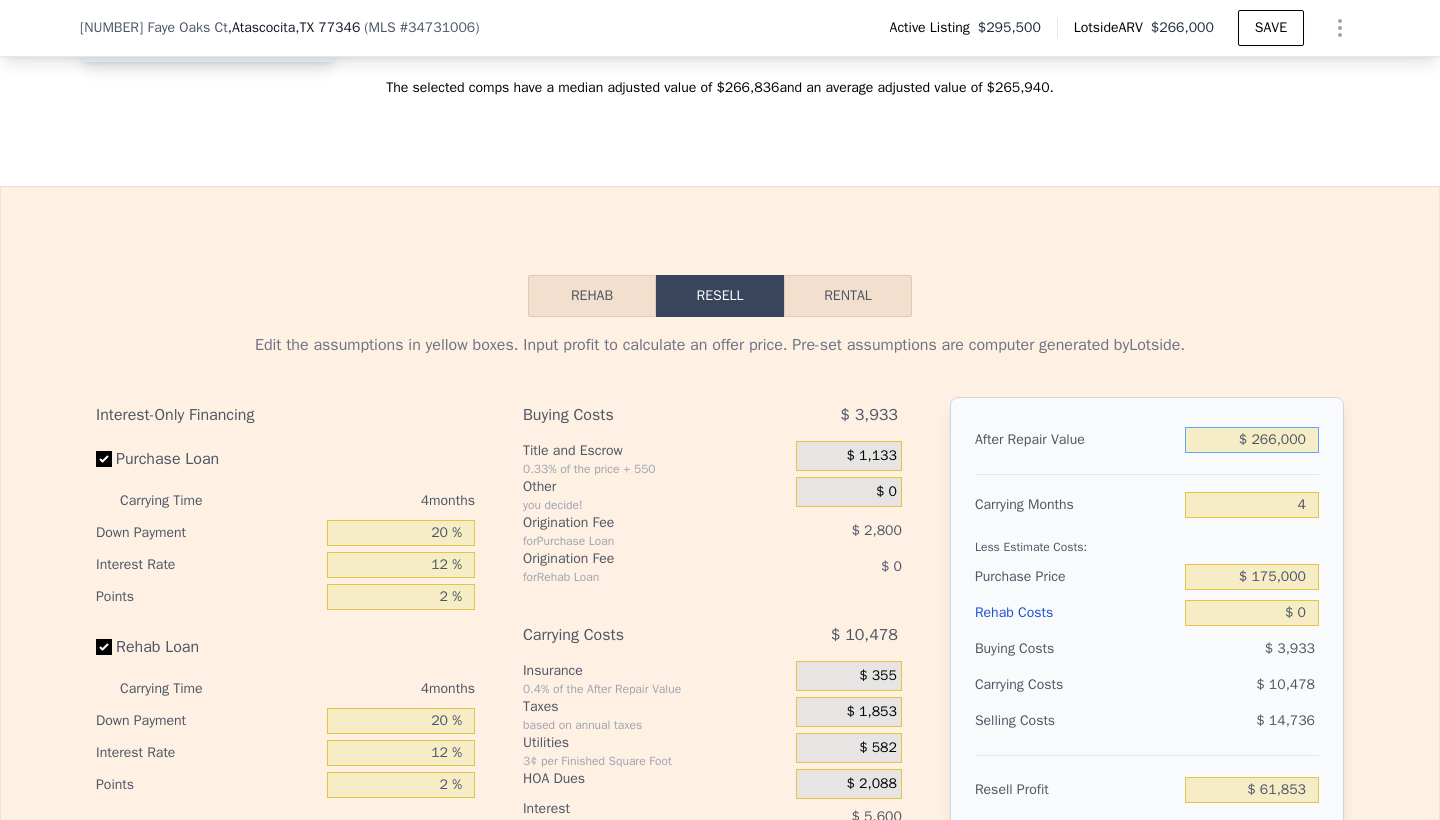 click on "$ 266,000" at bounding box center [1252, 440] 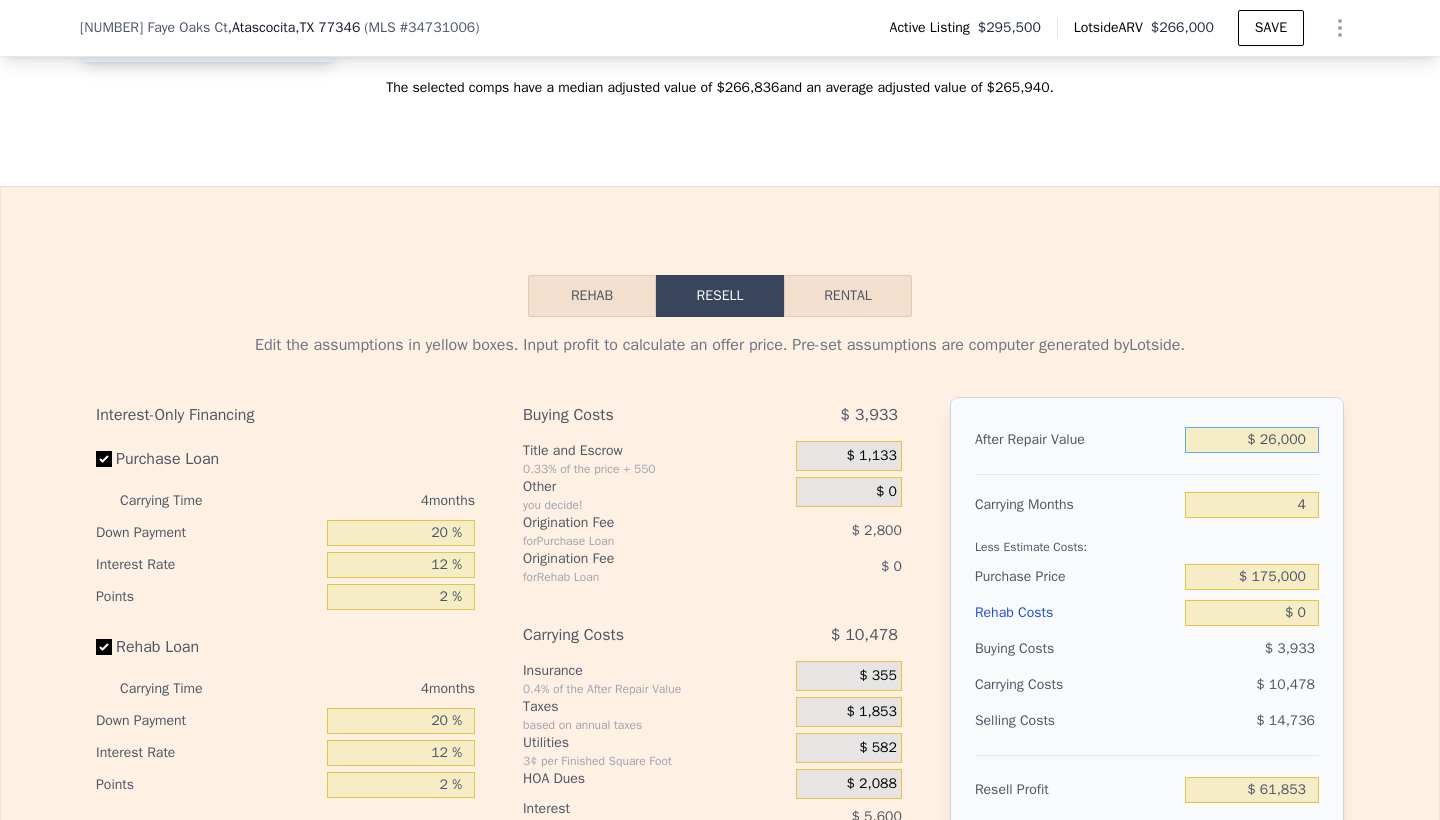 type on "-$ [NUMBER]" 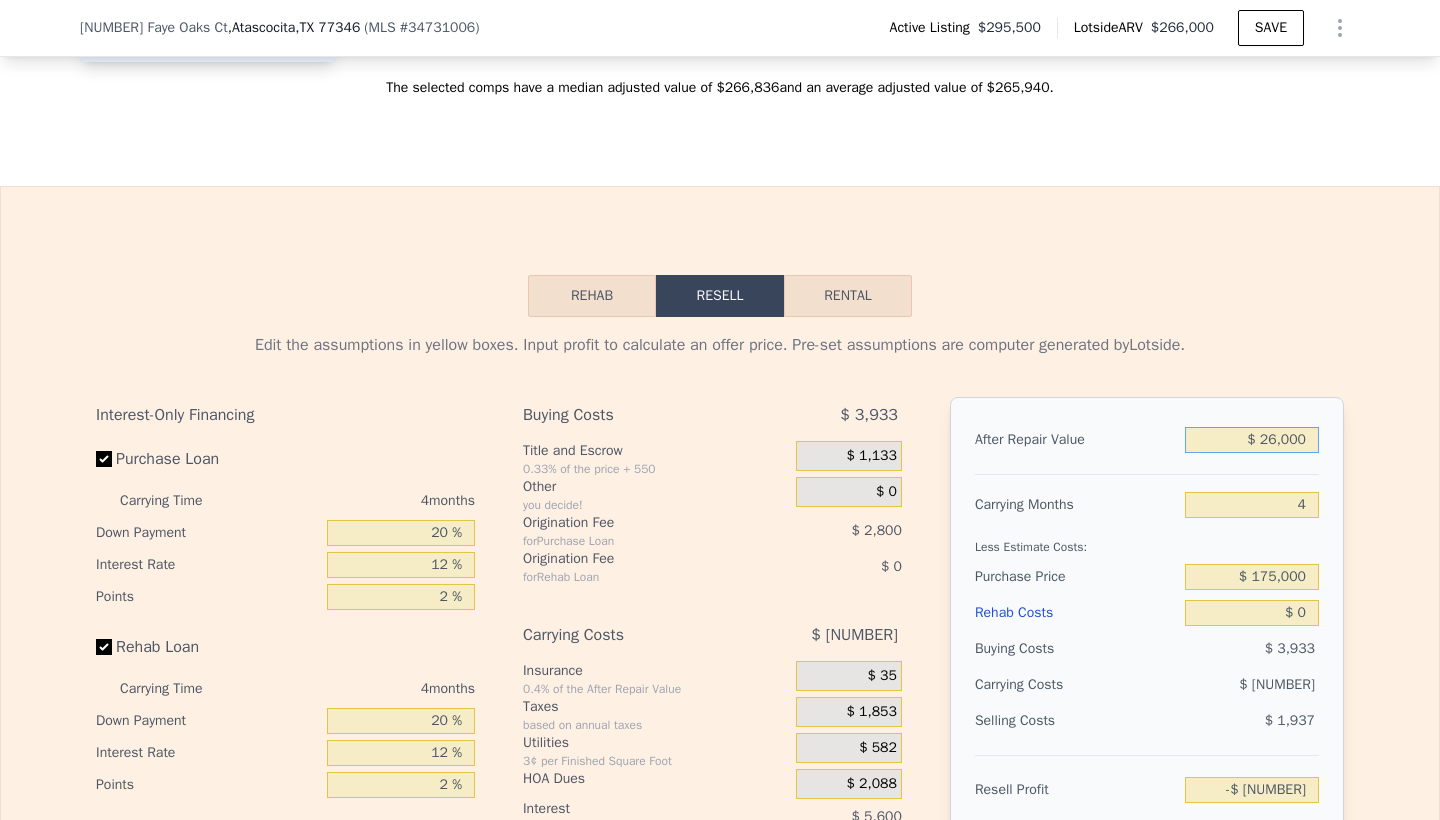 type on "$ 2,000" 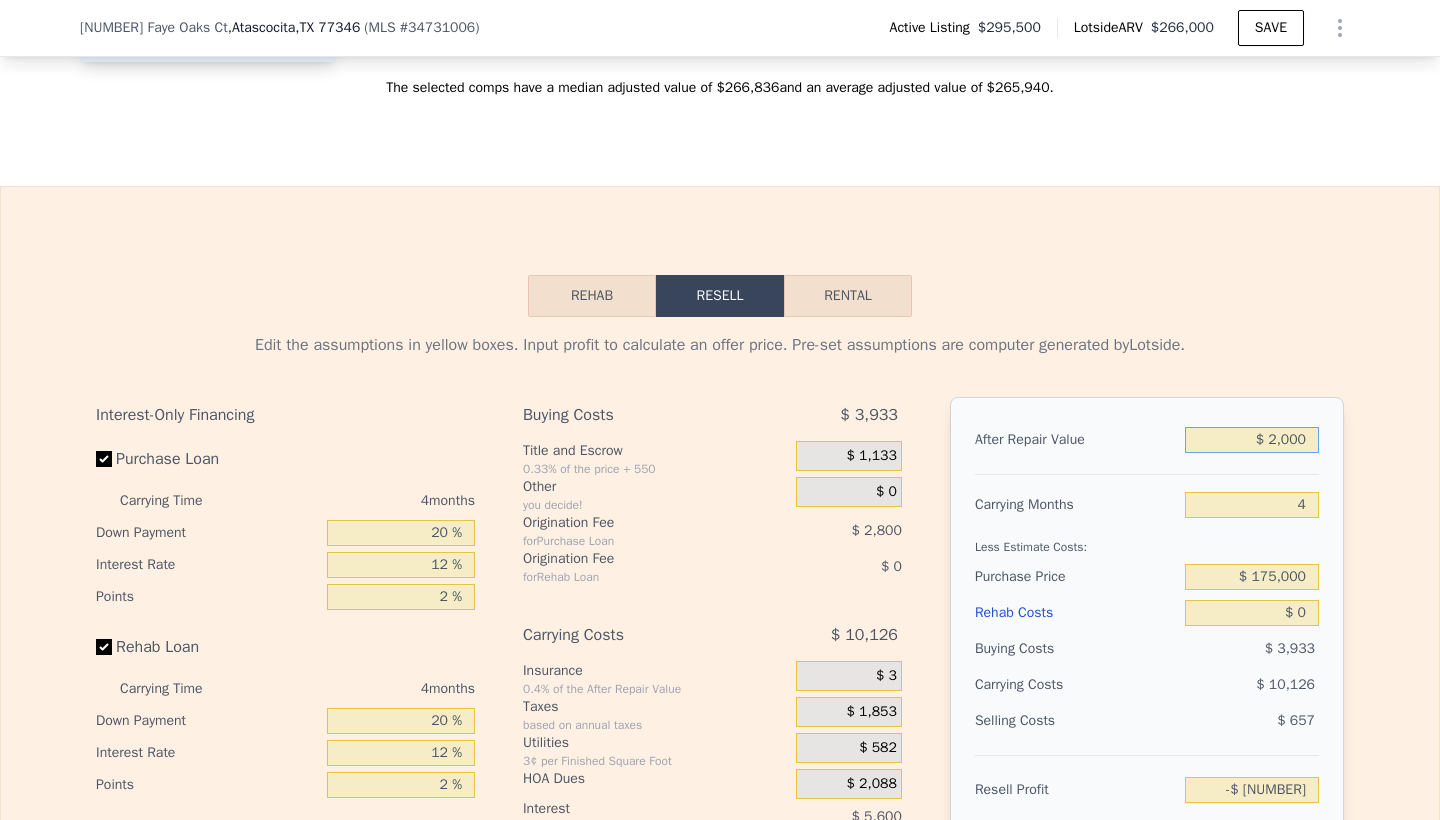 type on "-$ [NUMBER]" 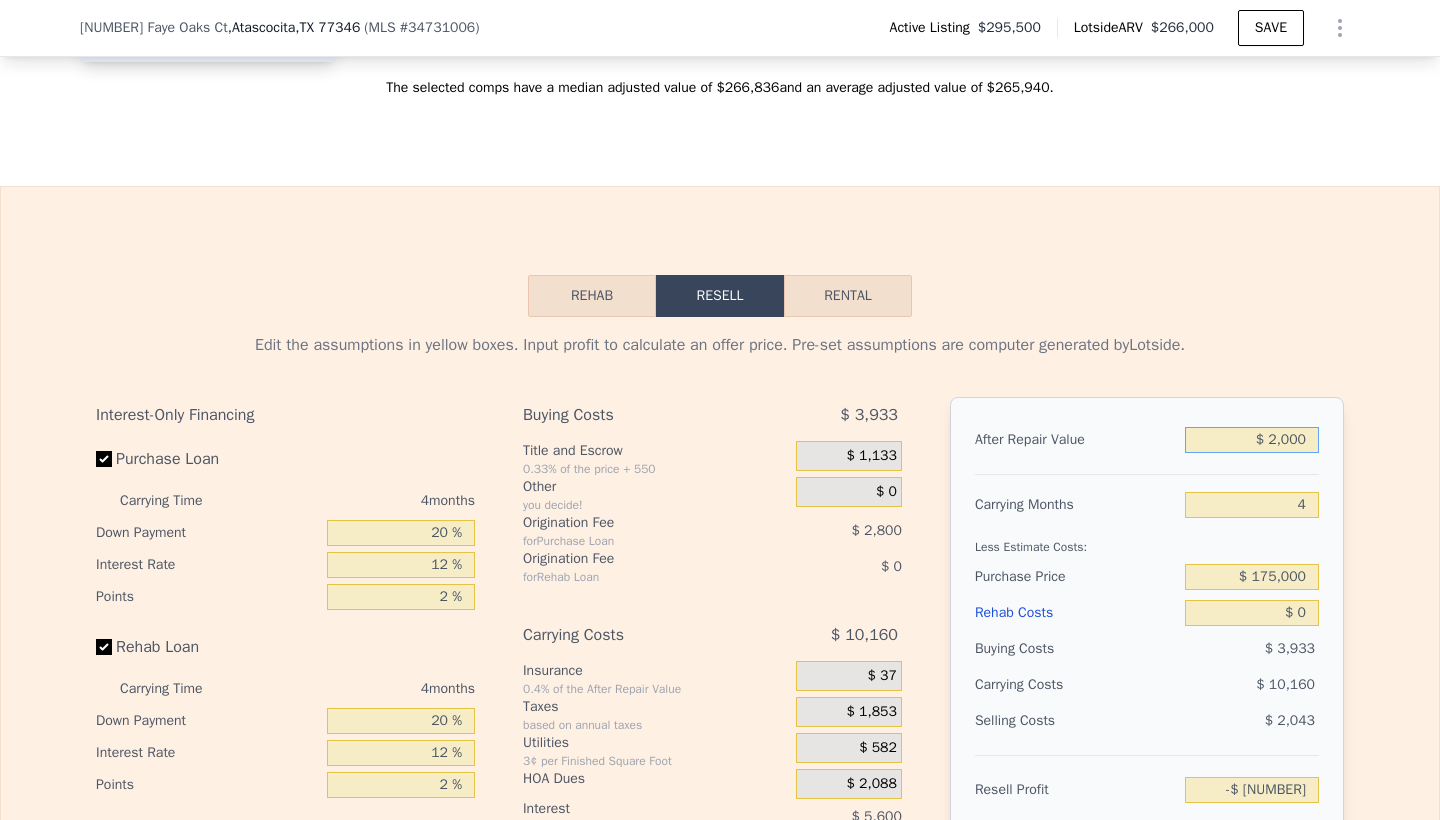 type on "$ 28,000" 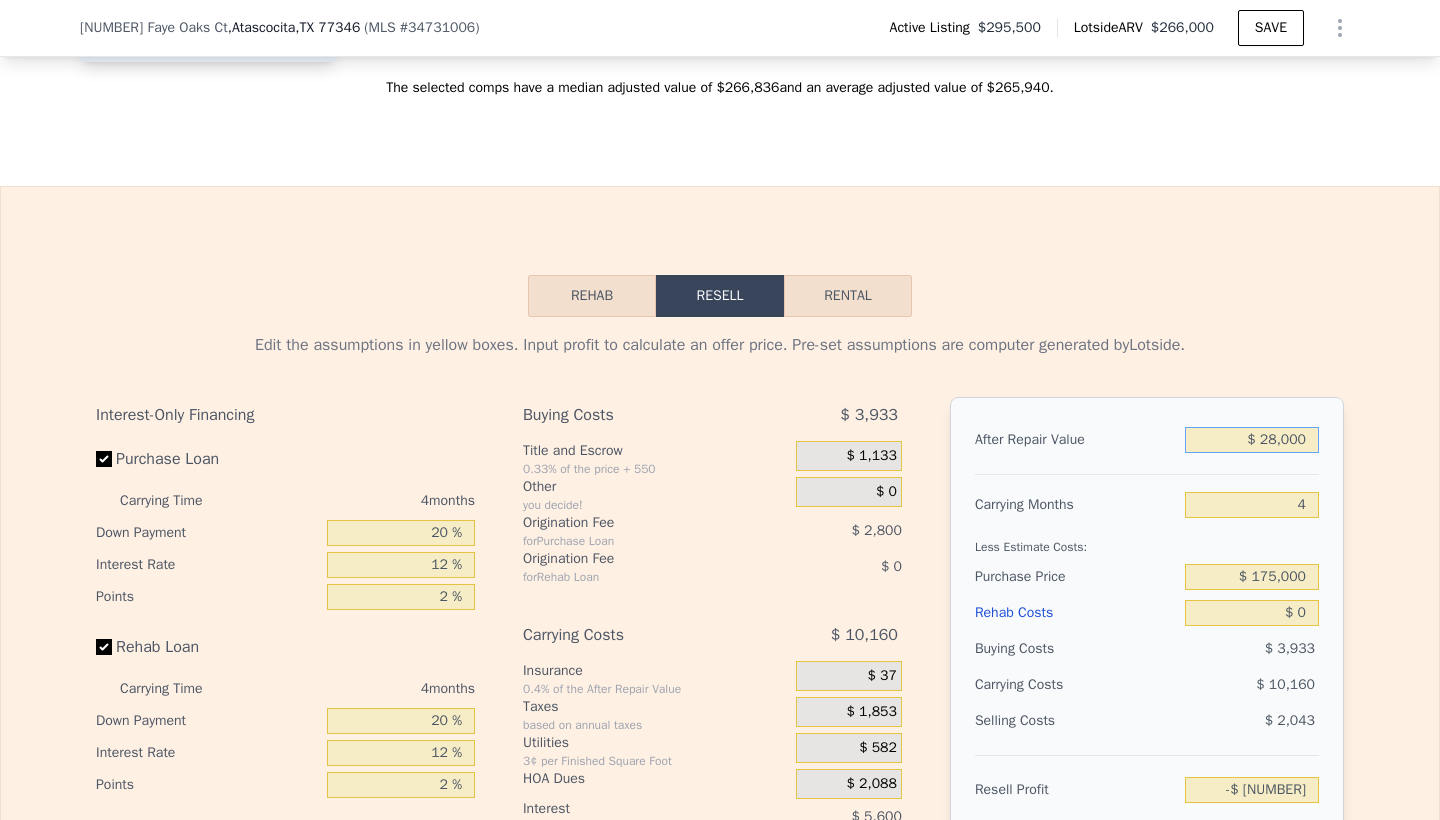 type on "-$ 163,136" 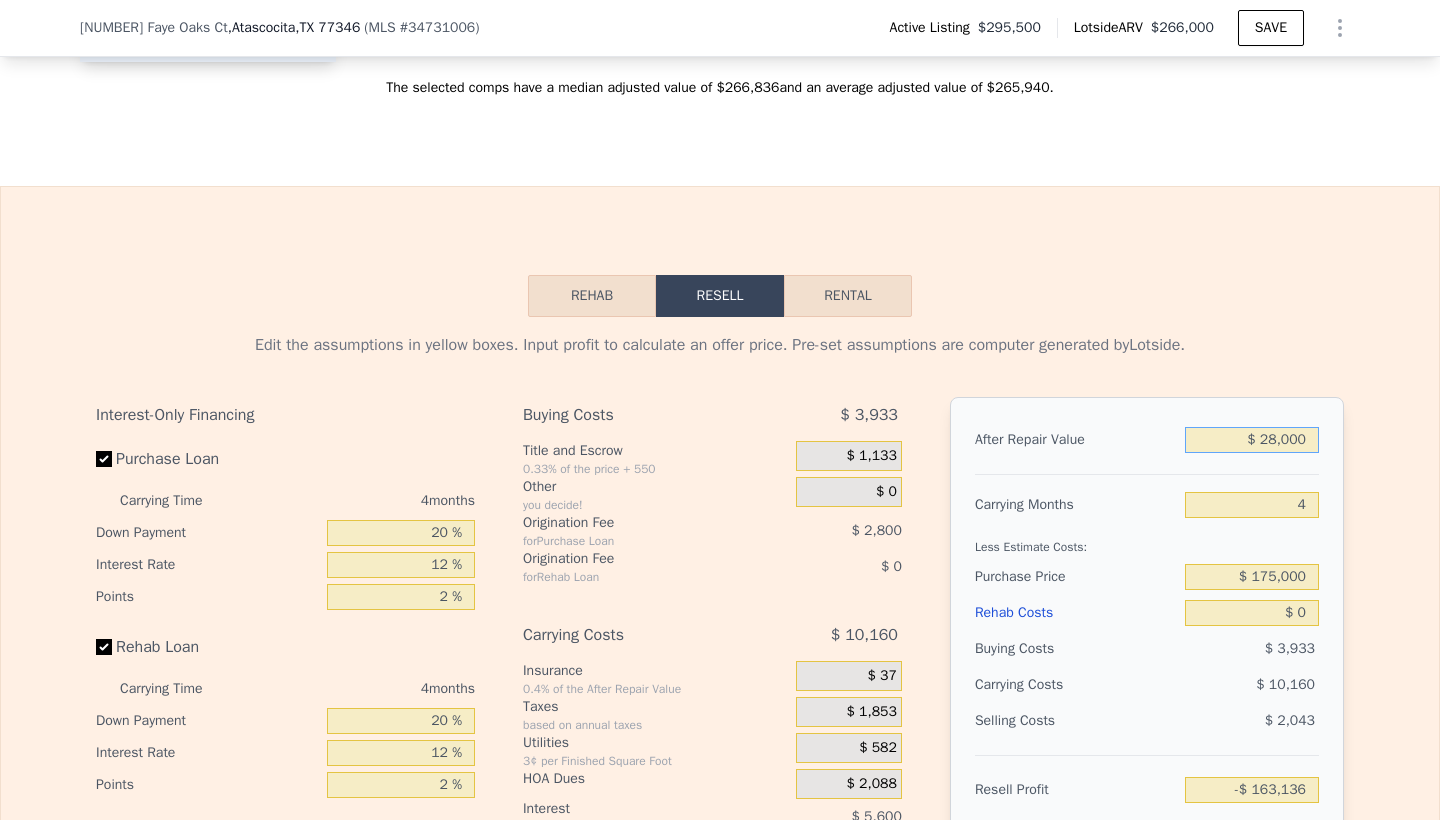 type on "$ 285,000" 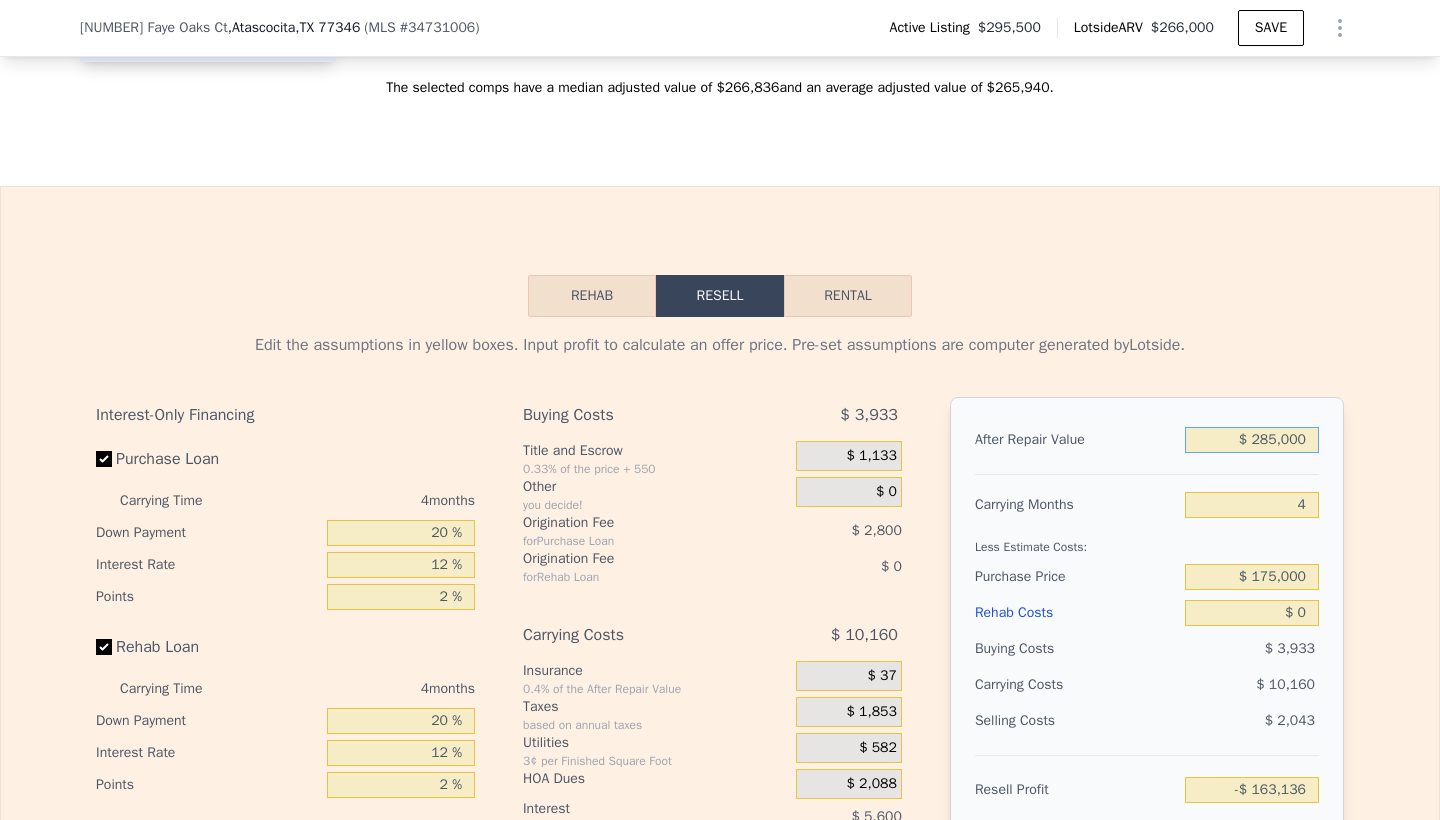 type on "$ [NUMBER]" 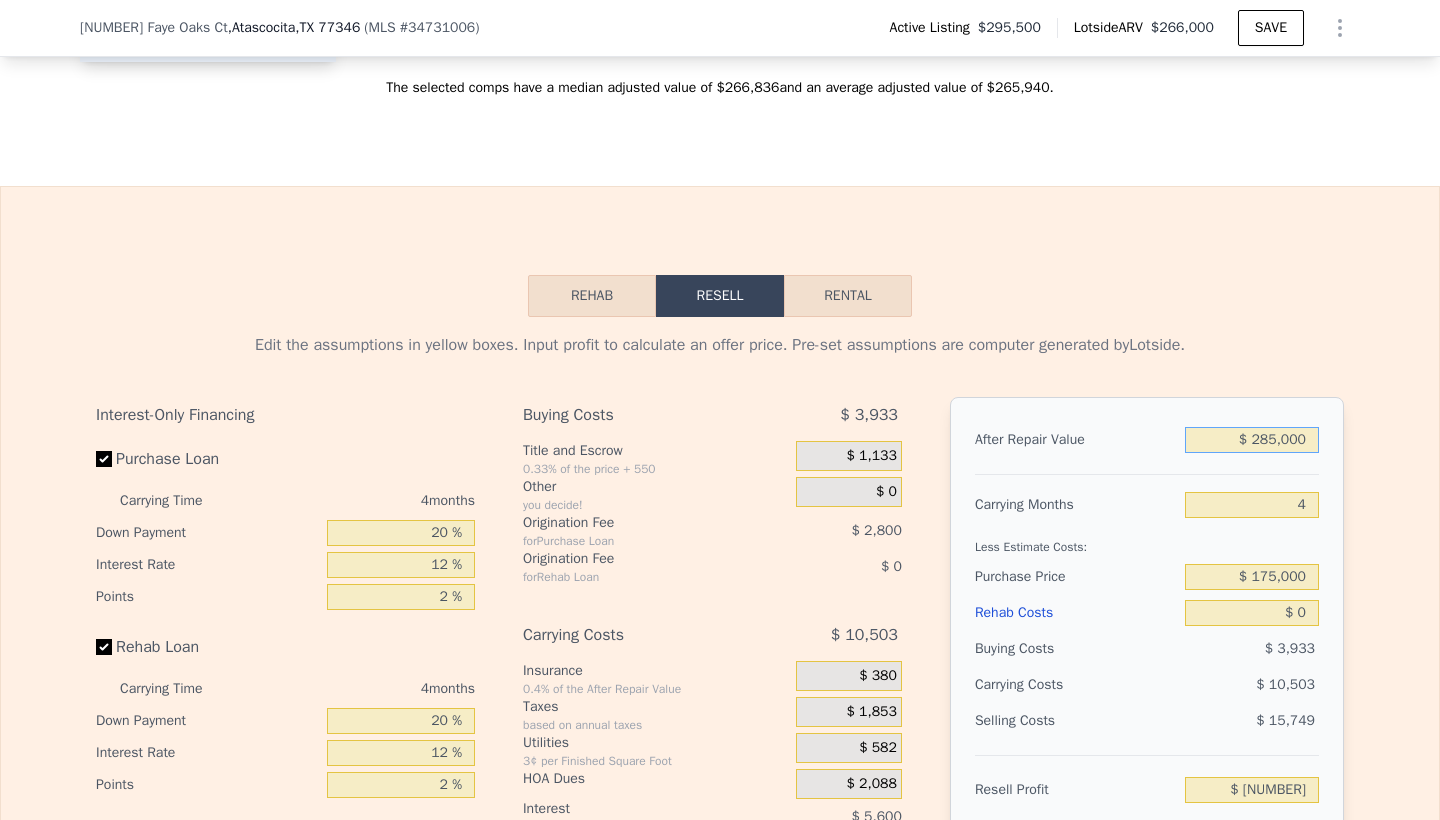 type on "$ 2,850,000" 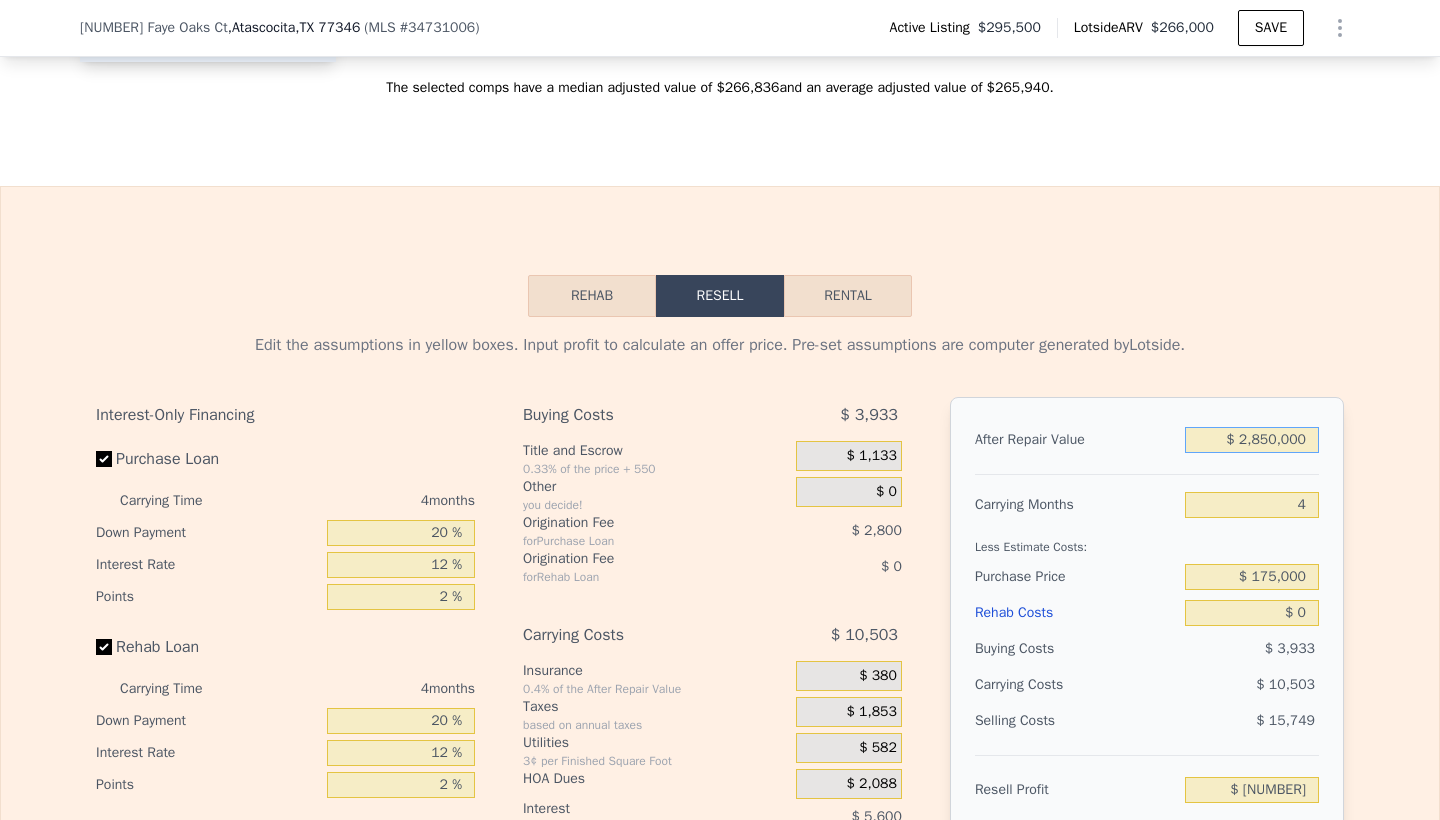 type on "$ 2,504,603" 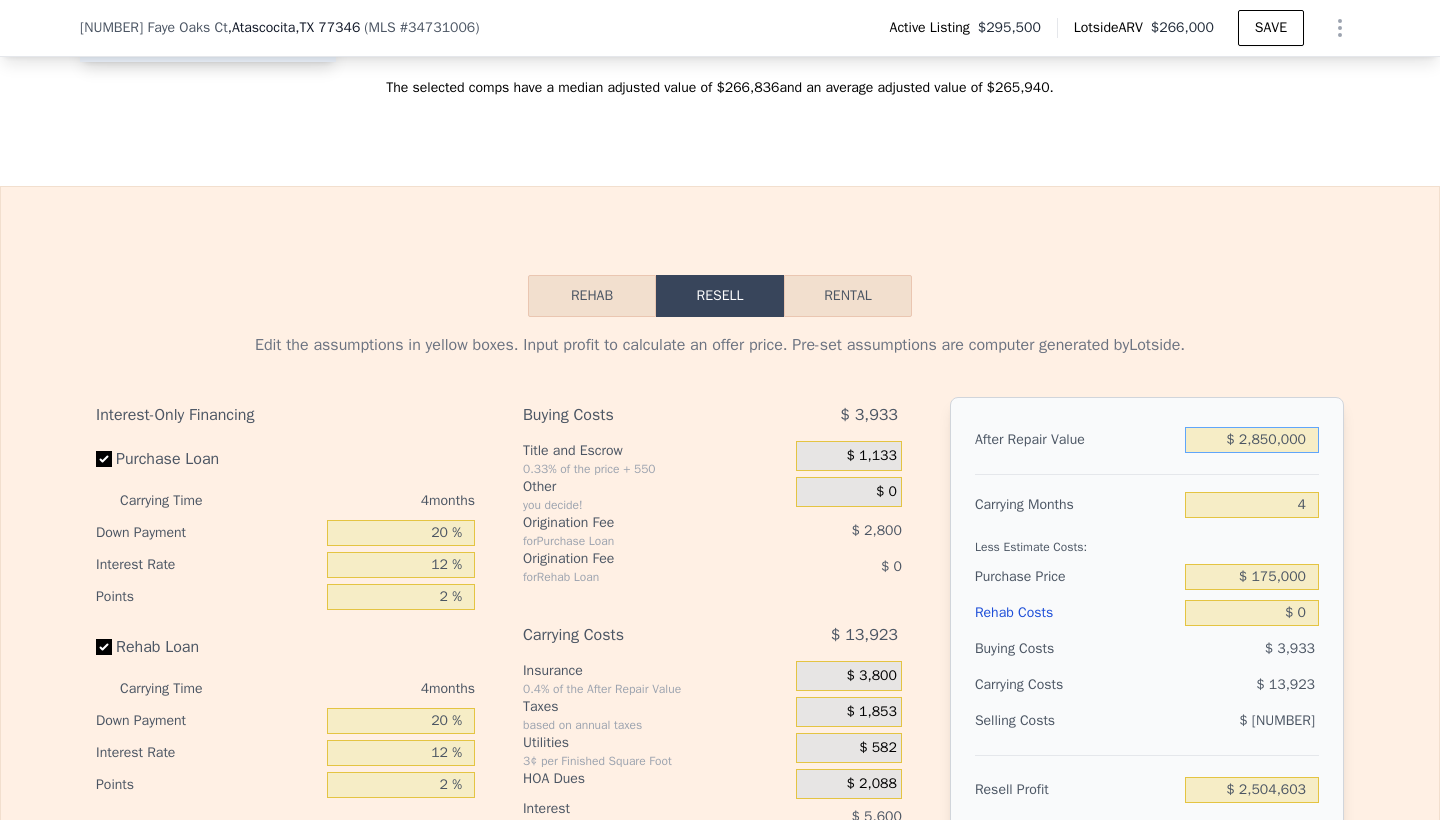 type on "$ 285,000" 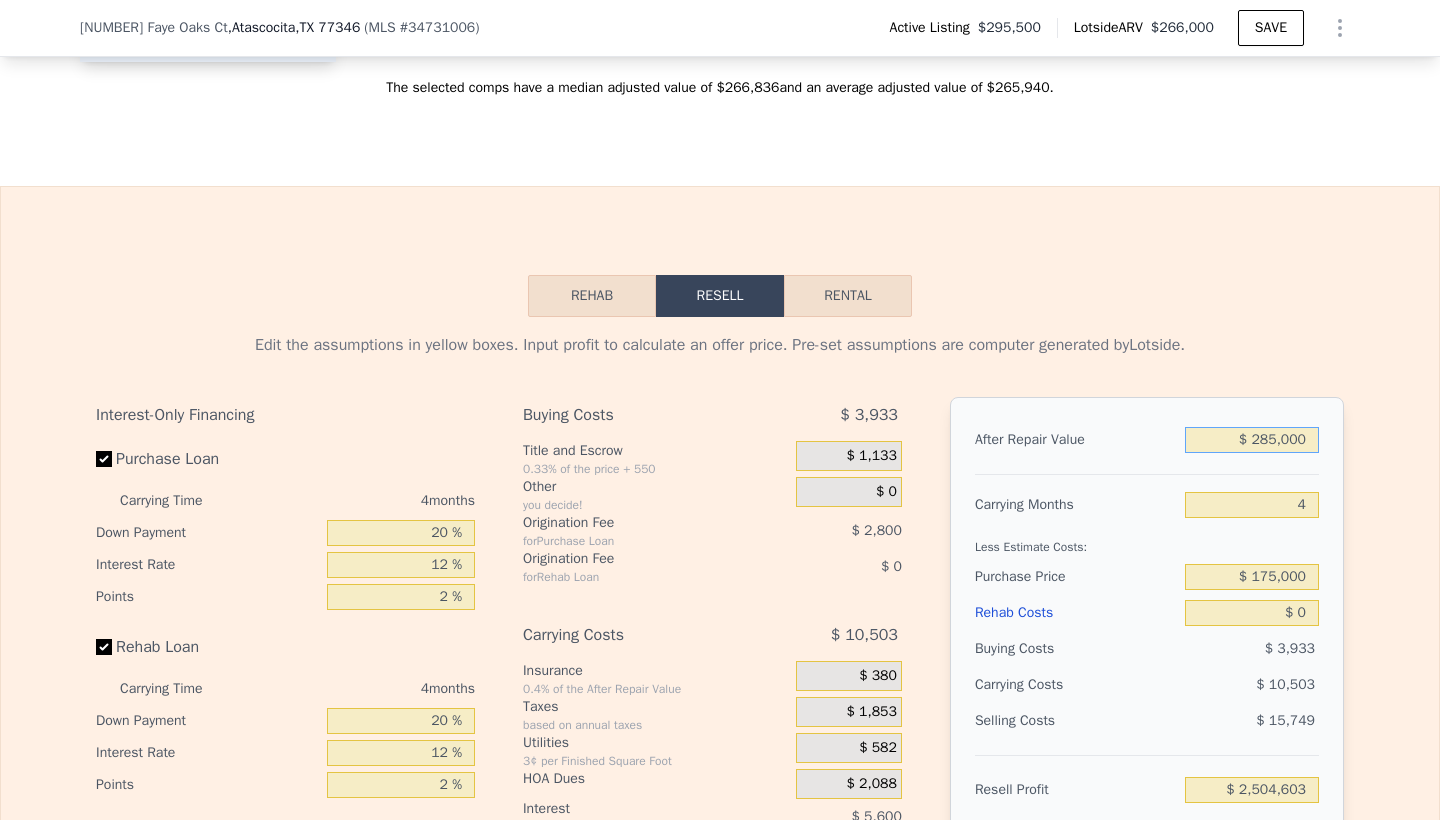 type on "$ [NUMBER]" 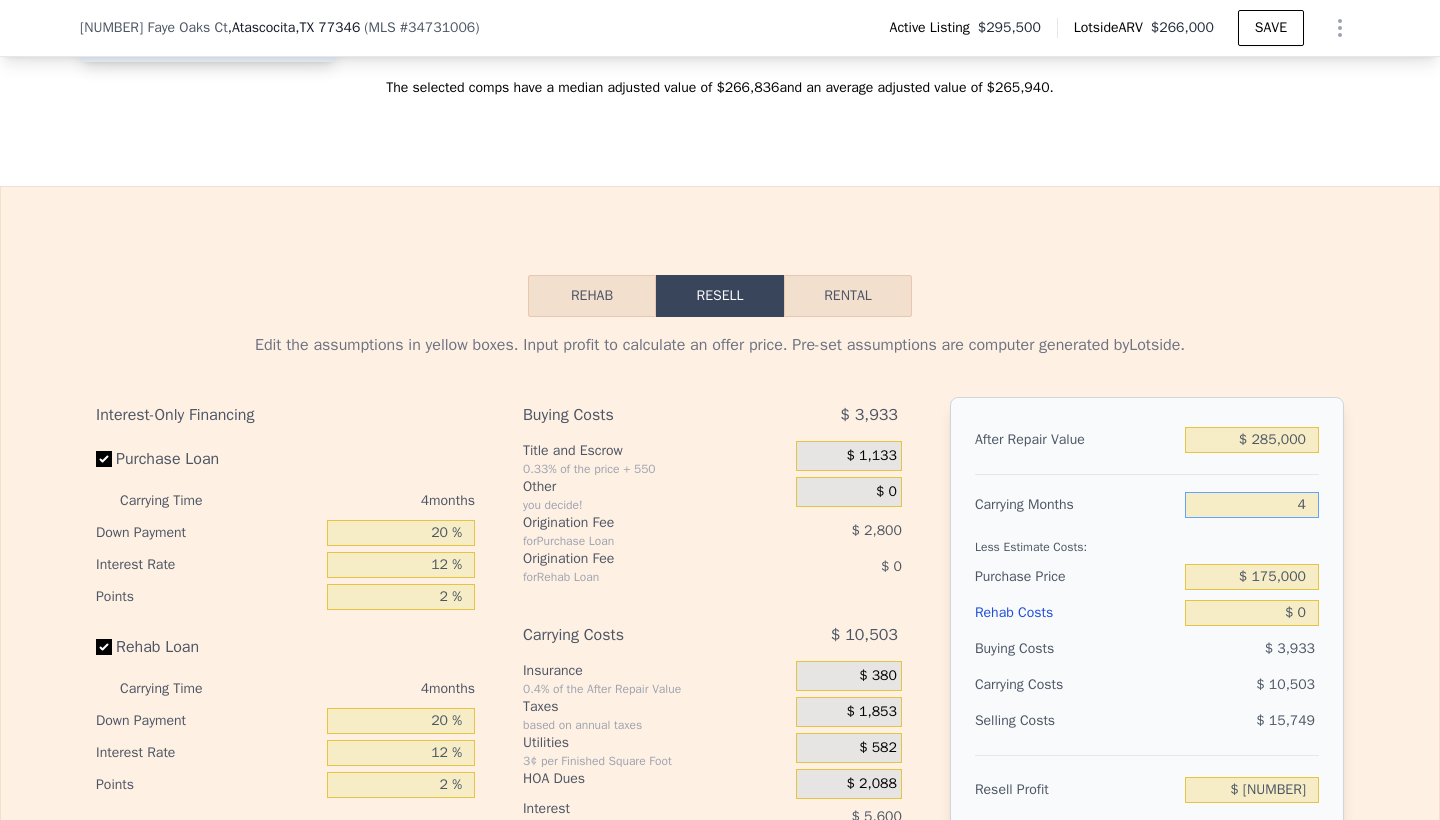 click on "4" at bounding box center (1252, 505) 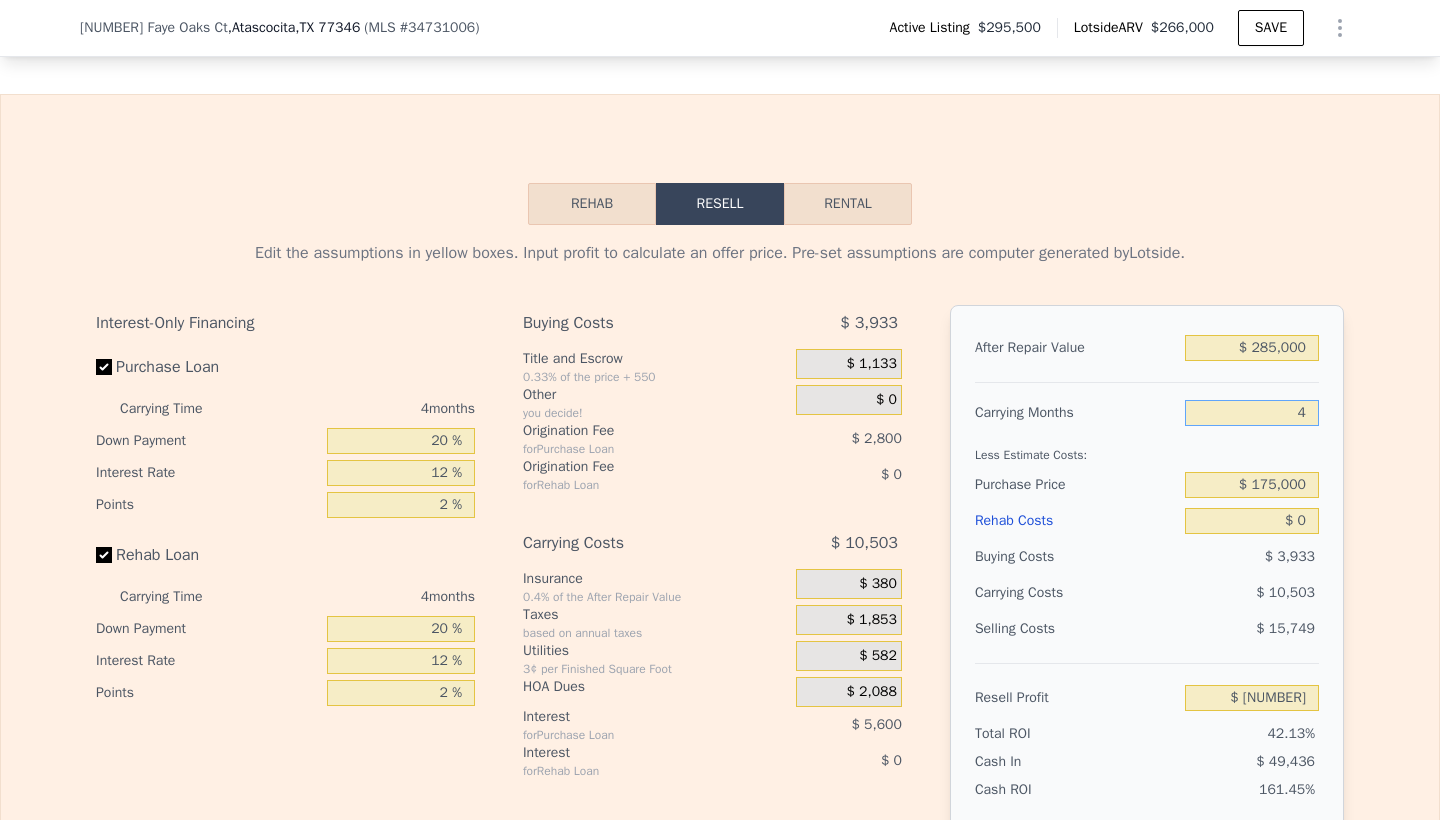 scroll, scrollTop: 2827, scrollLeft: 0, axis: vertical 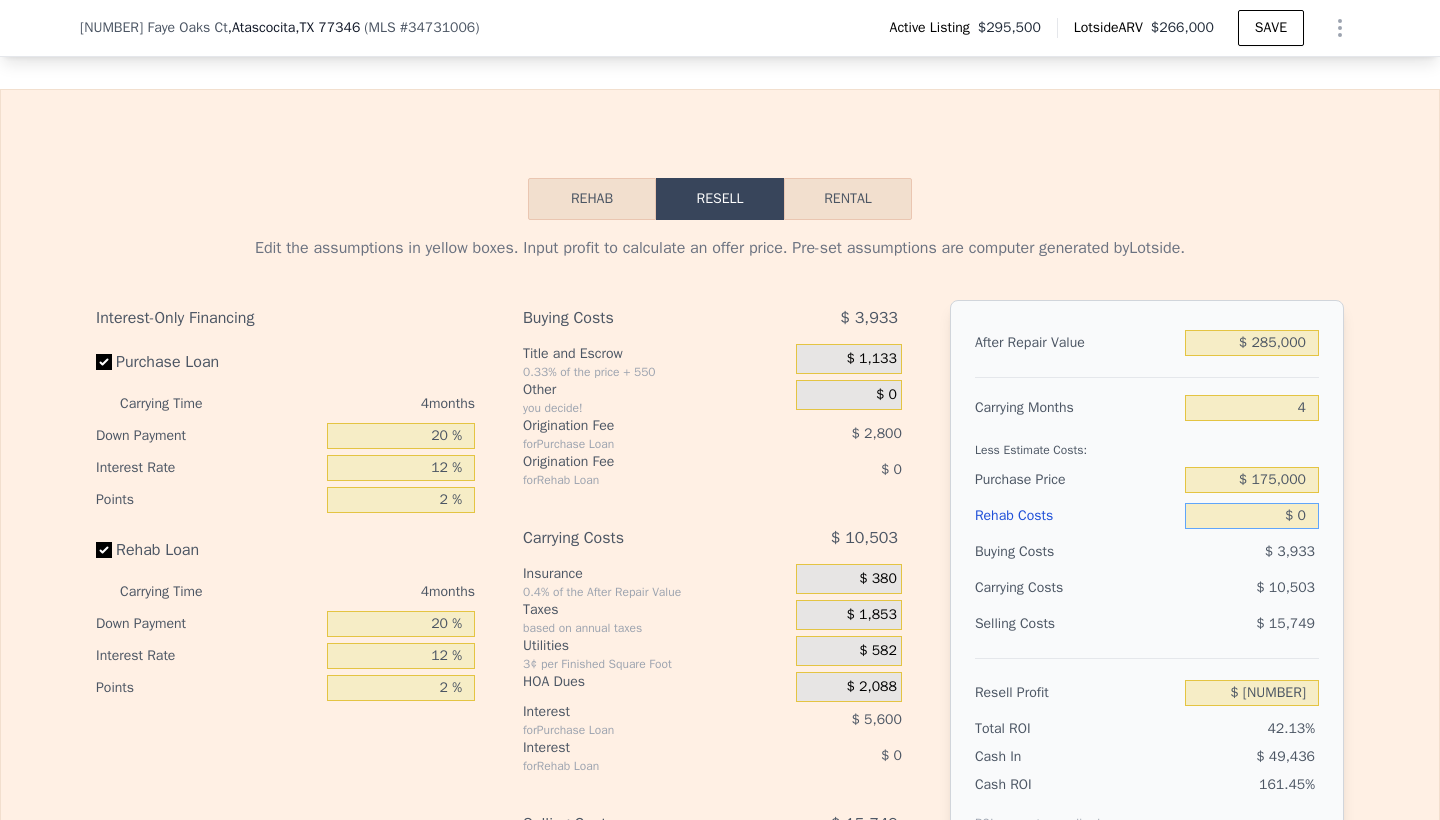 click on "$ 0" at bounding box center (1252, 516) 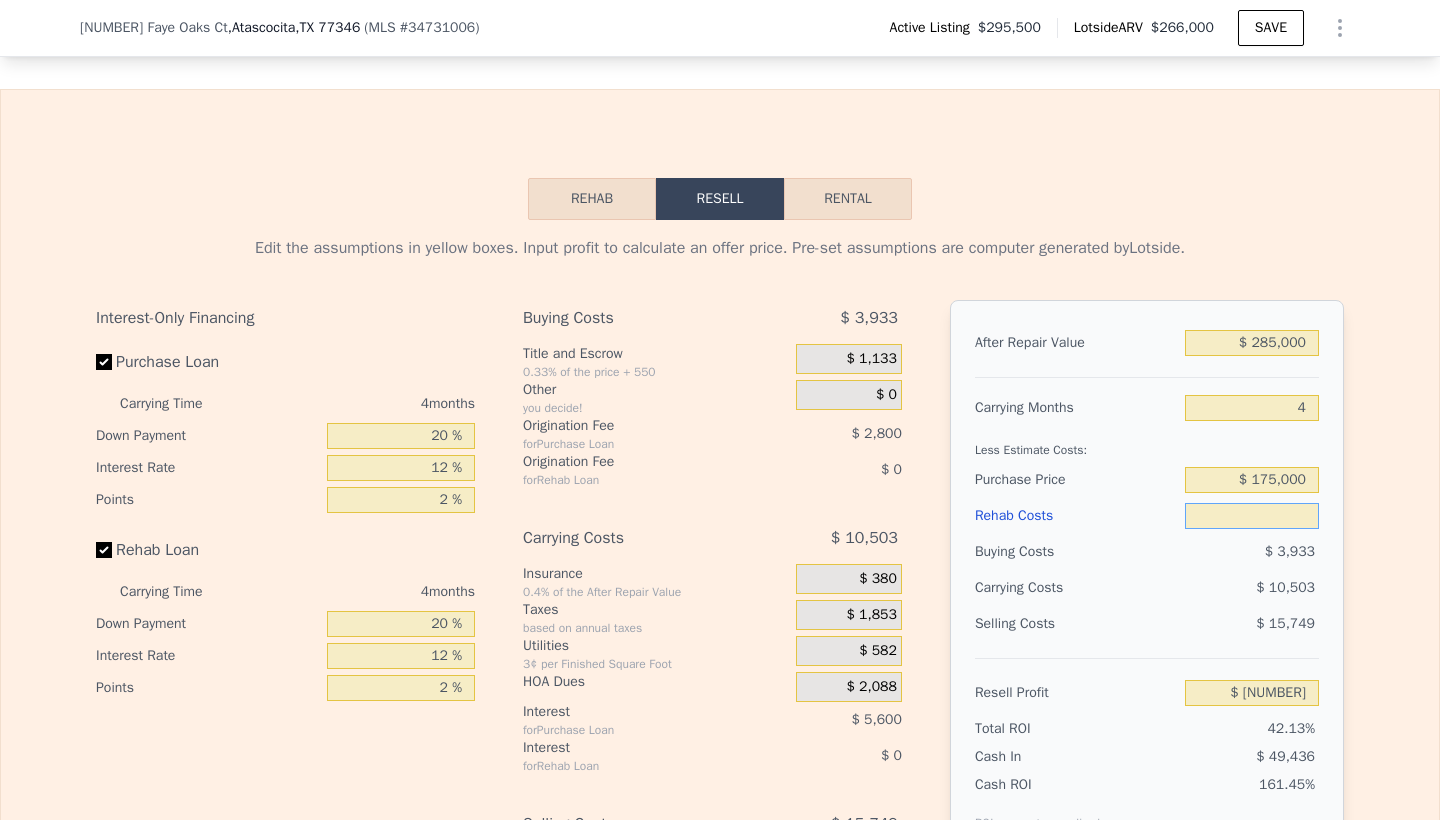 type on "$ 3" 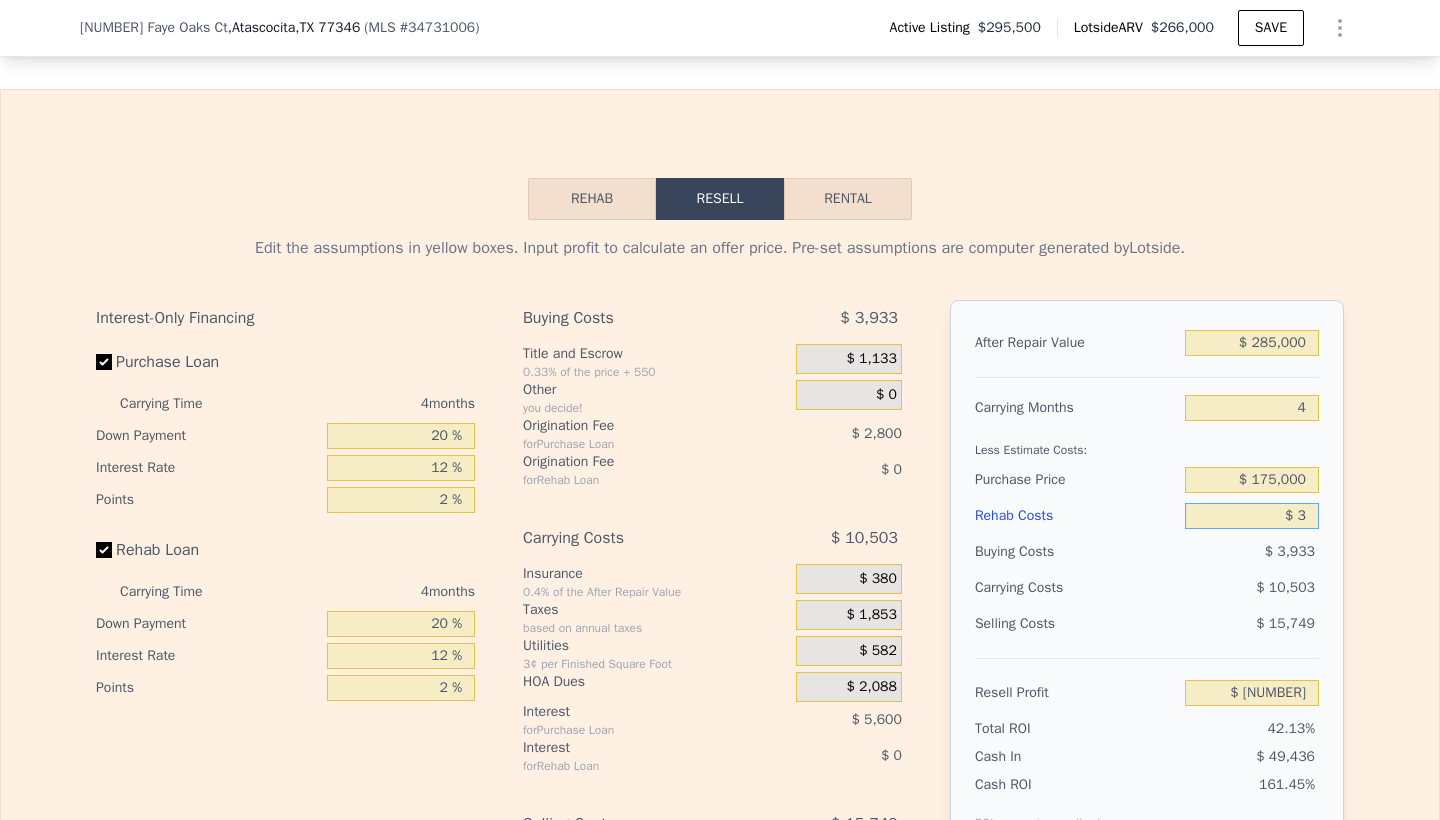 type on "$ [NUMBER]" 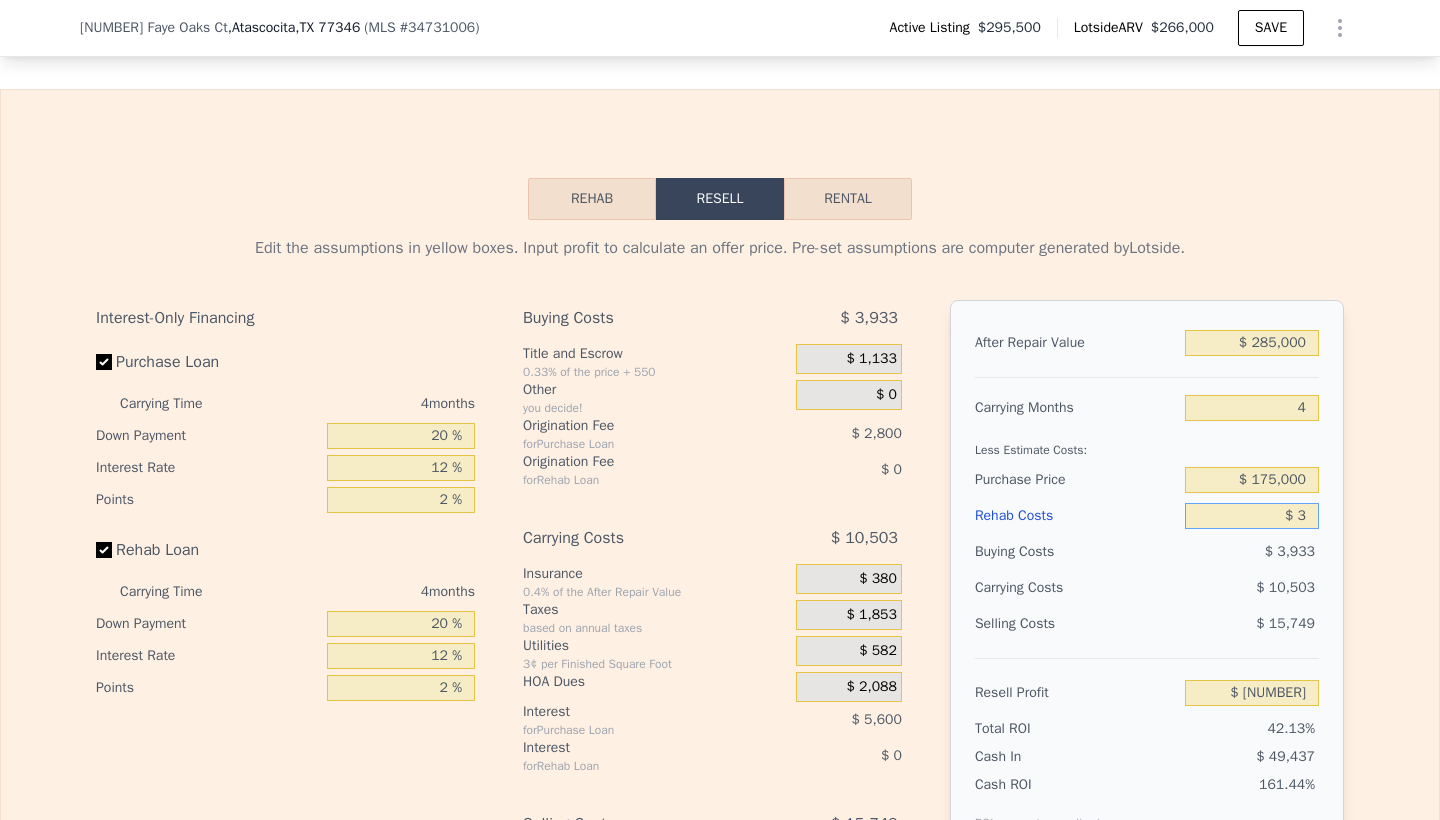 type on "$ 30" 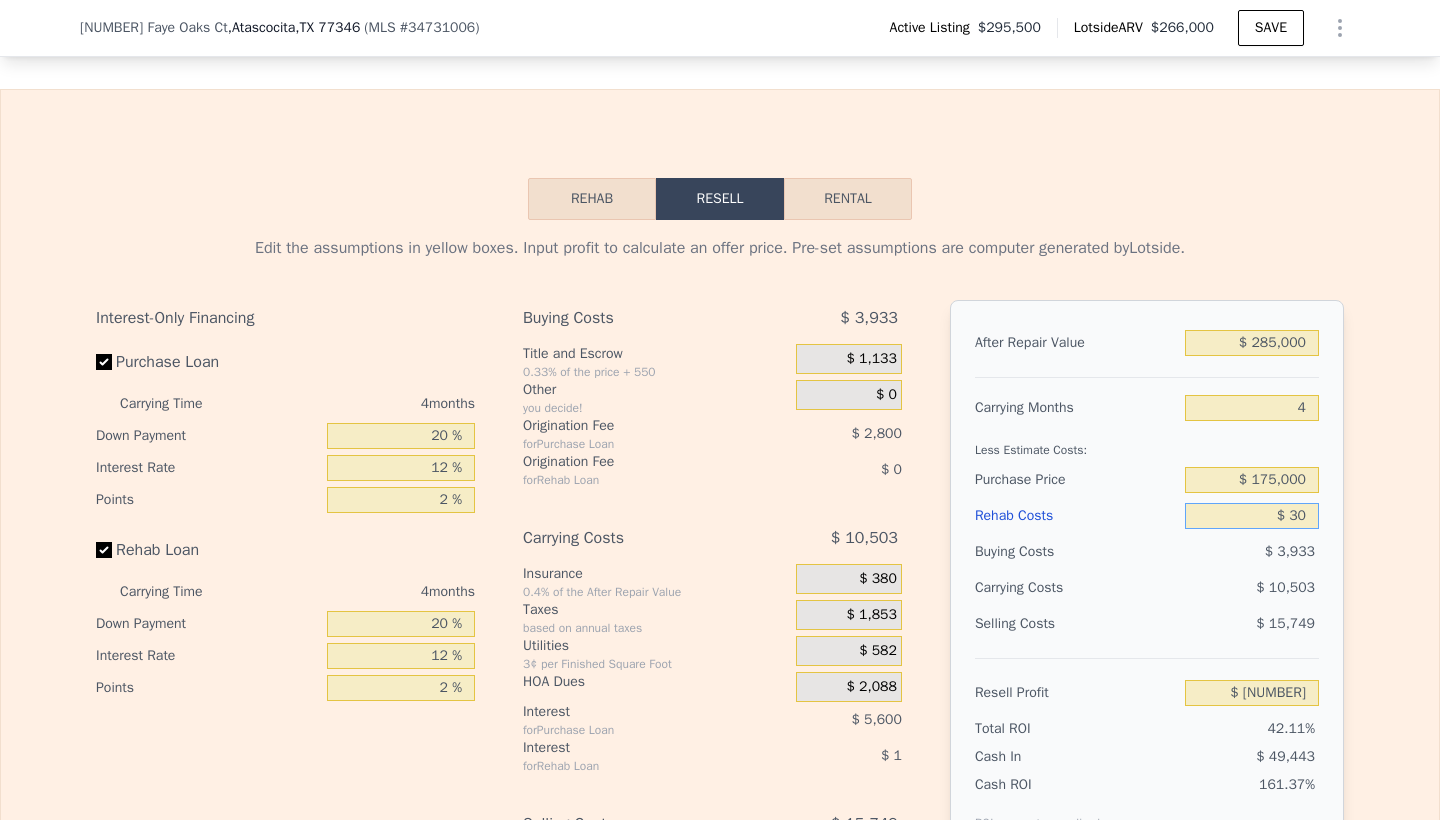 type on "$ [NUMBER]" 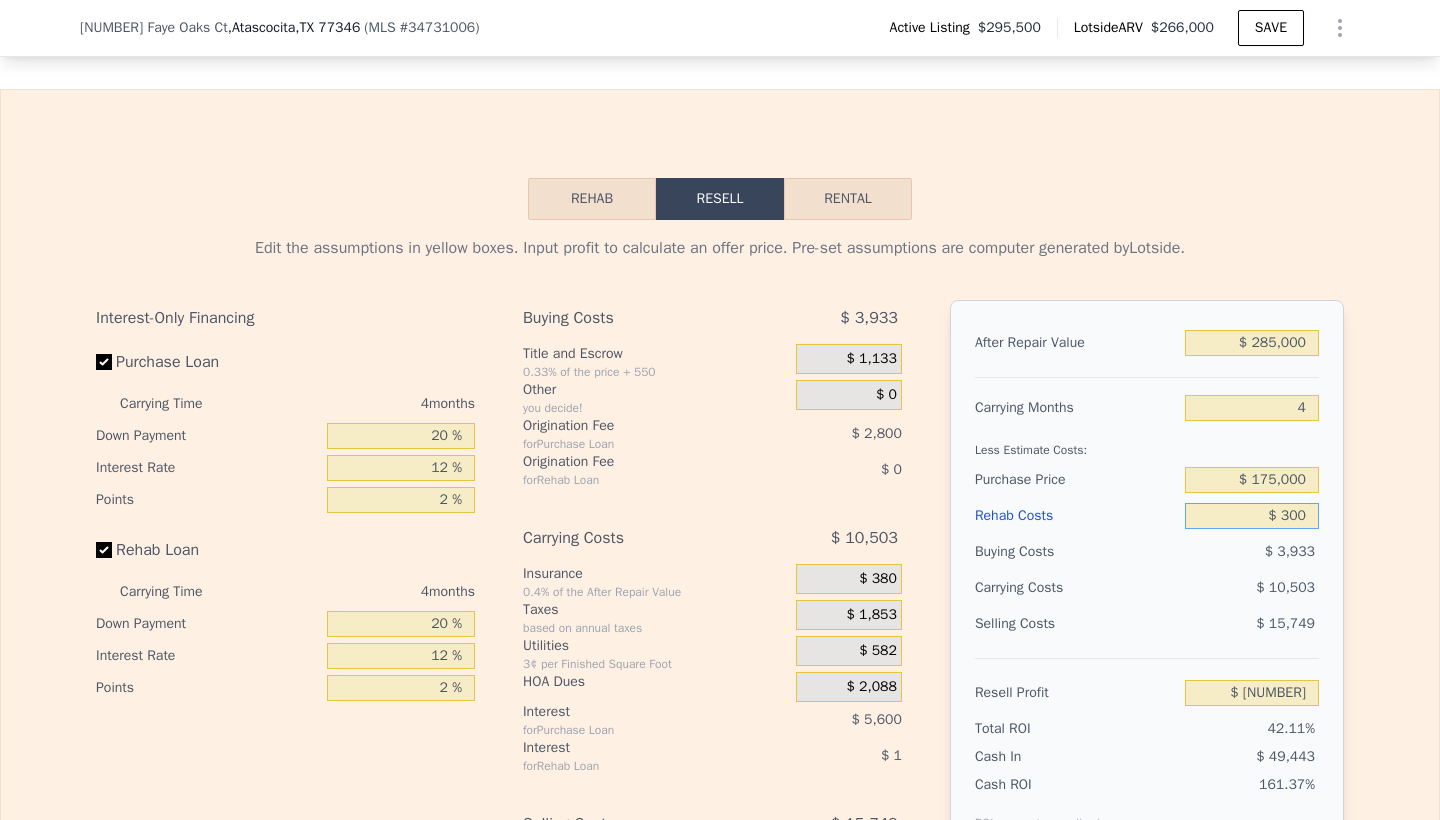 type on "$ 79,502" 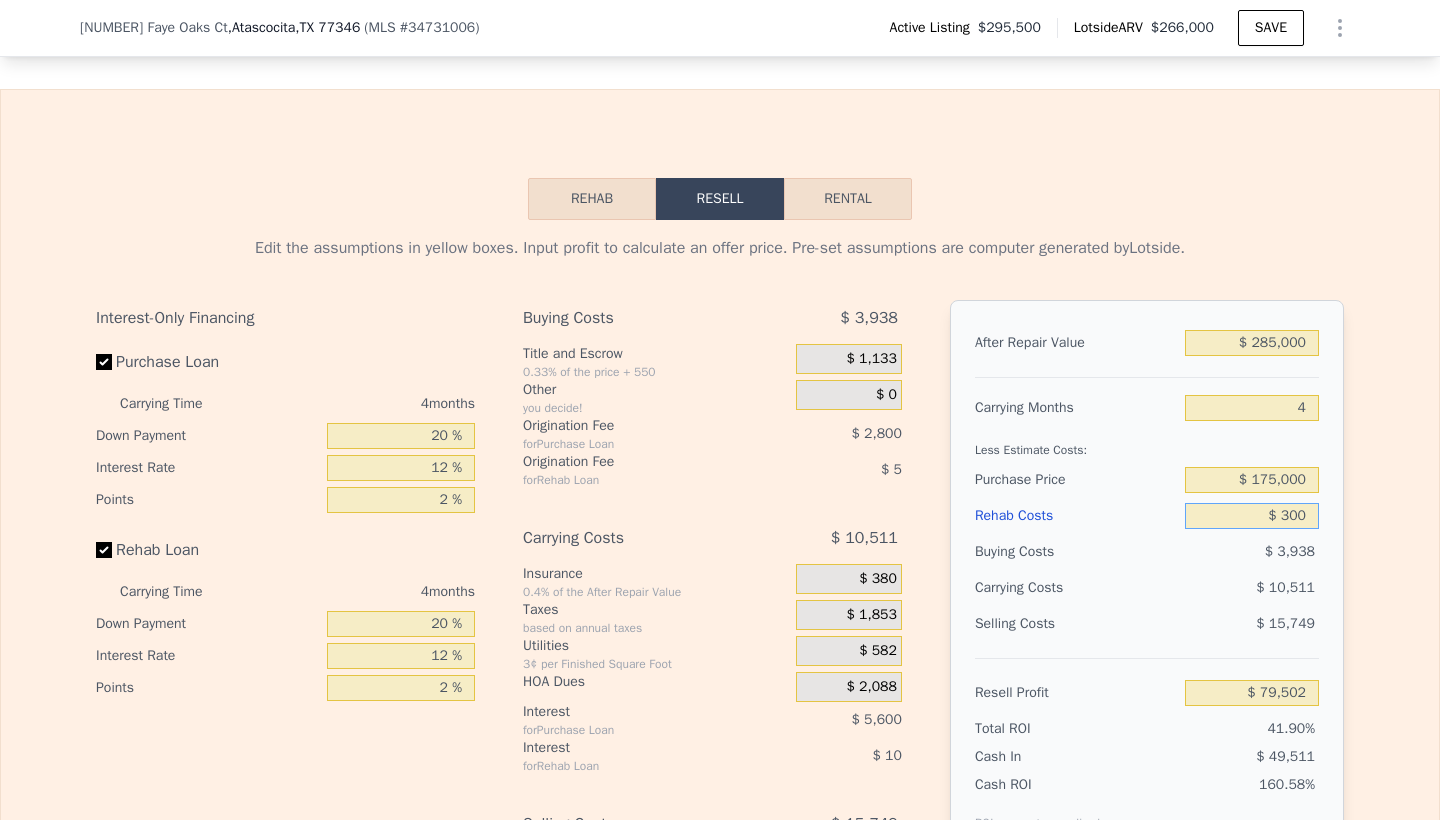 type on "$ 3,000" 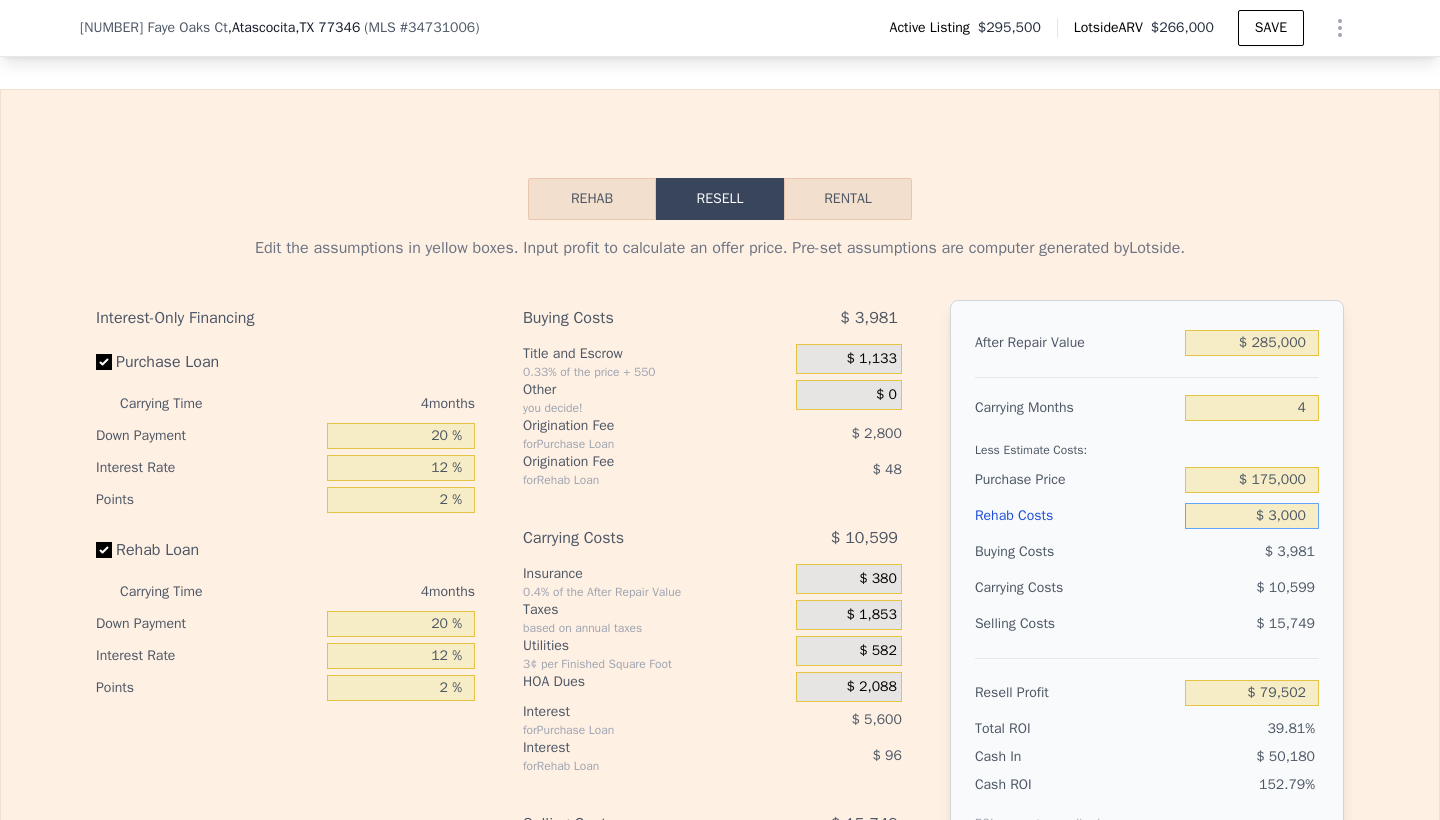 type on "$ [NUMBER]" 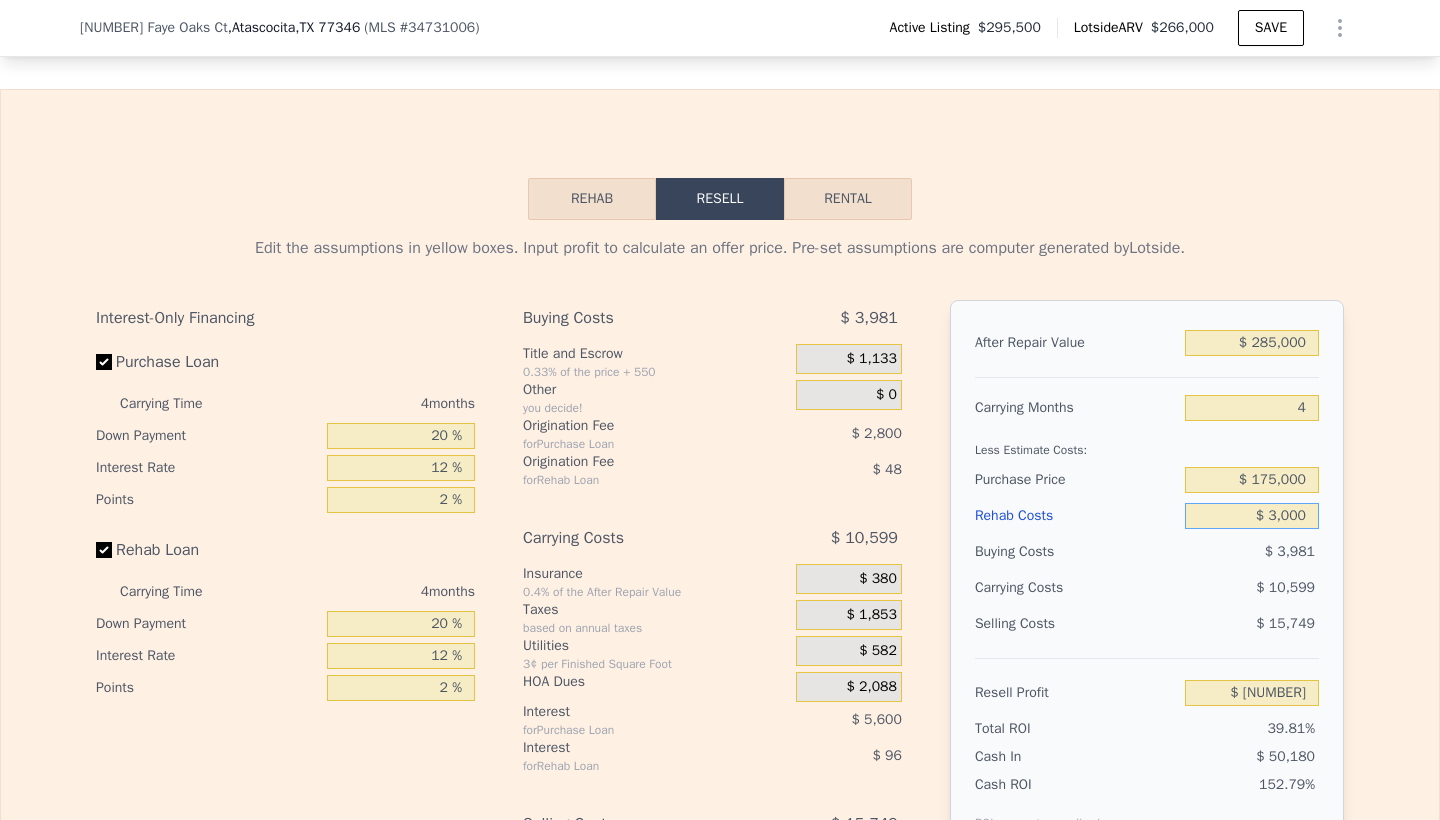 type on "$ 30,000" 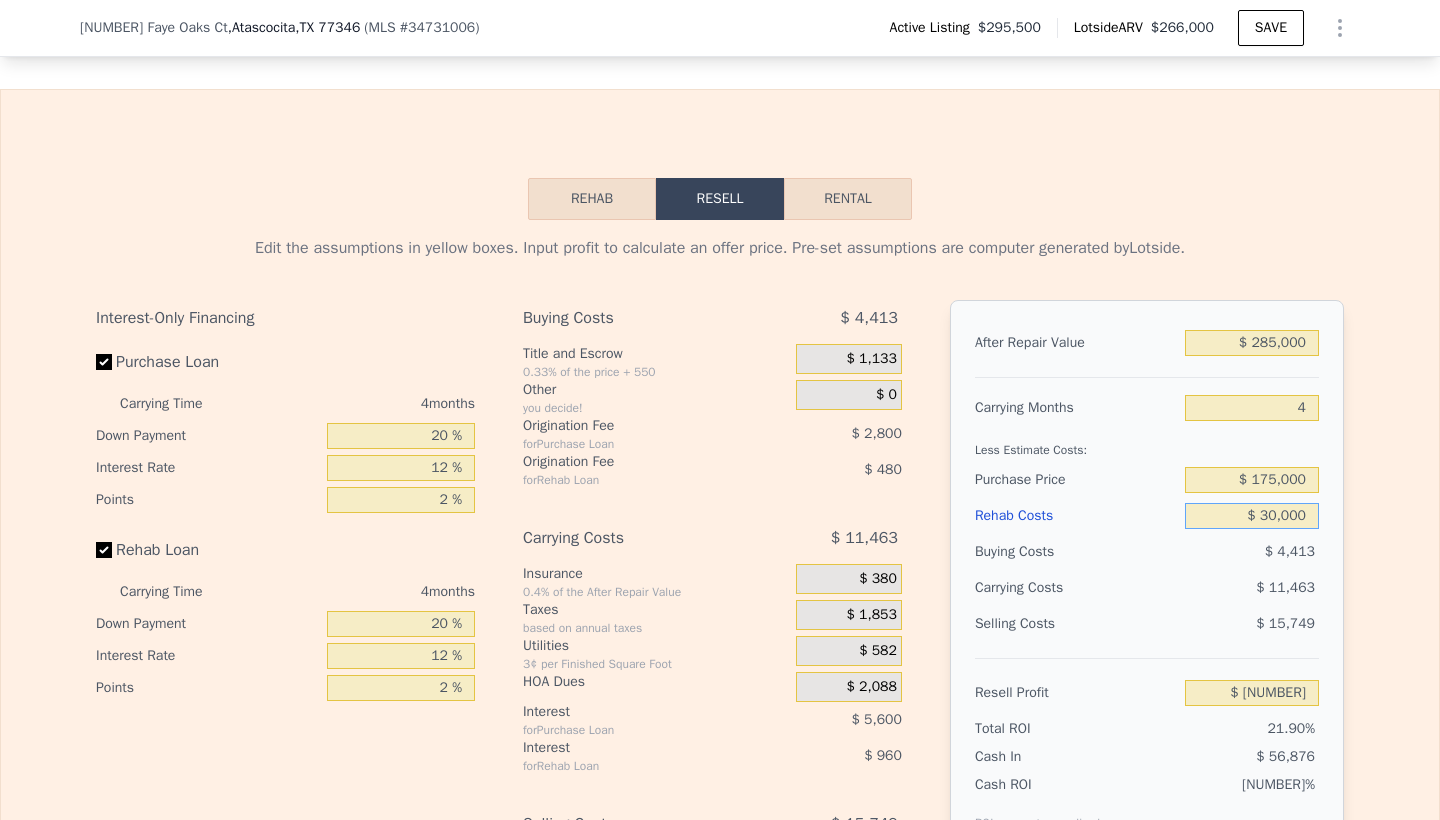 type on "$ 48,375" 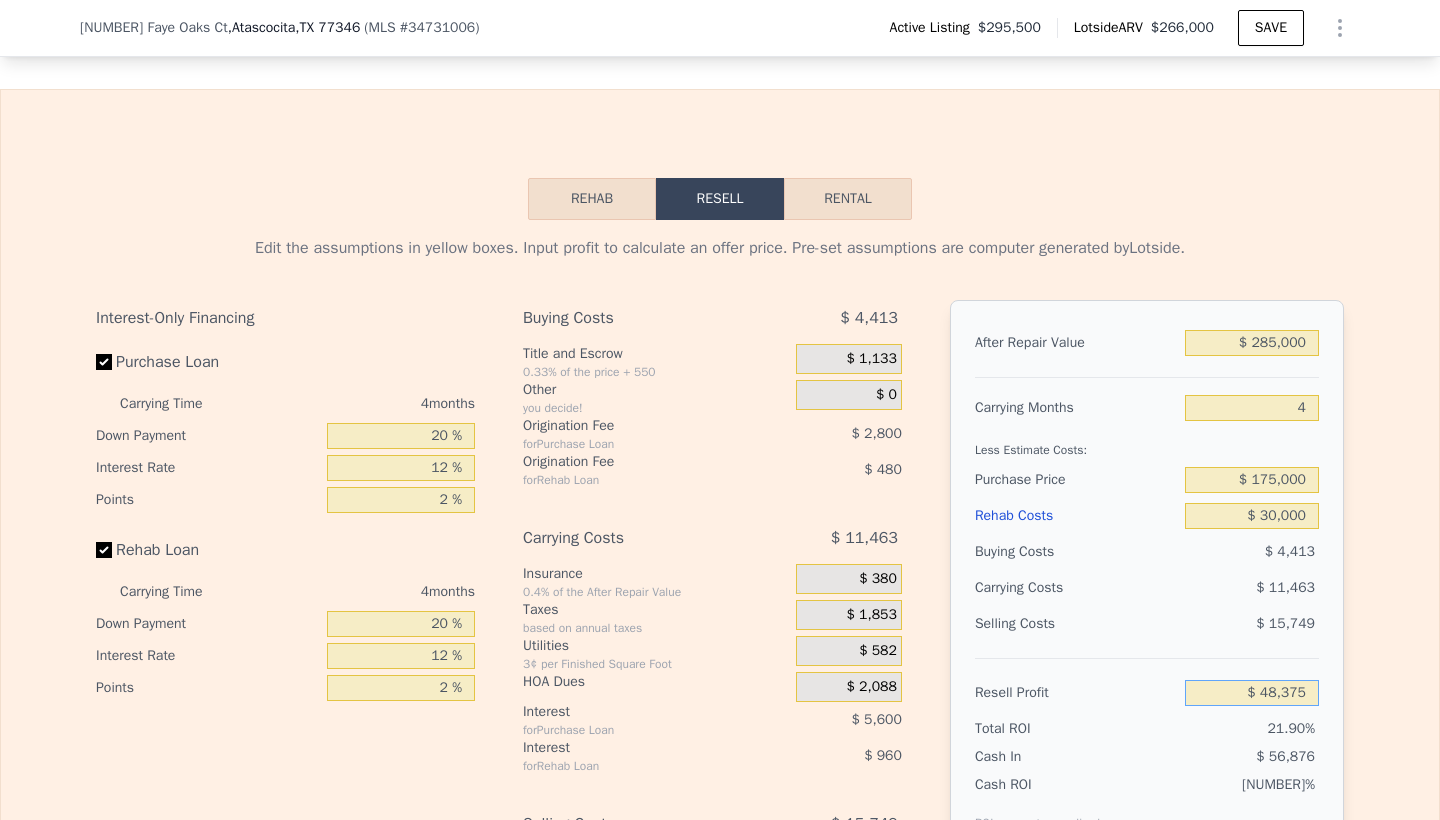 click on "$ 48,375" at bounding box center [1252, 693] 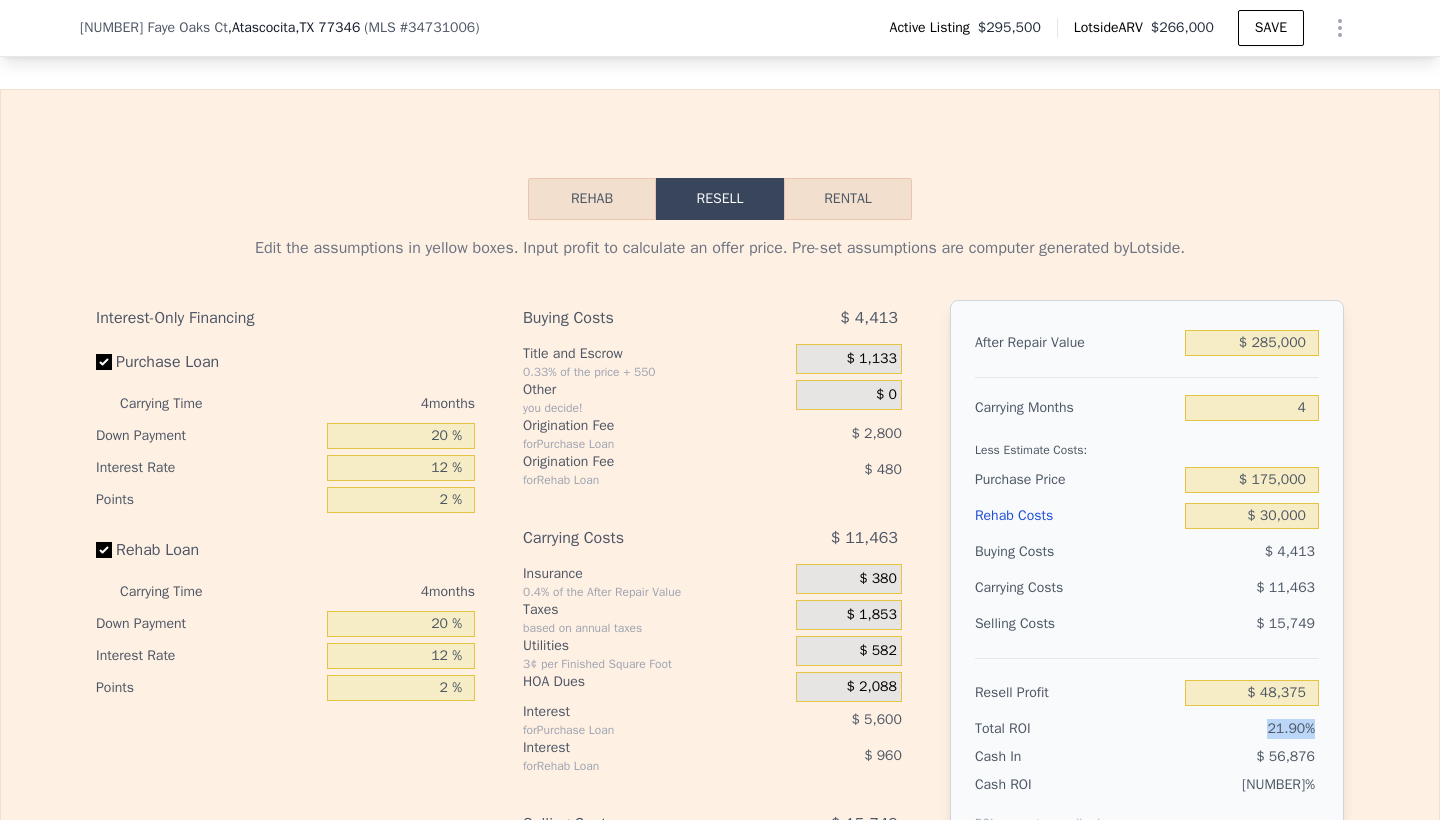 drag, startPoint x: 1265, startPoint y: 706, endPoint x: 1316, endPoint y: 712, distance: 51.351727 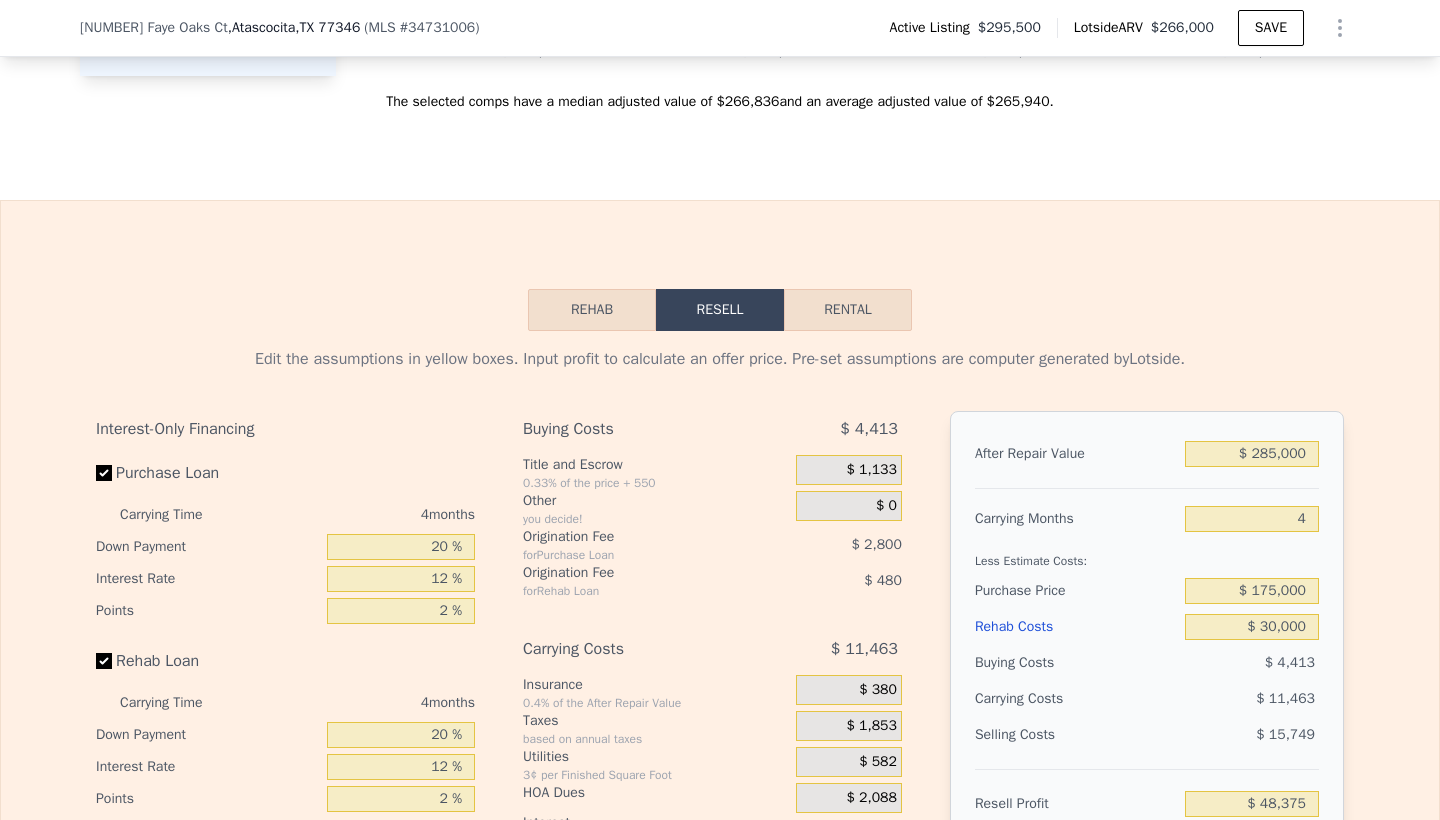 scroll, scrollTop: 2692, scrollLeft: 0, axis: vertical 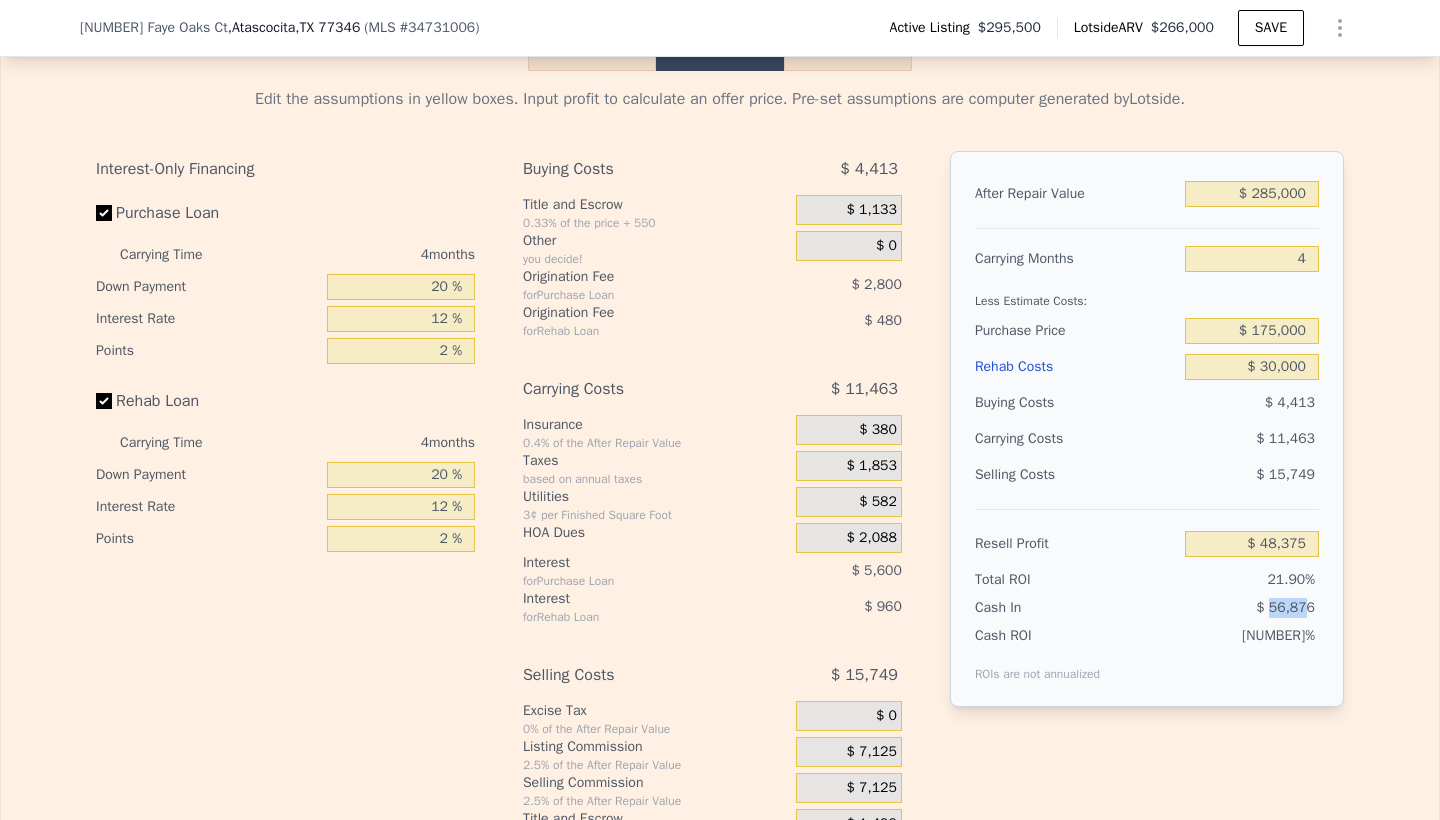 drag, startPoint x: 1270, startPoint y: 587, endPoint x: 1310, endPoint y: 587, distance: 40 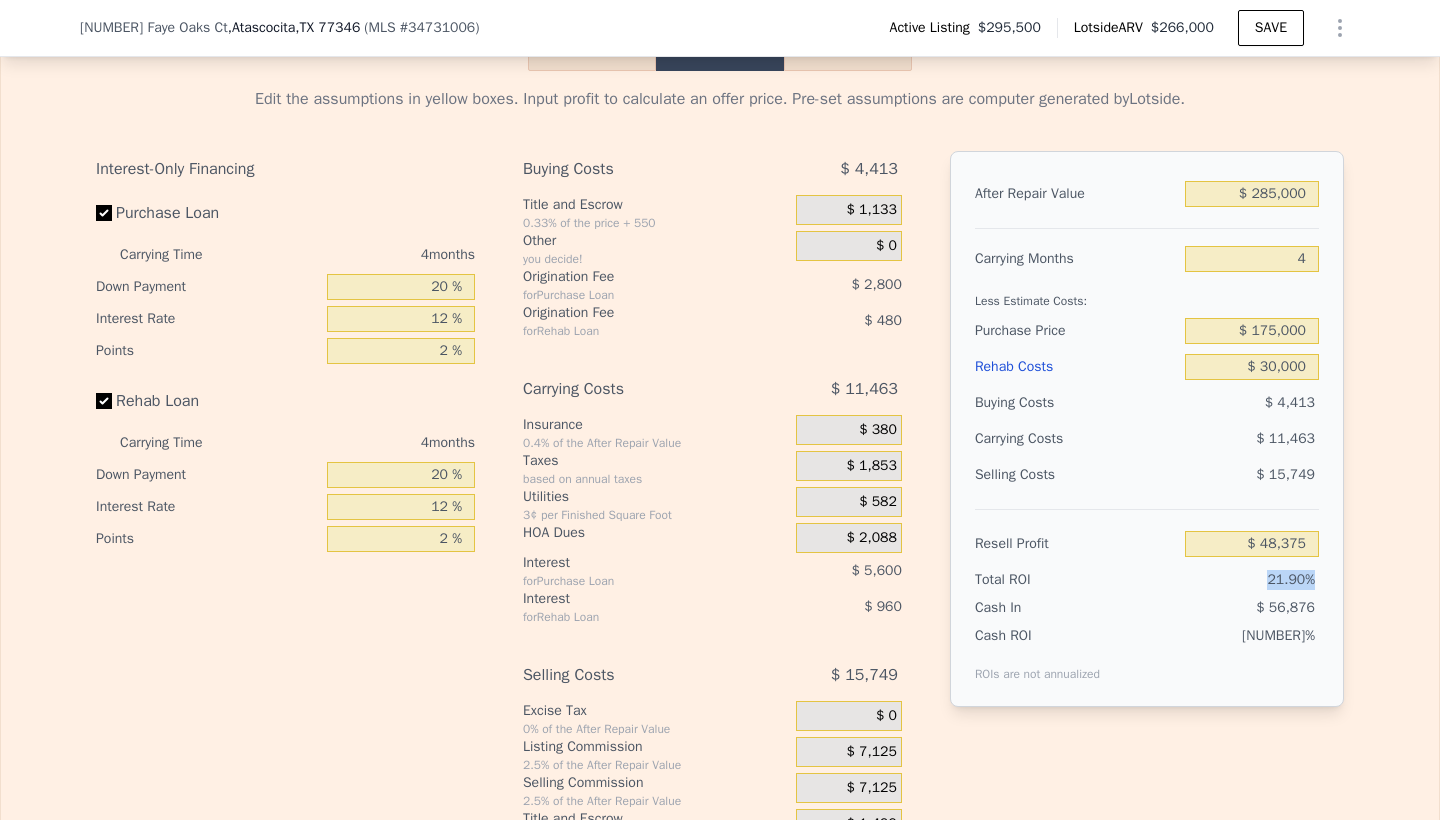 drag, startPoint x: 1268, startPoint y: 559, endPoint x: 1318, endPoint y: 558, distance: 50.01 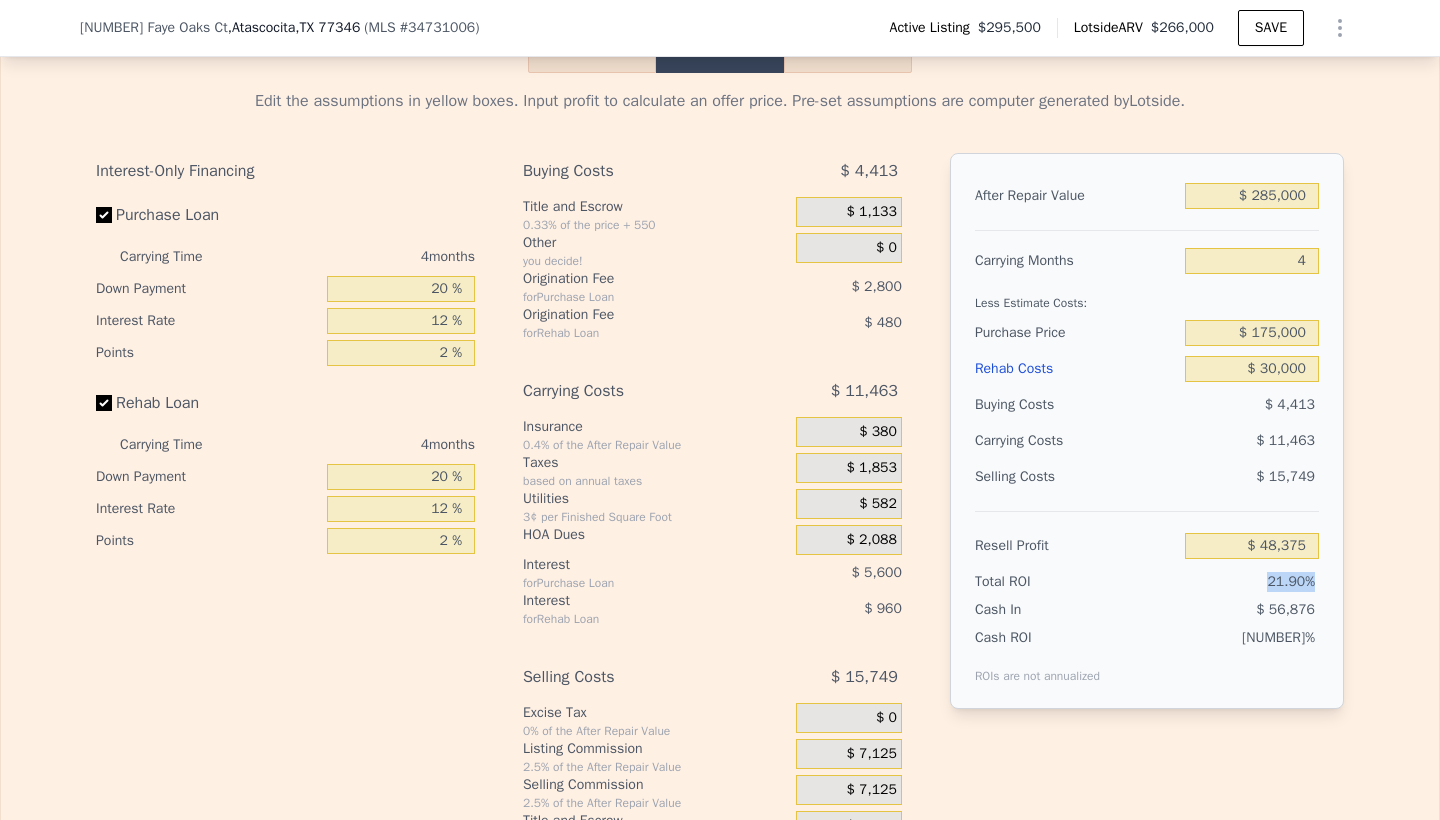 scroll, scrollTop: 2975, scrollLeft: 0, axis: vertical 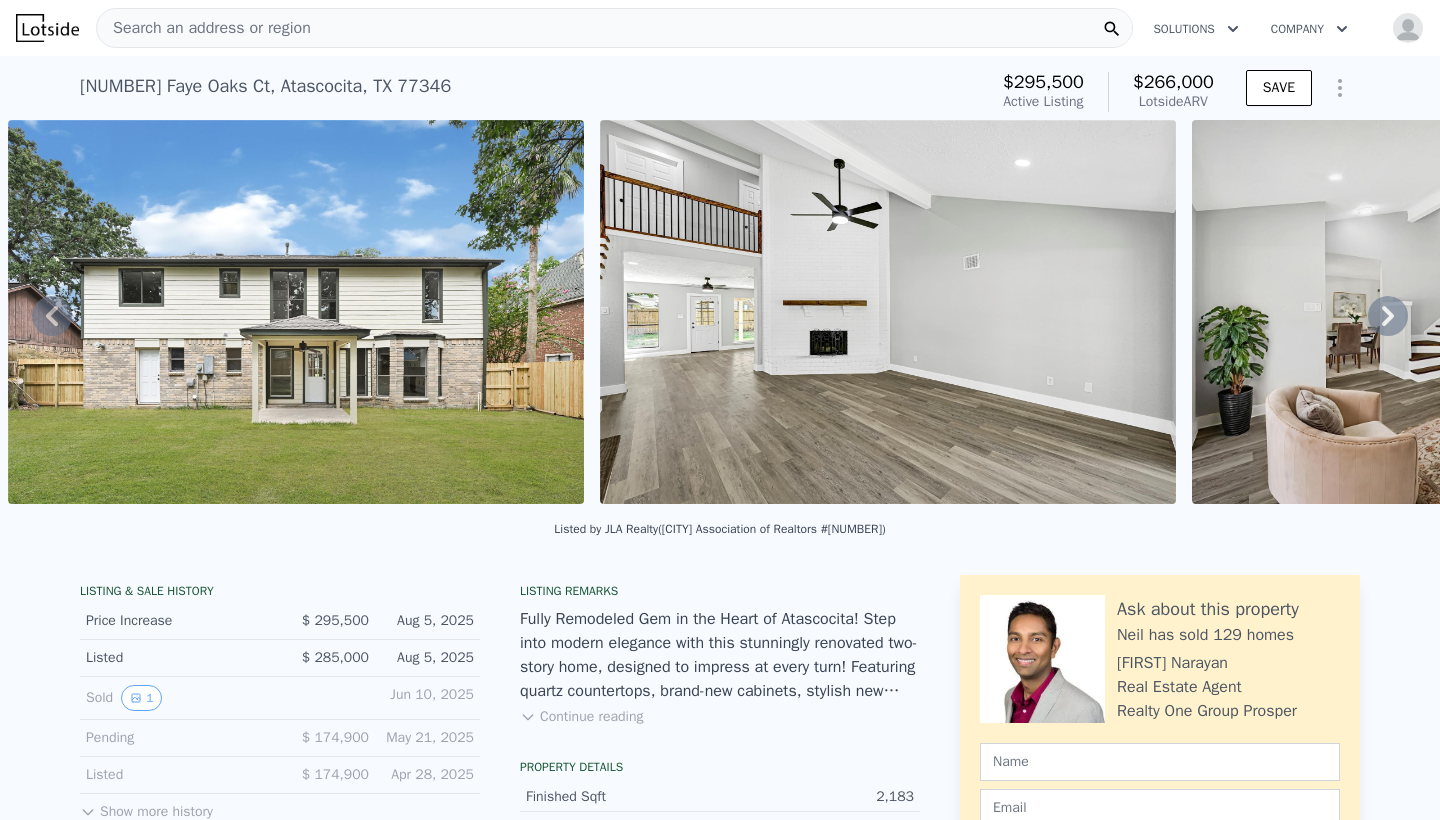 click on "Search an address or region" at bounding box center (204, 28) 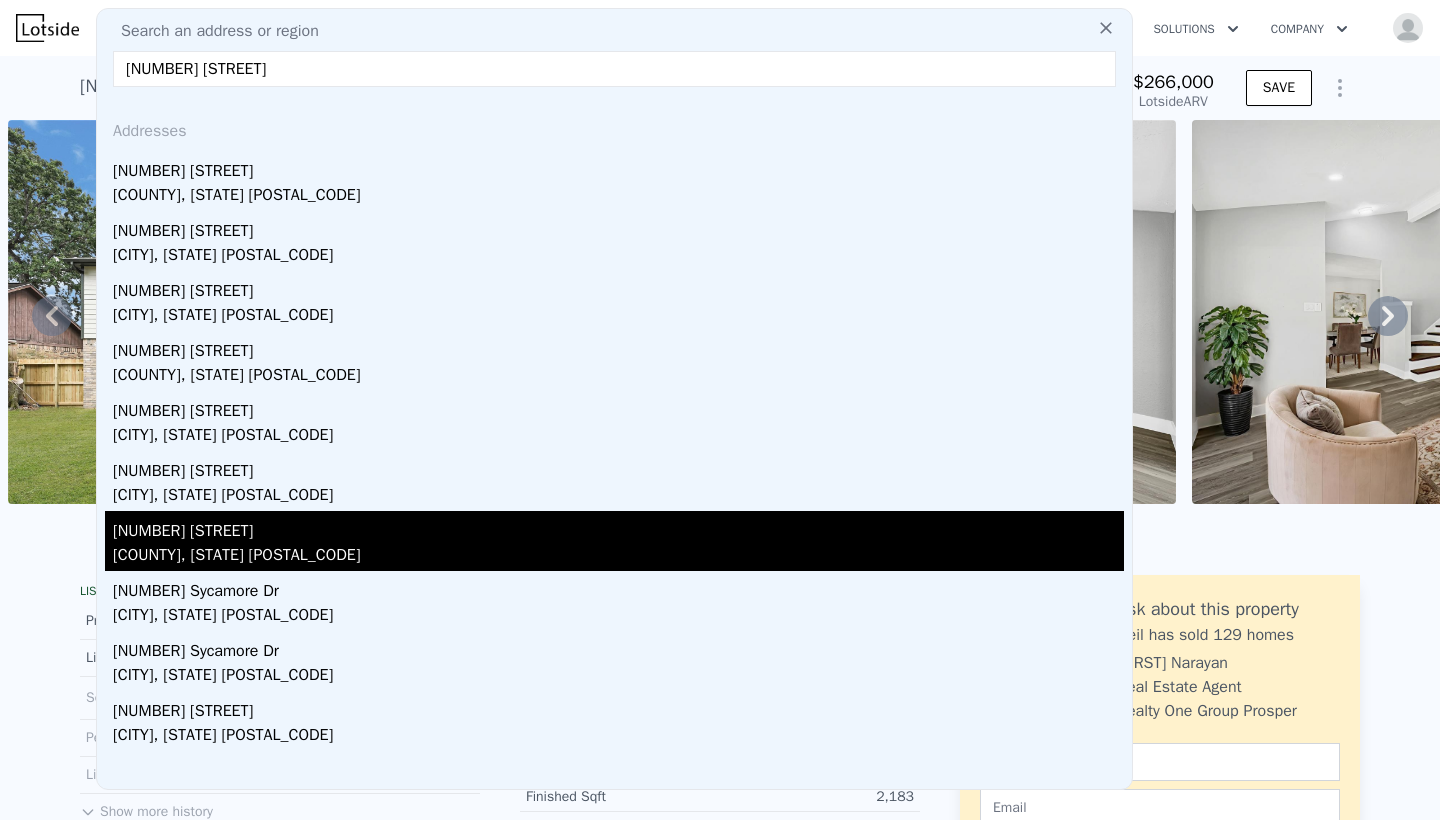 type on "[NUMBER] [STREET]" 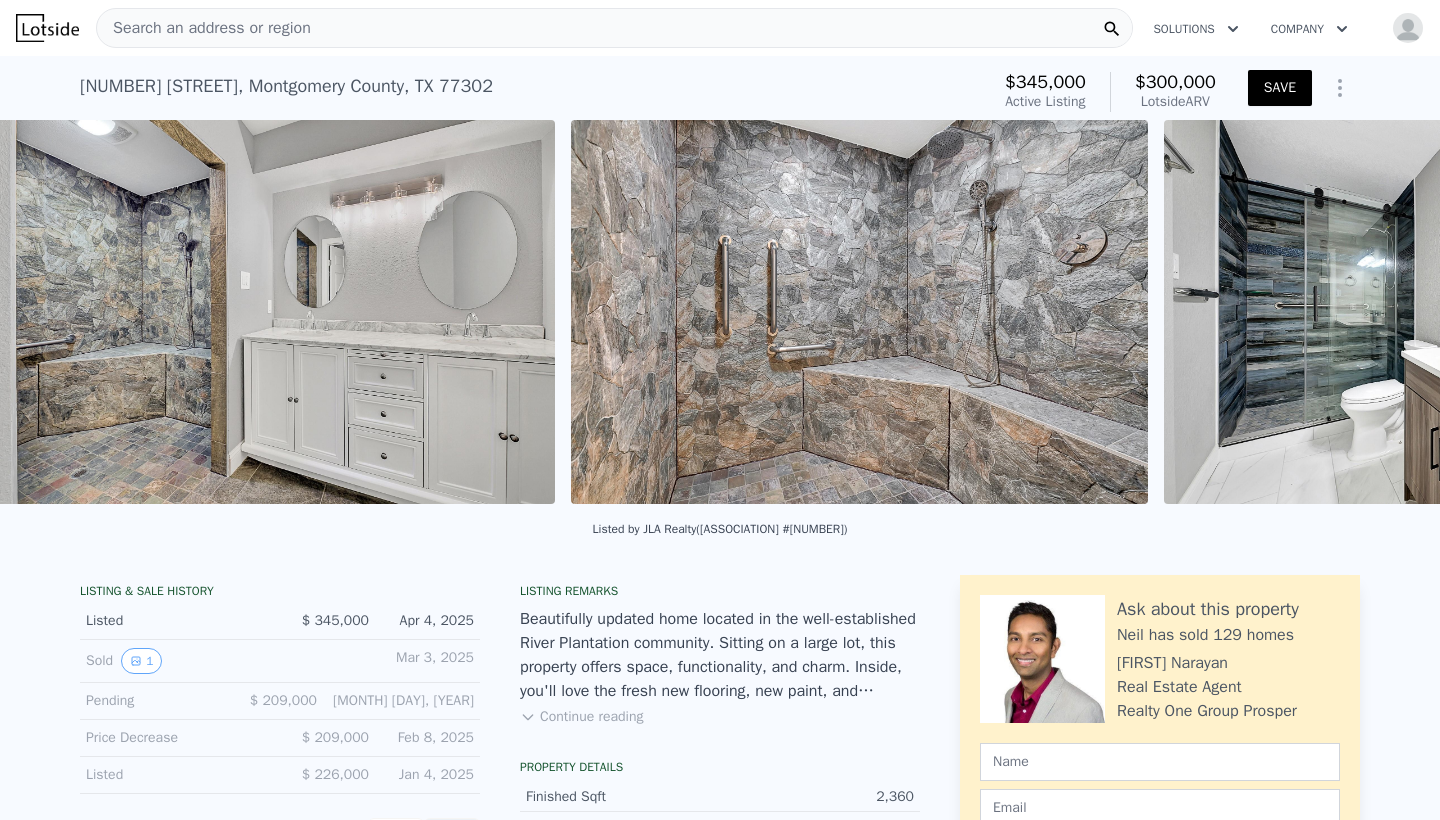 scroll, scrollTop: 0, scrollLeft: 12369, axis: horizontal 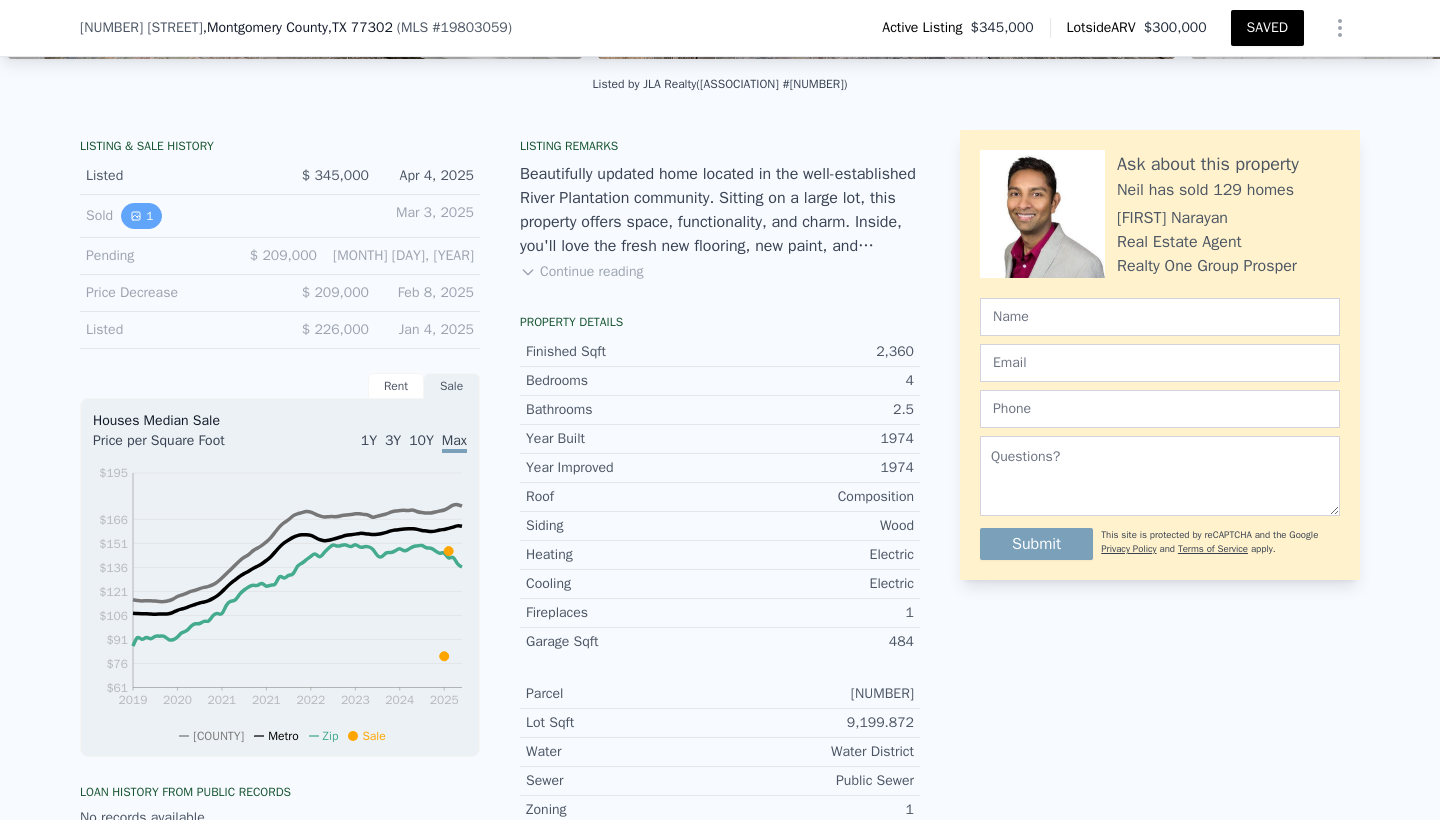 click on "1" at bounding box center [141, 216] 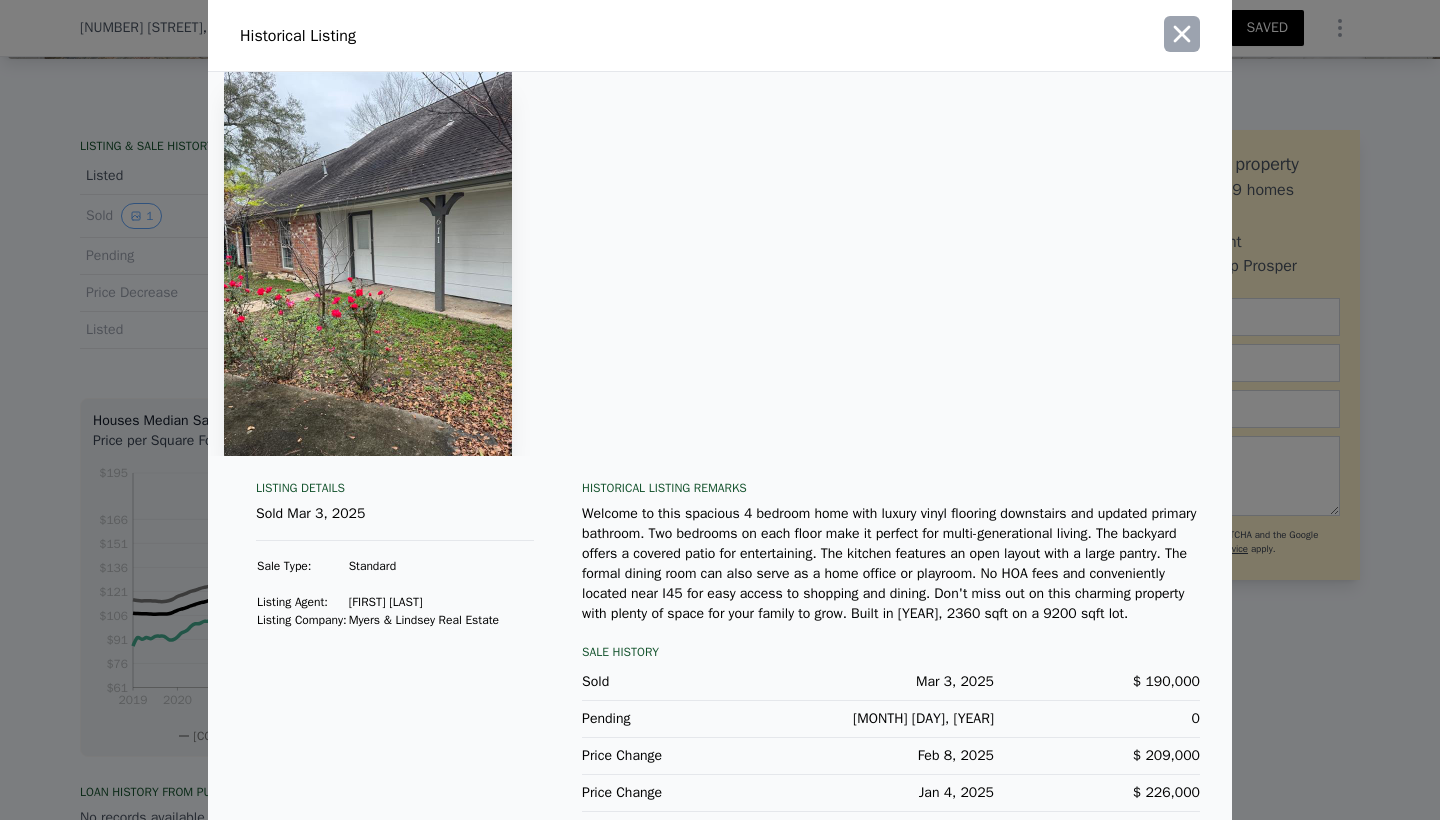 click 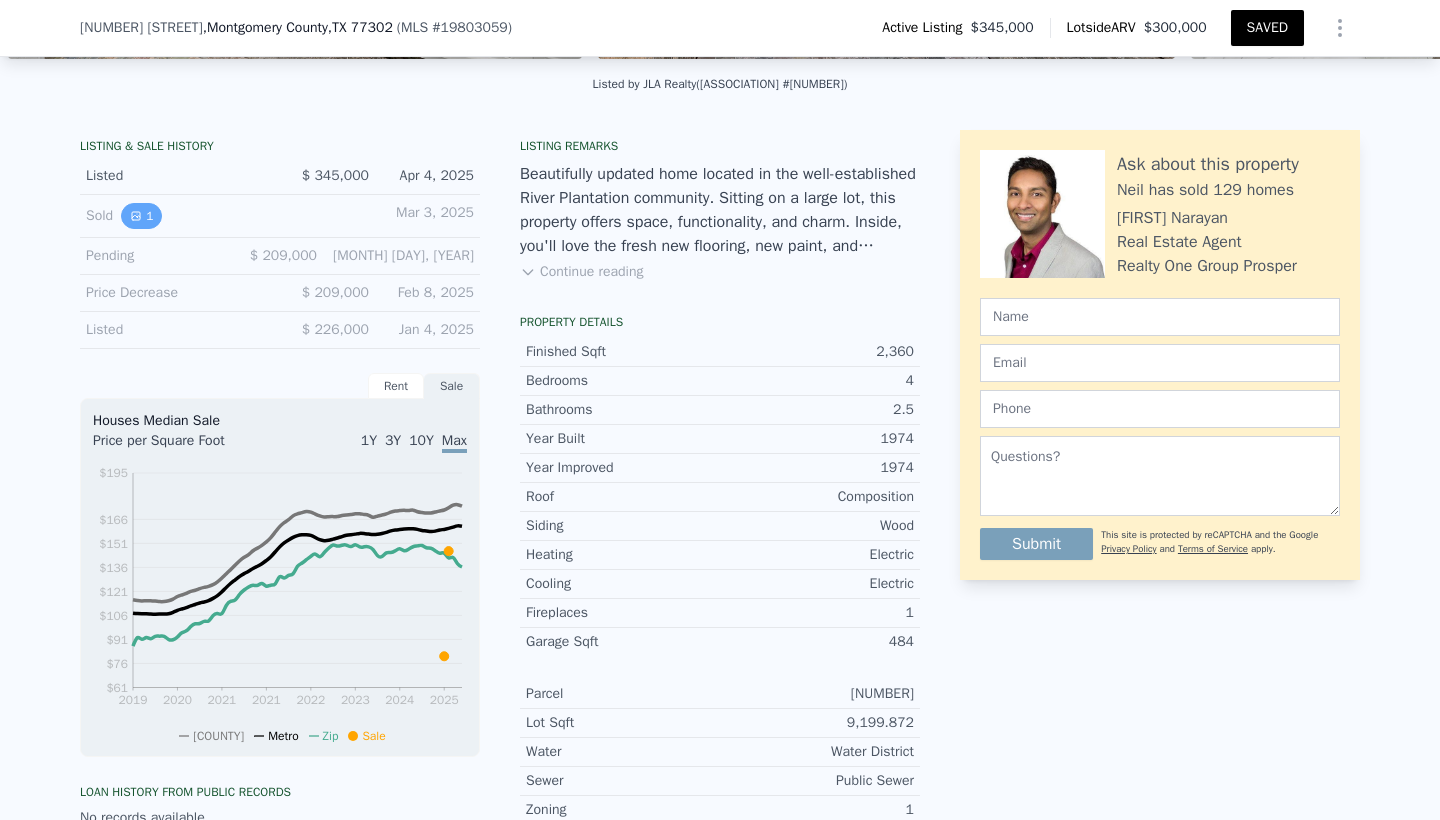 click on "1" at bounding box center [141, 216] 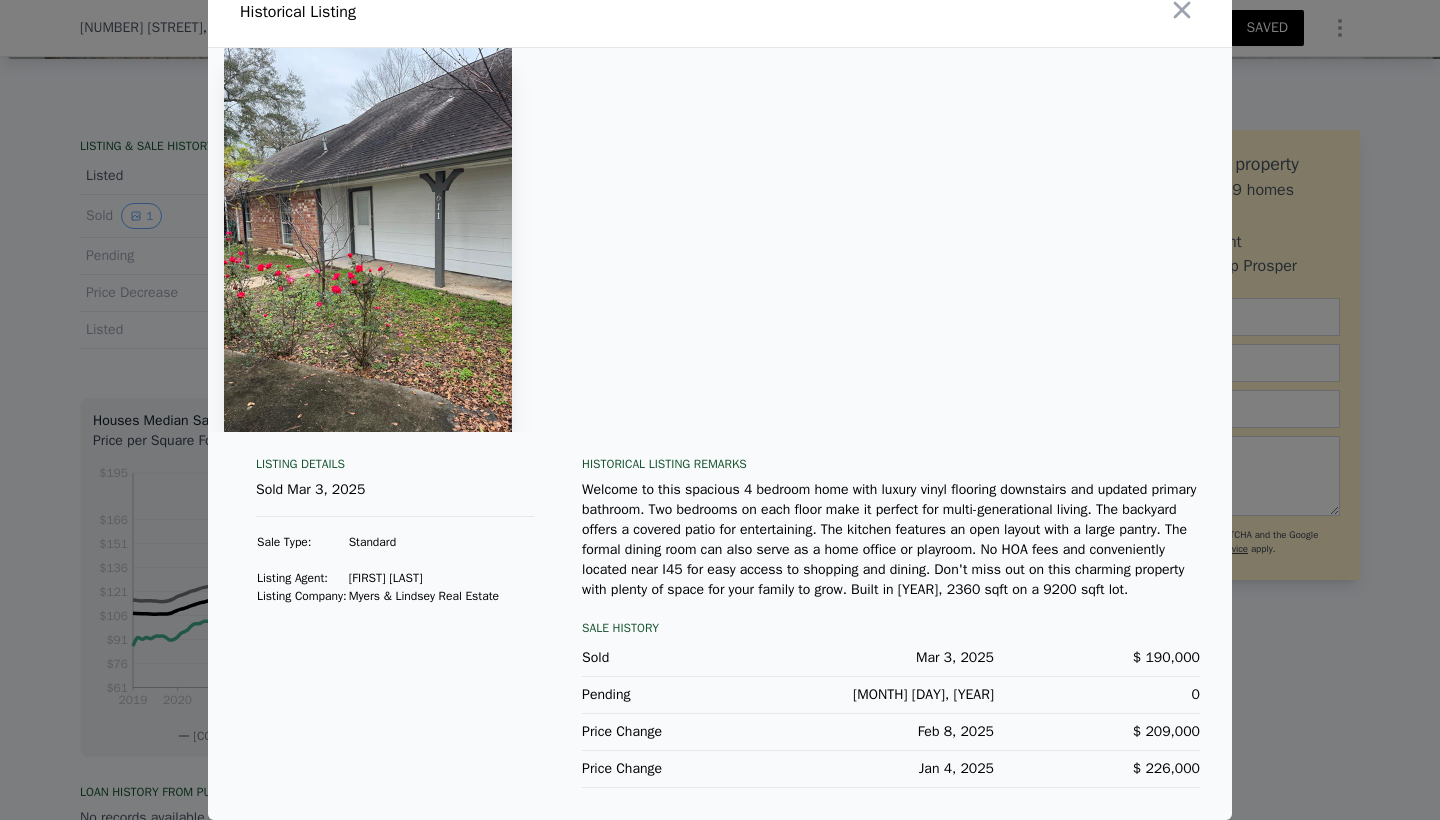 scroll, scrollTop: 43, scrollLeft: 0, axis: vertical 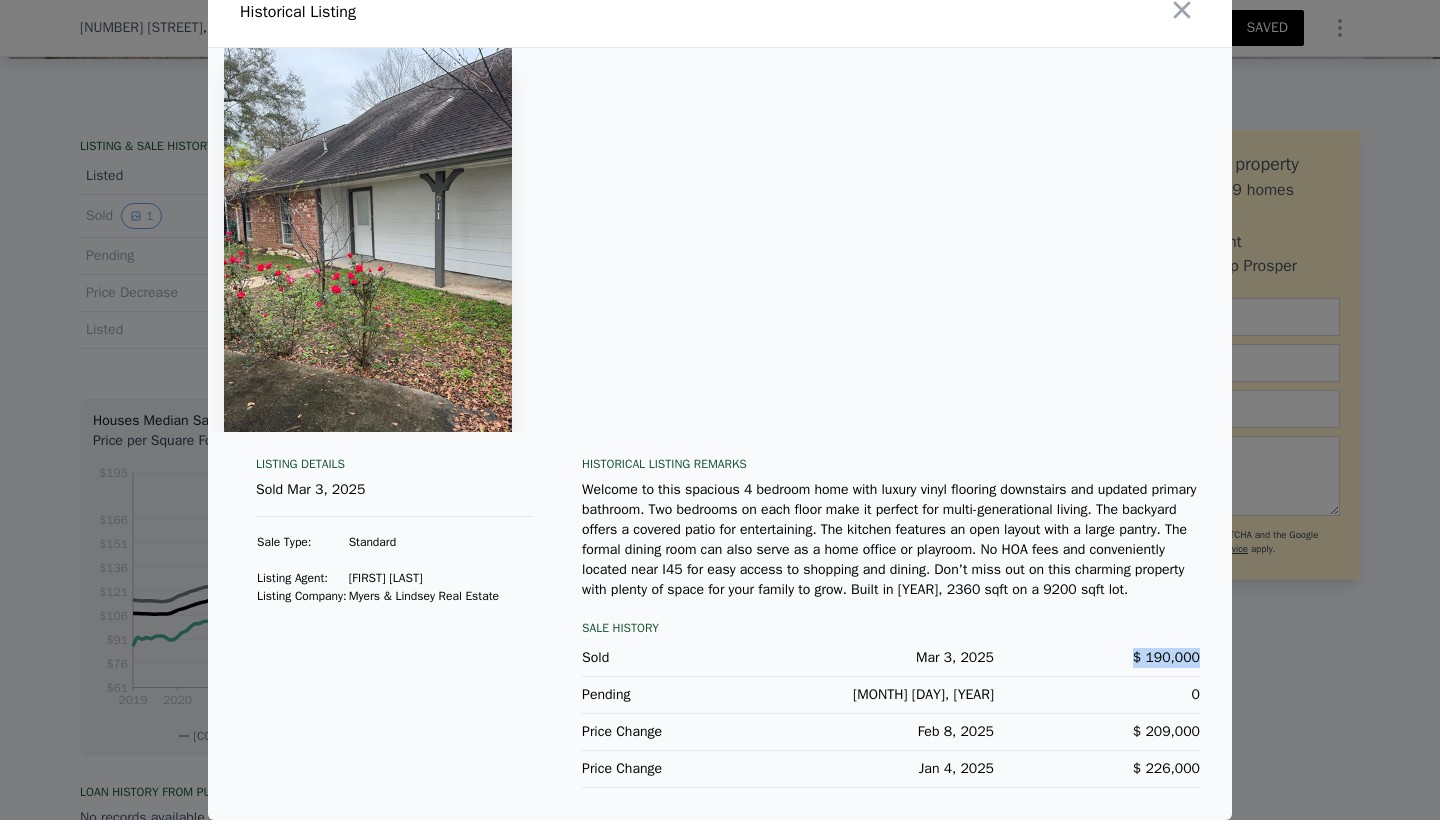 drag, startPoint x: 1139, startPoint y: 655, endPoint x: 1217, endPoint y: 648, distance: 78.31347 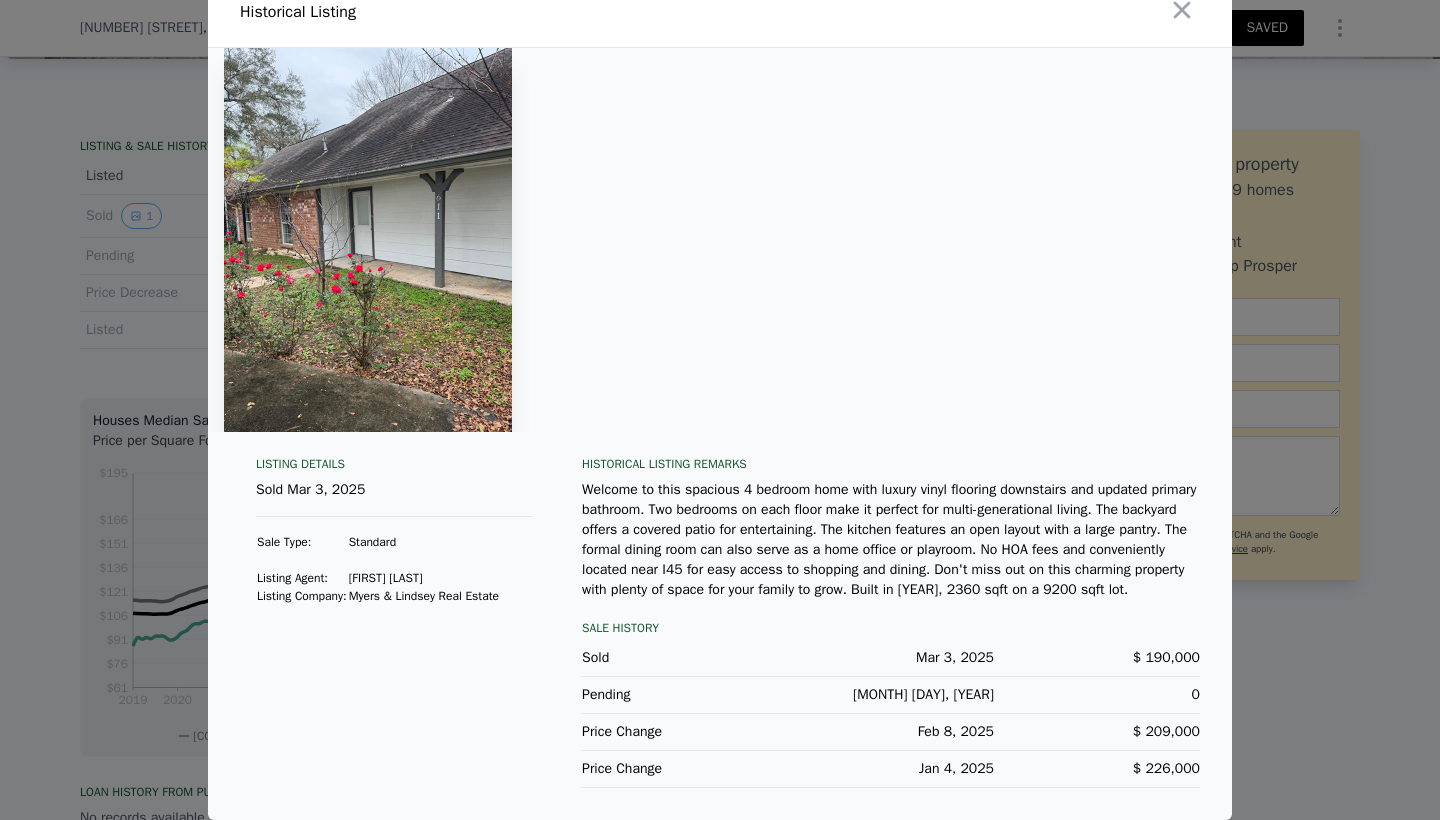 click at bounding box center [720, 410] 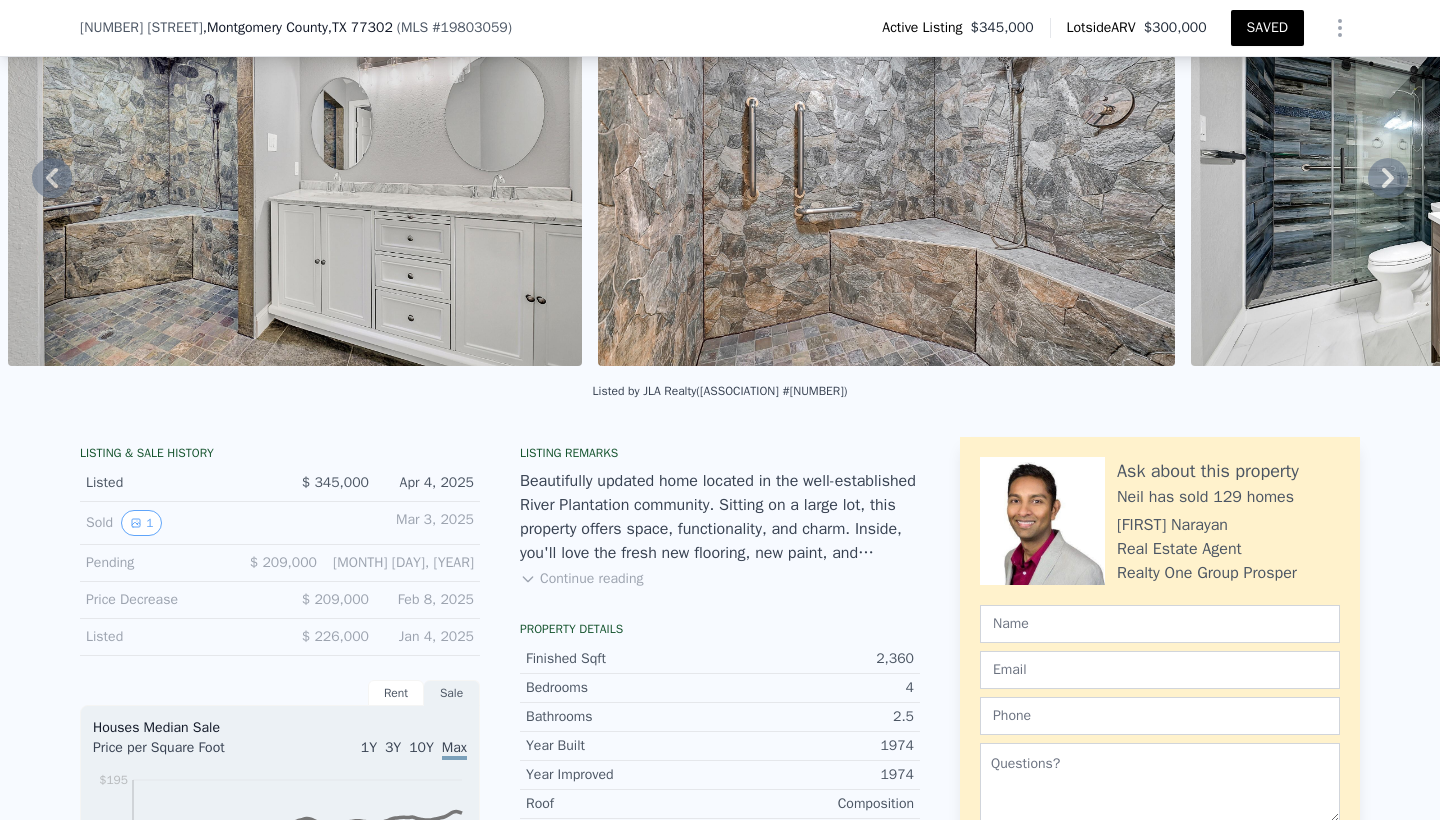 scroll, scrollTop: 137, scrollLeft: 0, axis: vertical 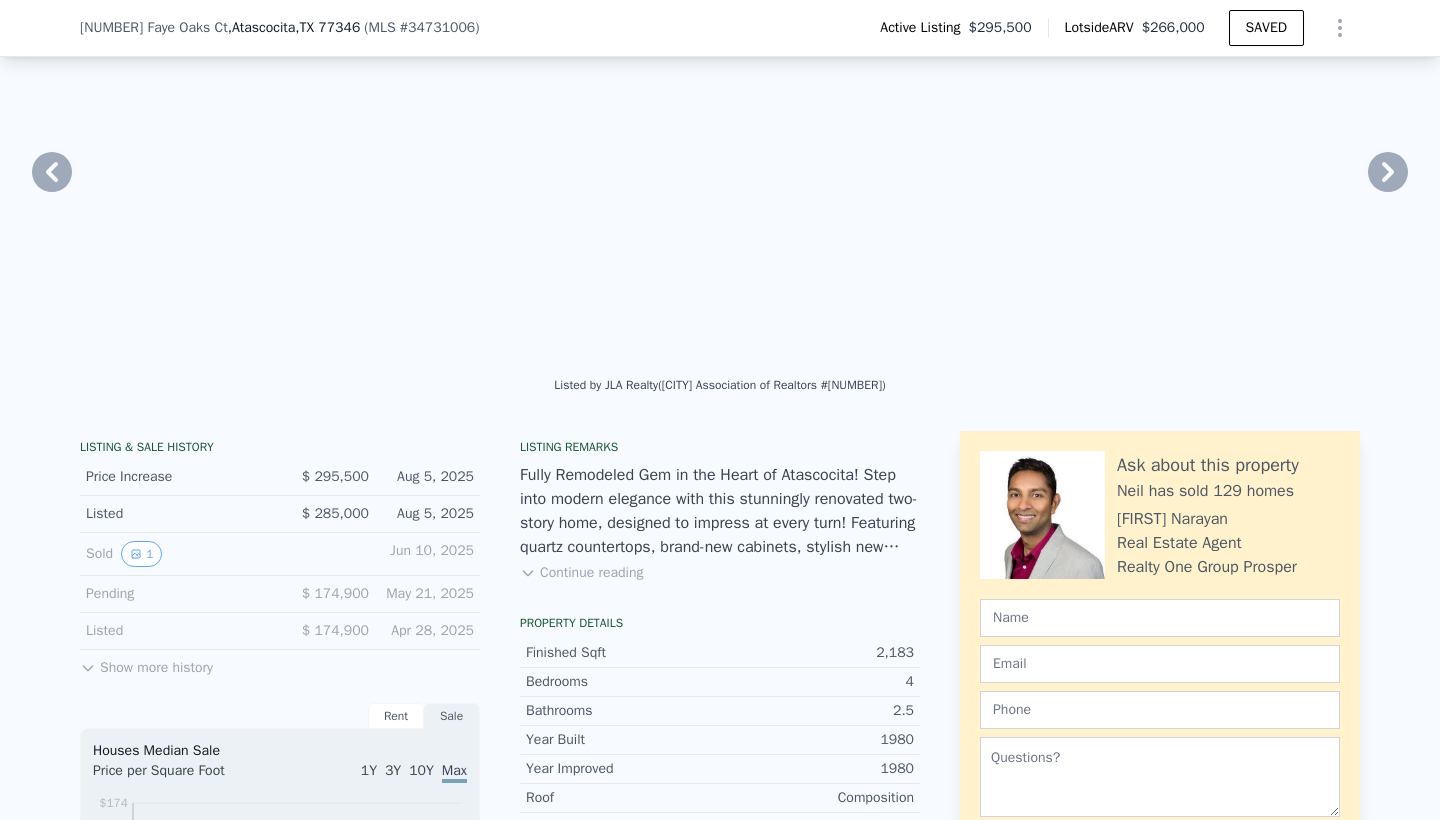 type on "$ 266,000" 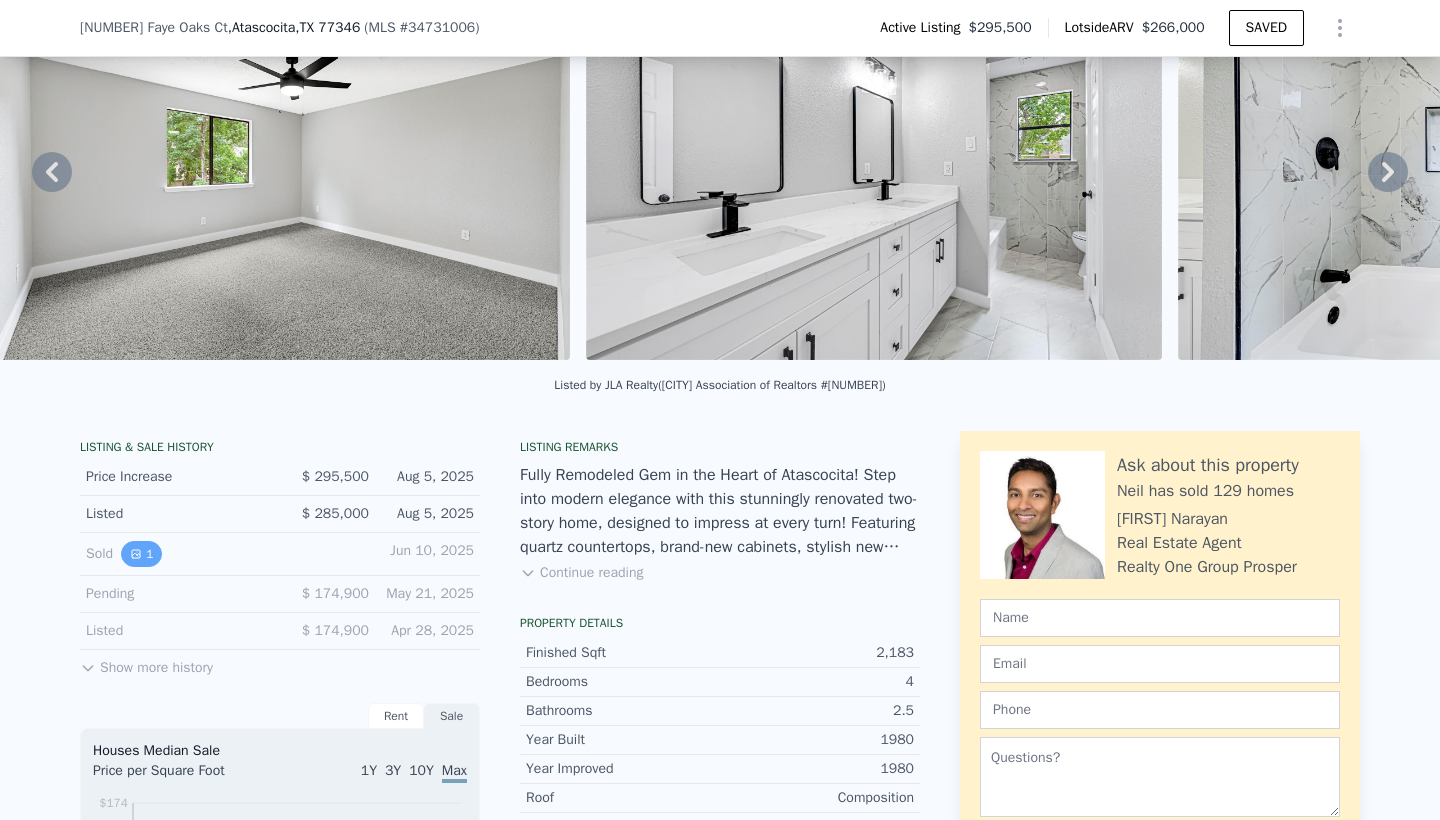 click on "1" at bounding box center (141, 554) 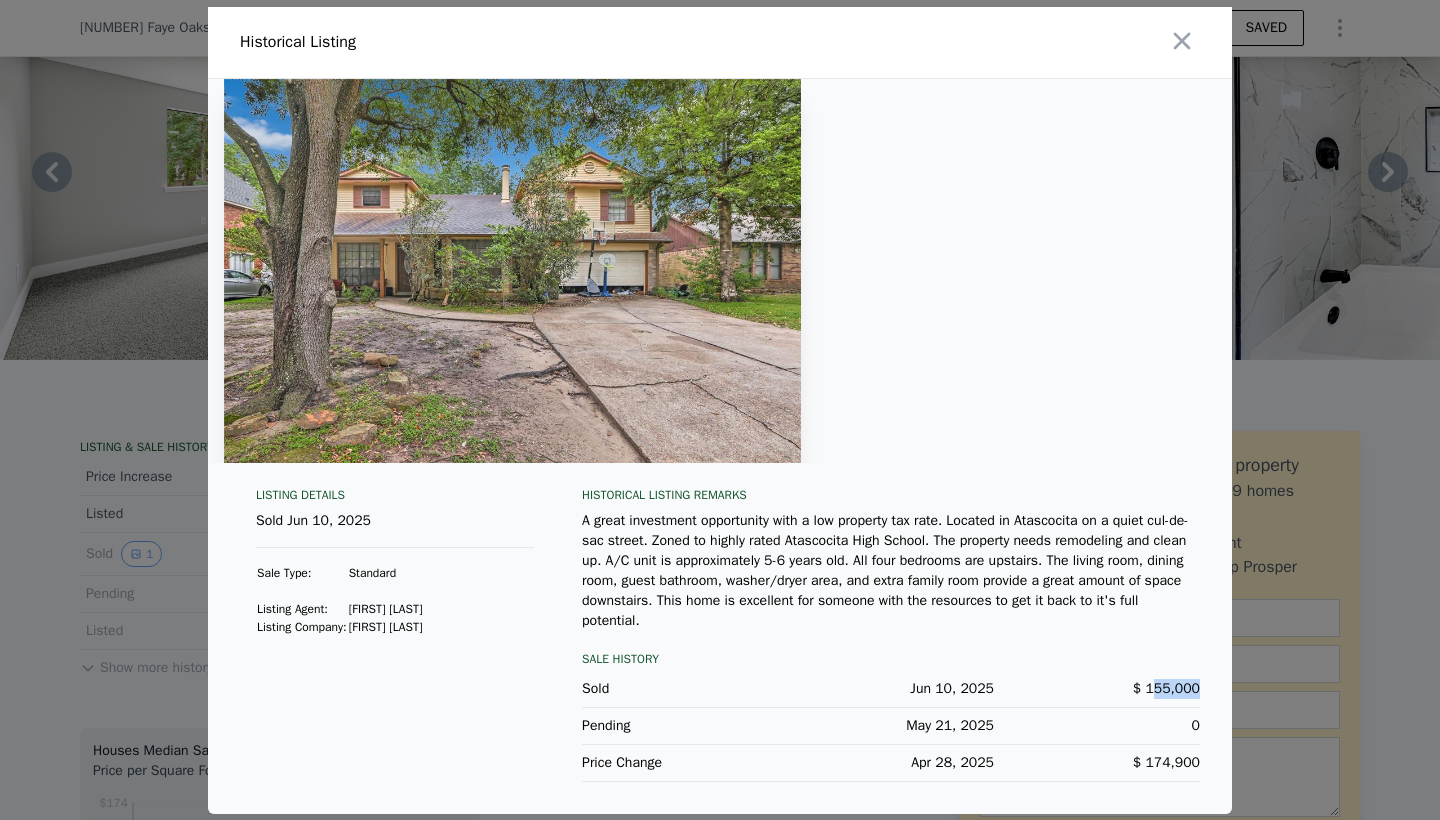 drag, startPoint x: 1153, startPoint y: 688, endPoint x: 1219, endPoint y: 687, distance: 66.007576 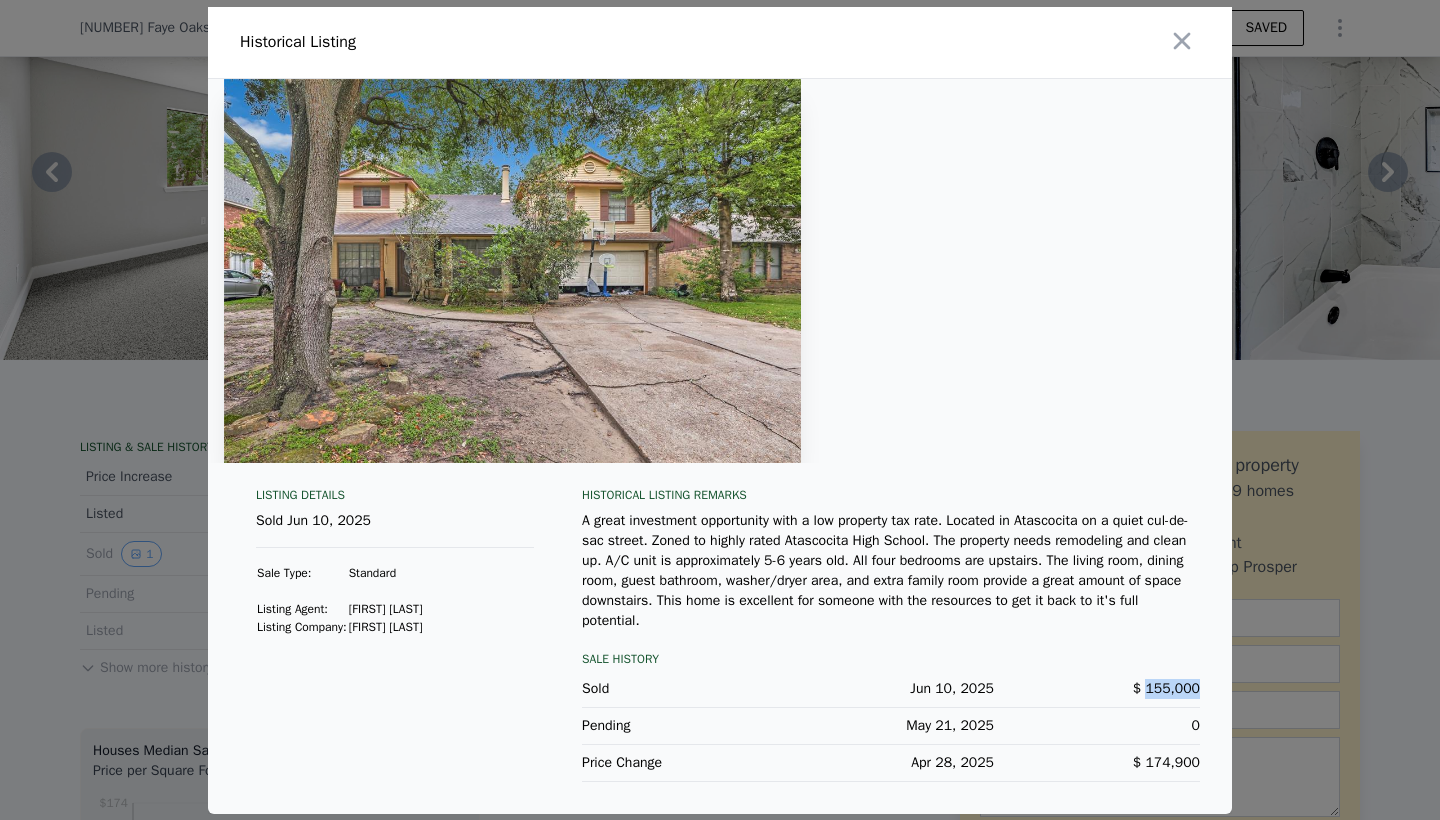 drag, startPoint x: 1149, startPoint y: 688, endPoint x: 1218, endPoint y: 683, distance: 69.18092 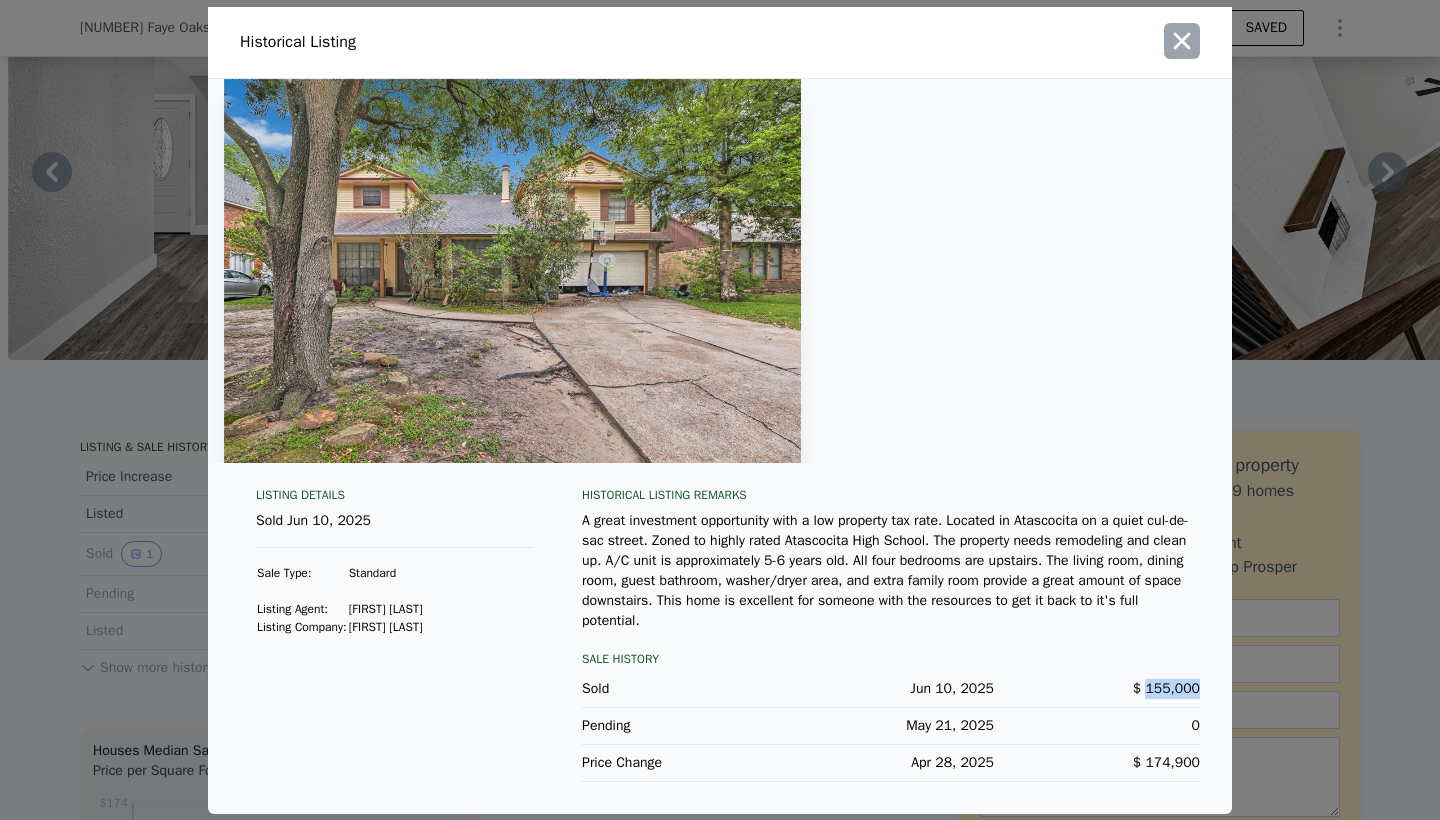 click 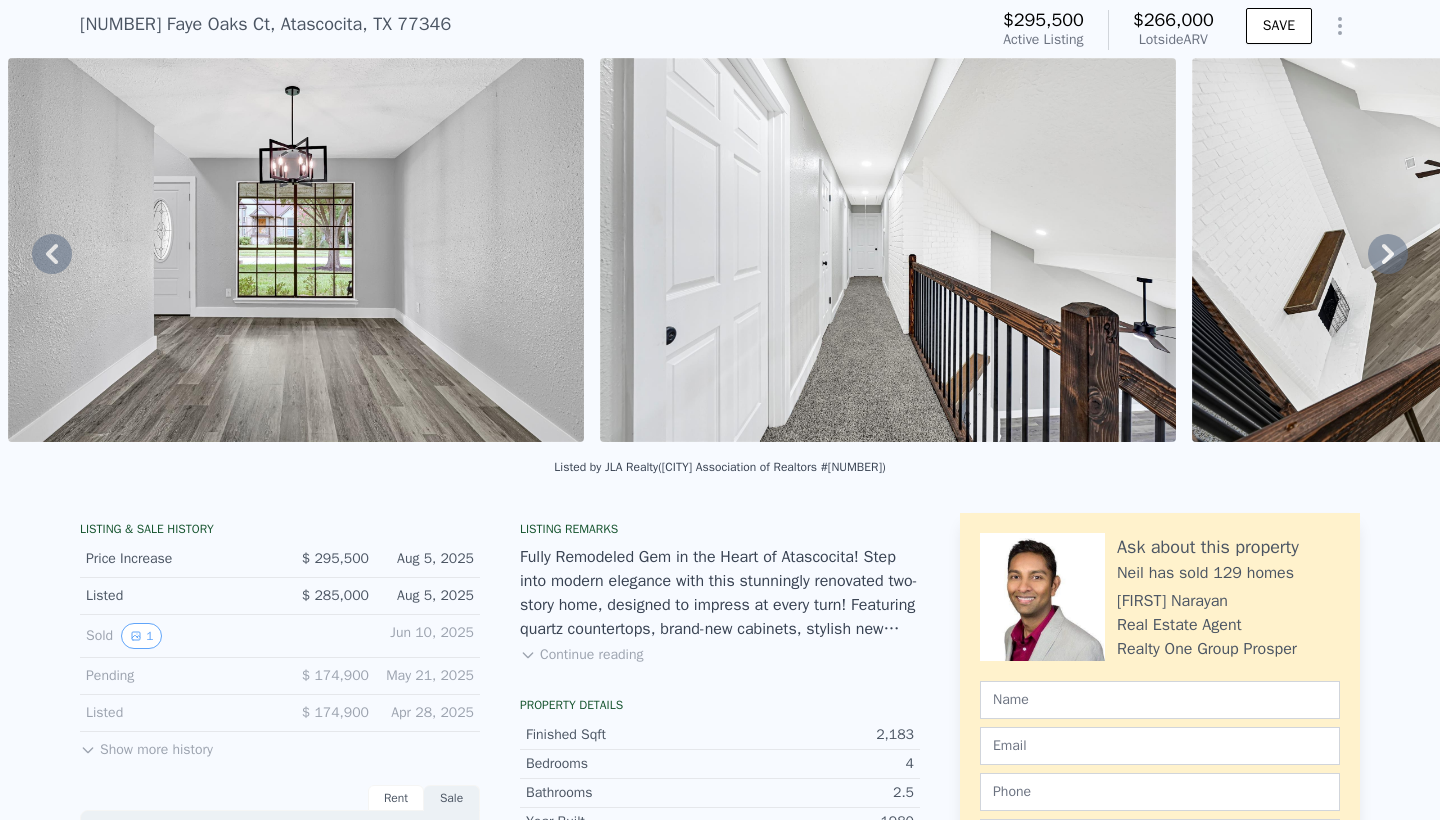 scroll, scrollTop: 45, scrollLeft: 0, axis: vertical 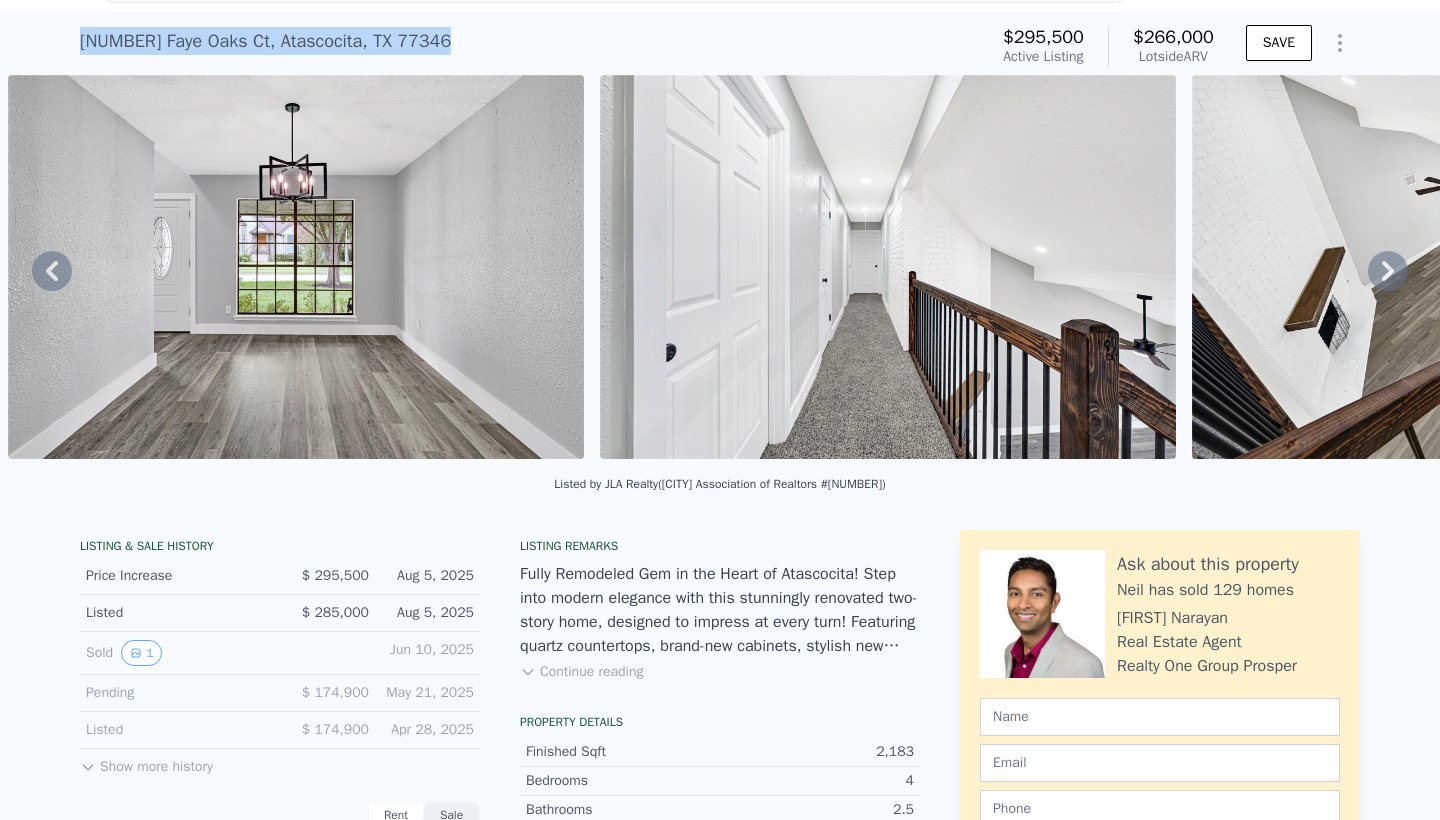drag, startPoint x: 82, startPoint y: 37, endPoint x: 438, endPoint y: 43, distance: 356.05057 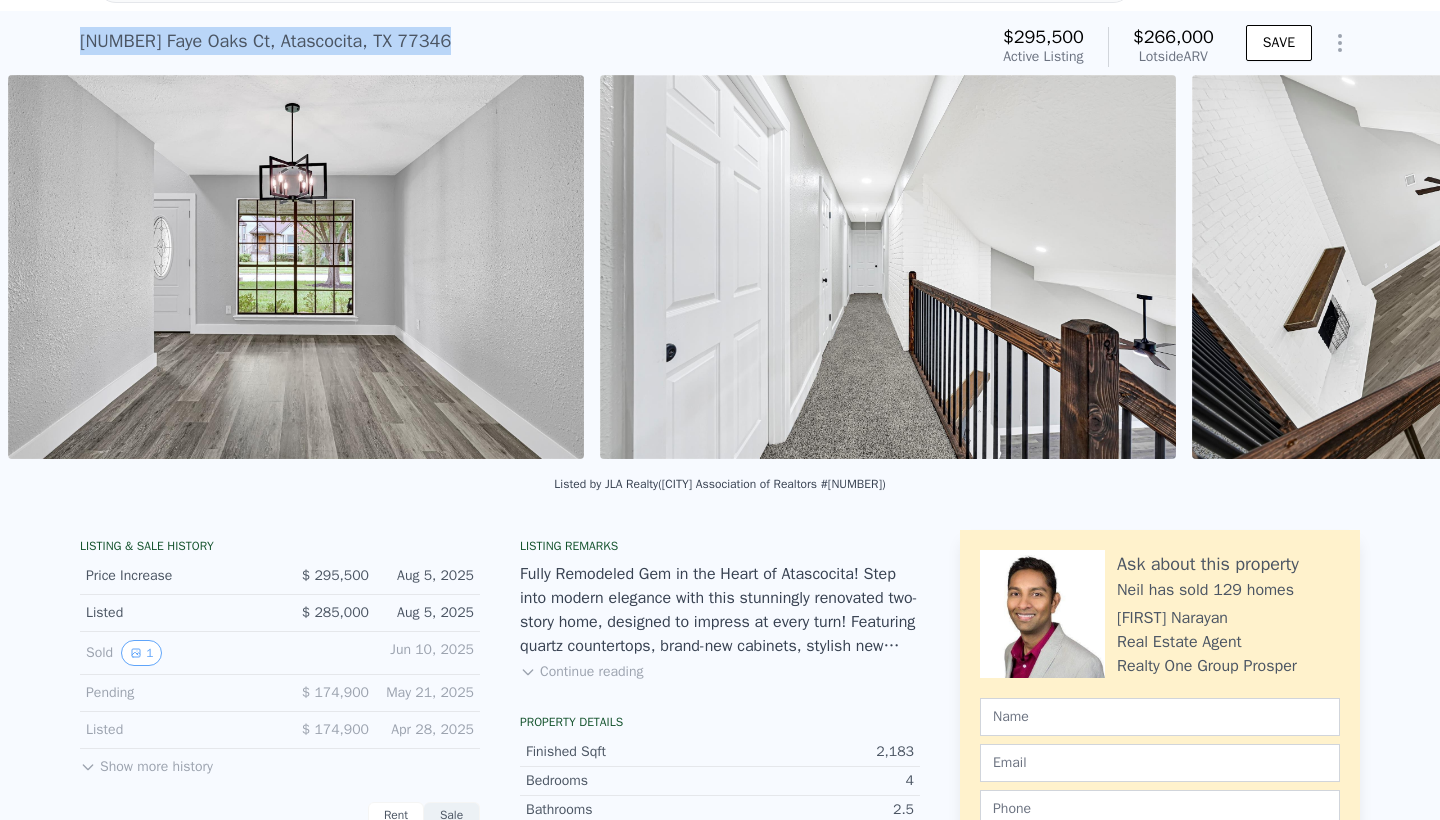scroll, scrollTop: 0, scrollLeft: 10067, axis: horizontal 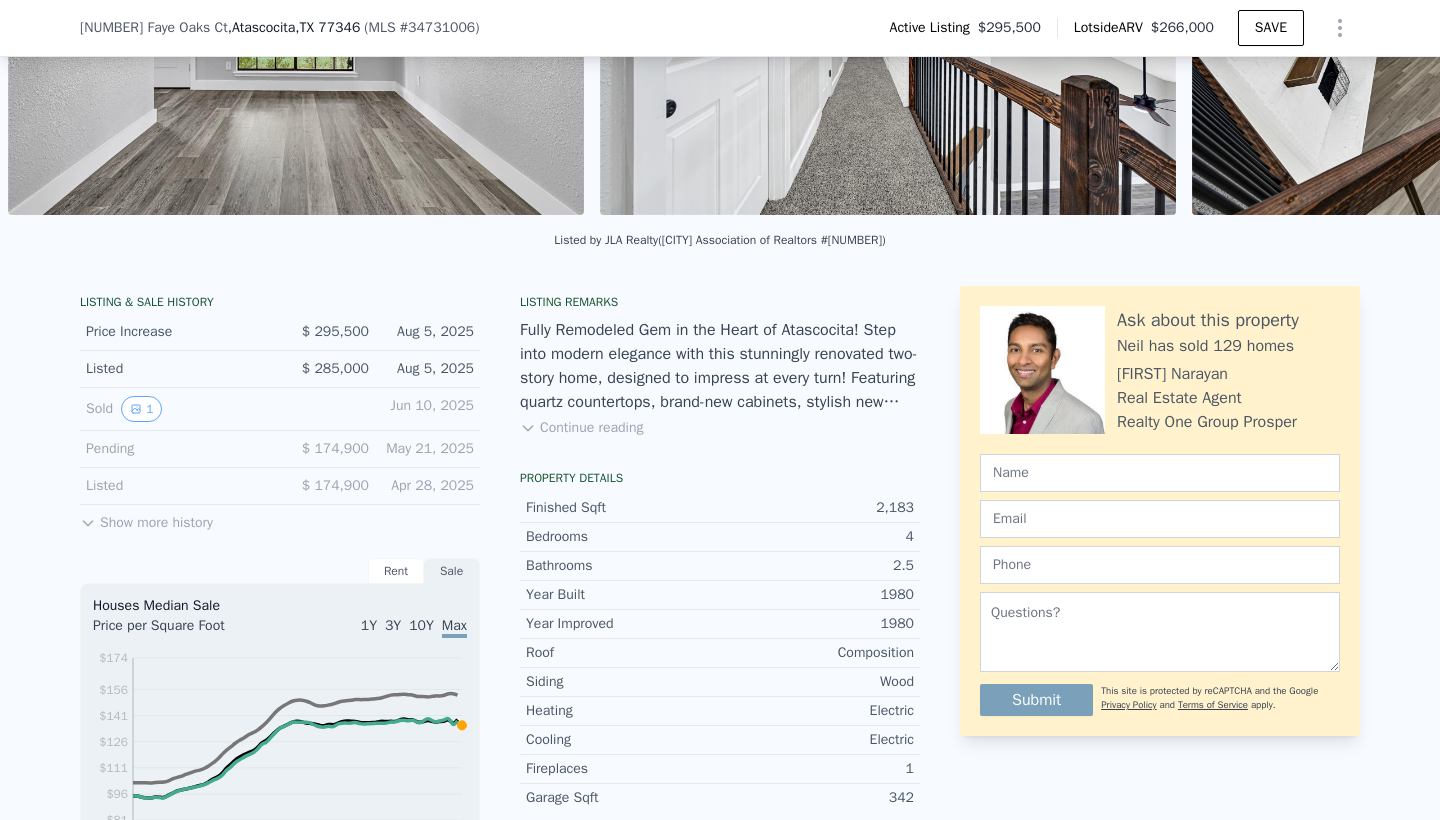 click on "Show more history" at bounding box center (146, 519) 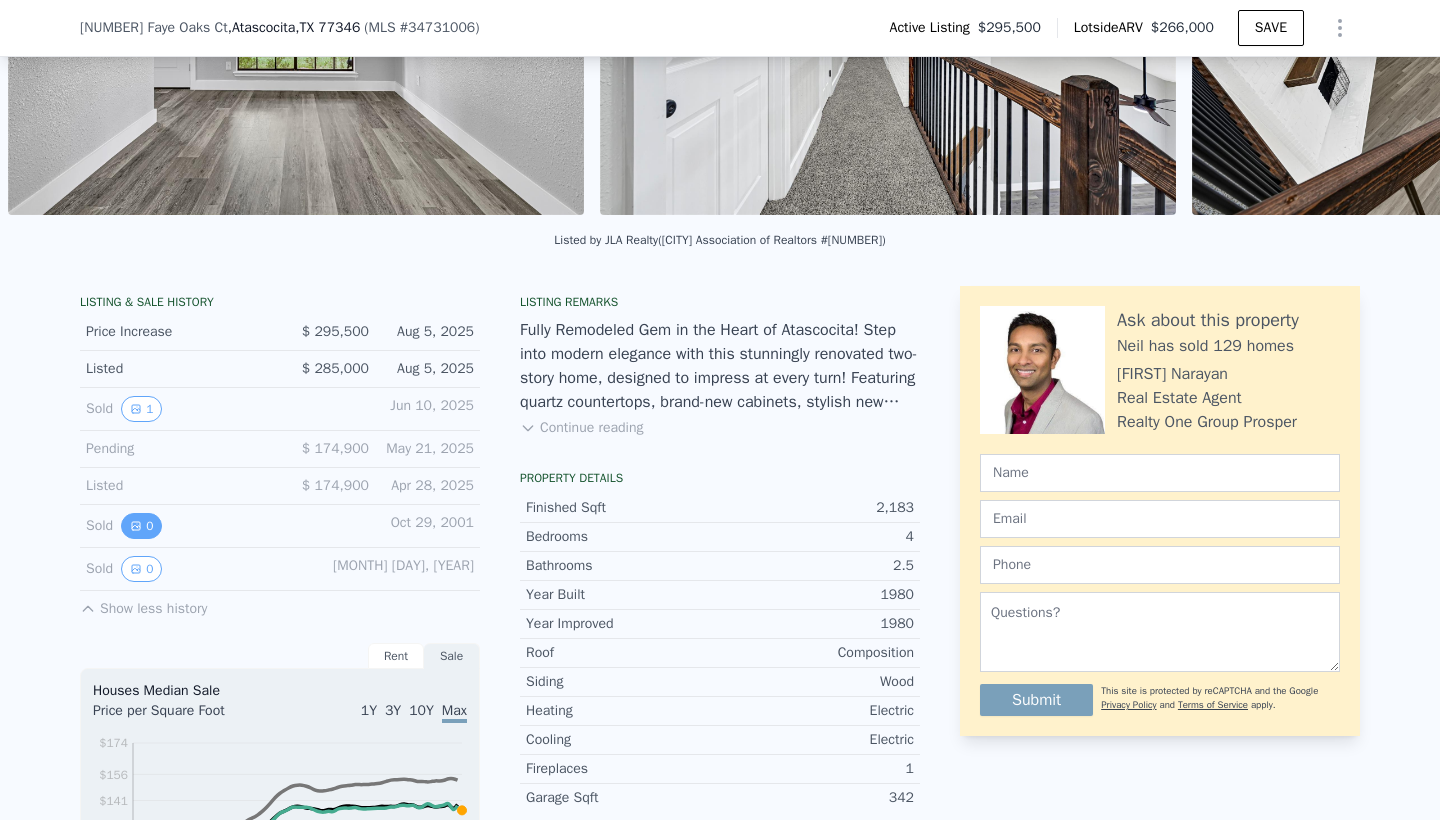click on "0" at bounding box center [141, 526] 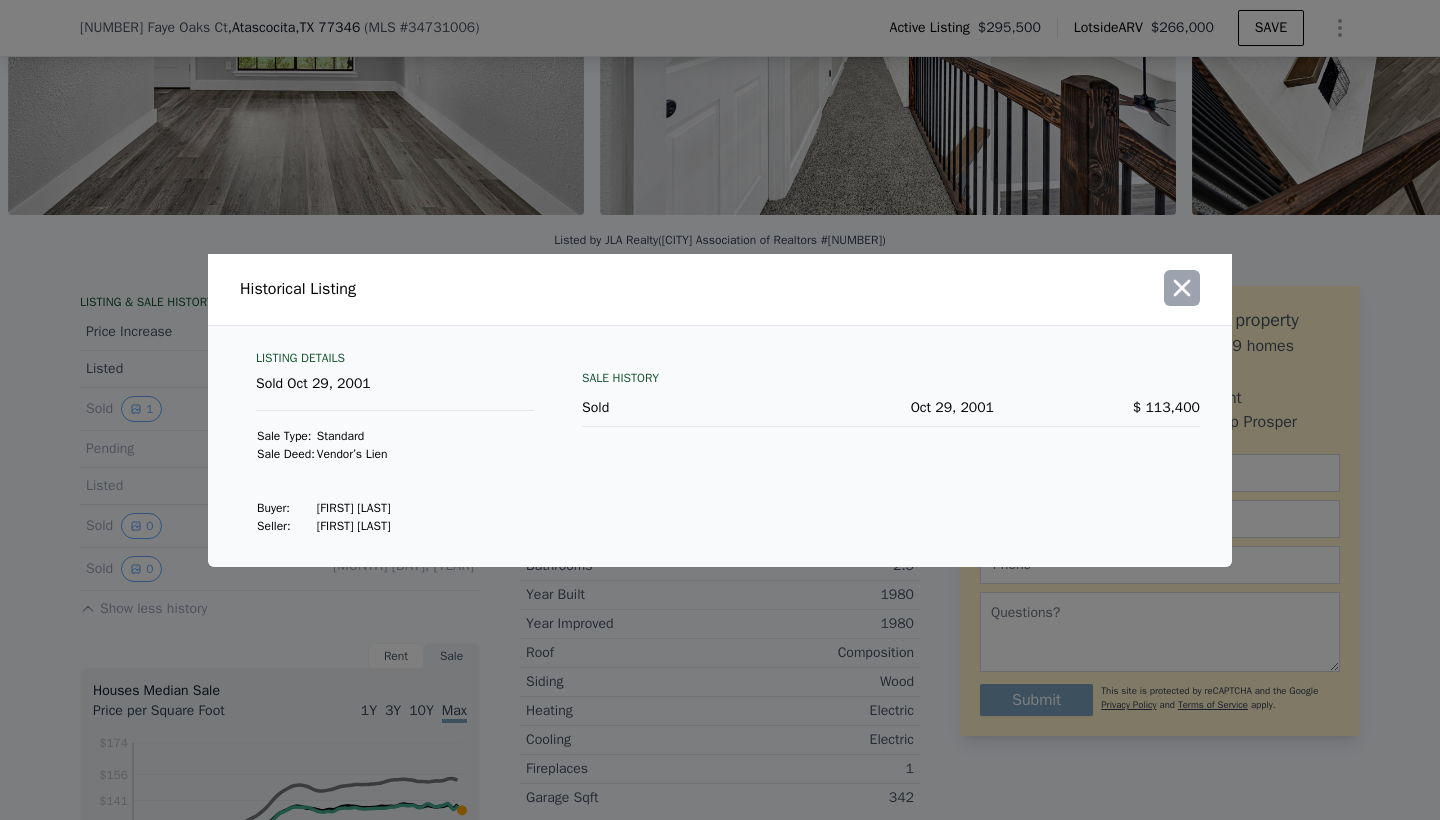 click 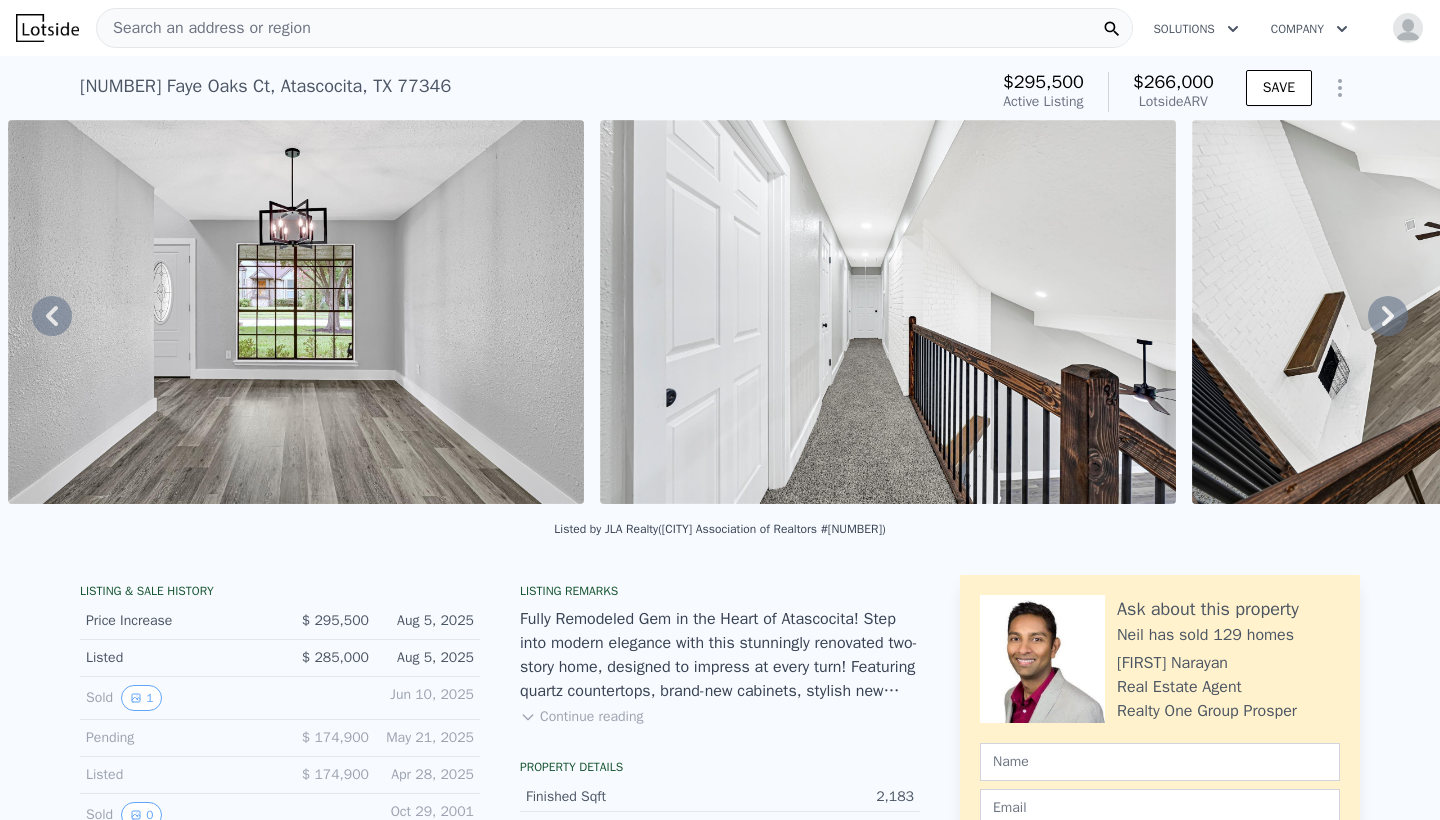 scroll, scrollTop: 0, scrollLeft: 0, axis: both 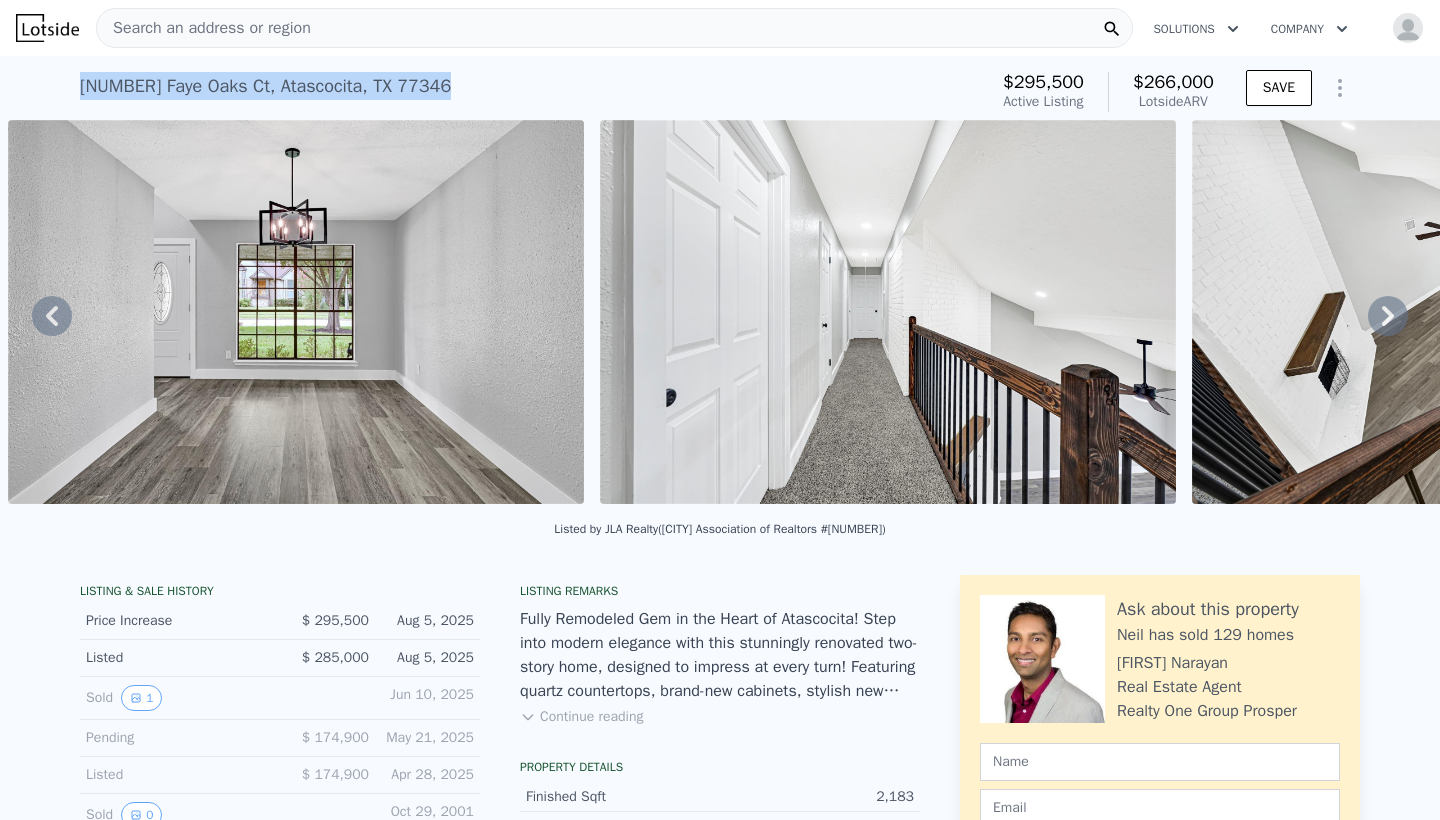 drag, startPoint x: 79, startPoint y: 86, endPoint x: 435, endPoint y: 86, distance: 356 